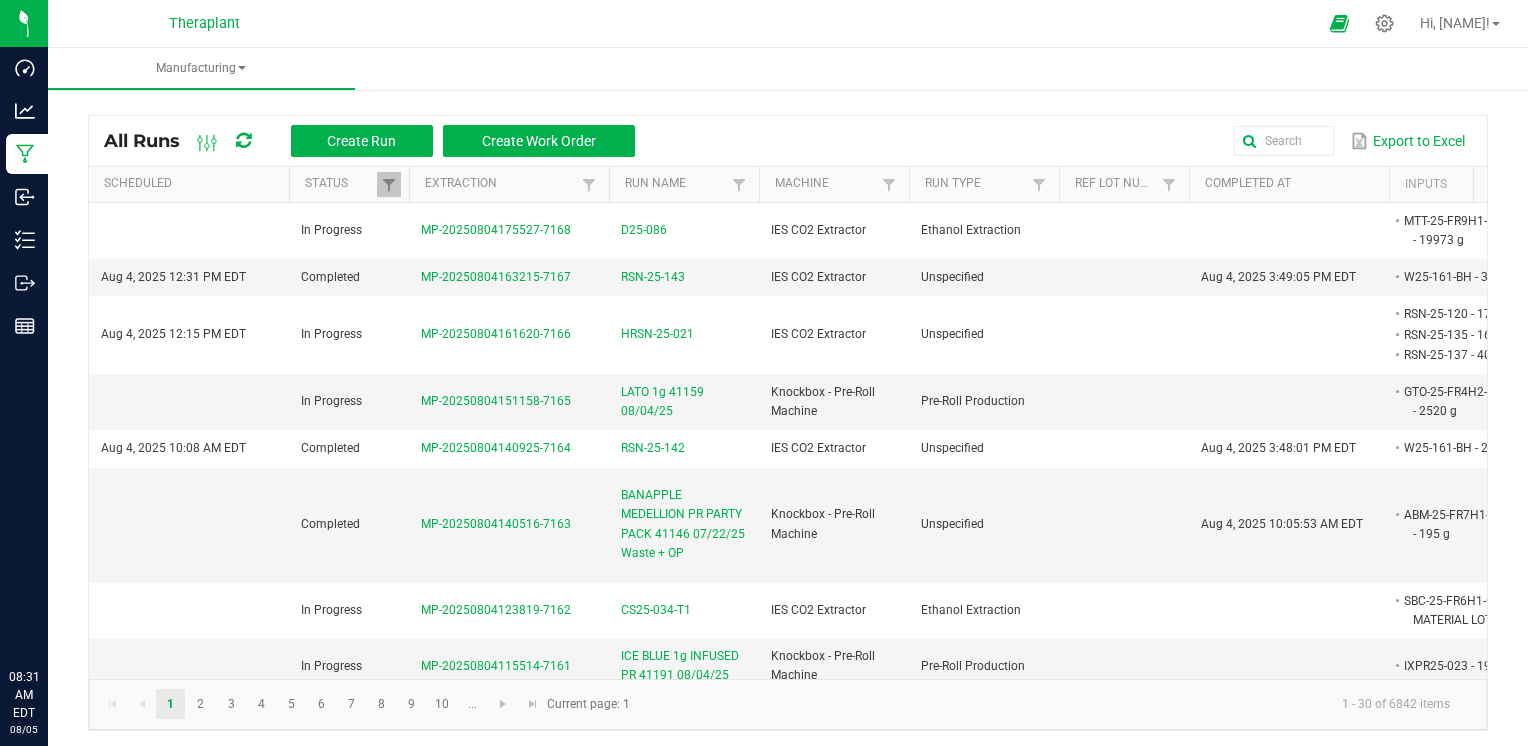 scroll, scrollTop: 0, scrollLeft: 0, axis: both 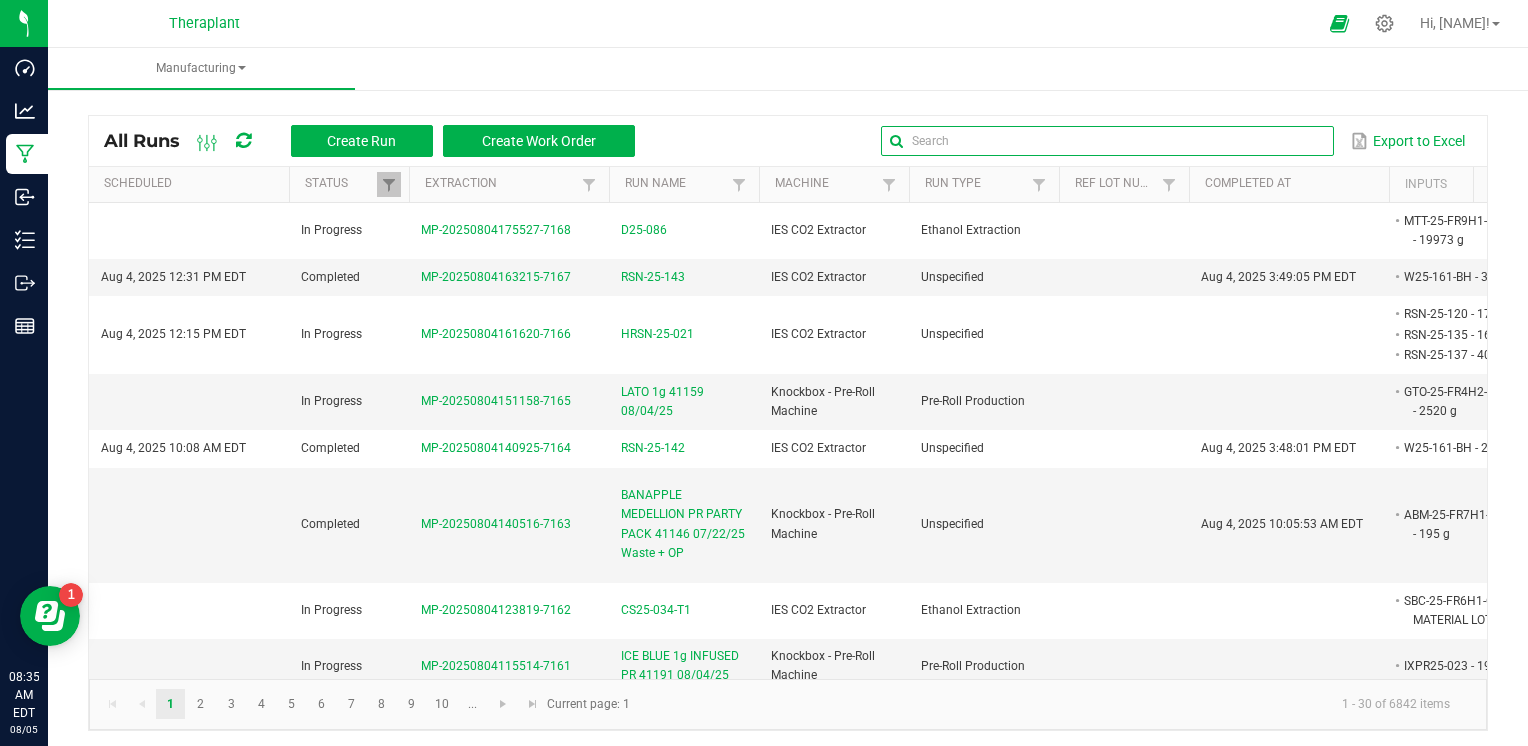 click at bounding box center [1107, 141] 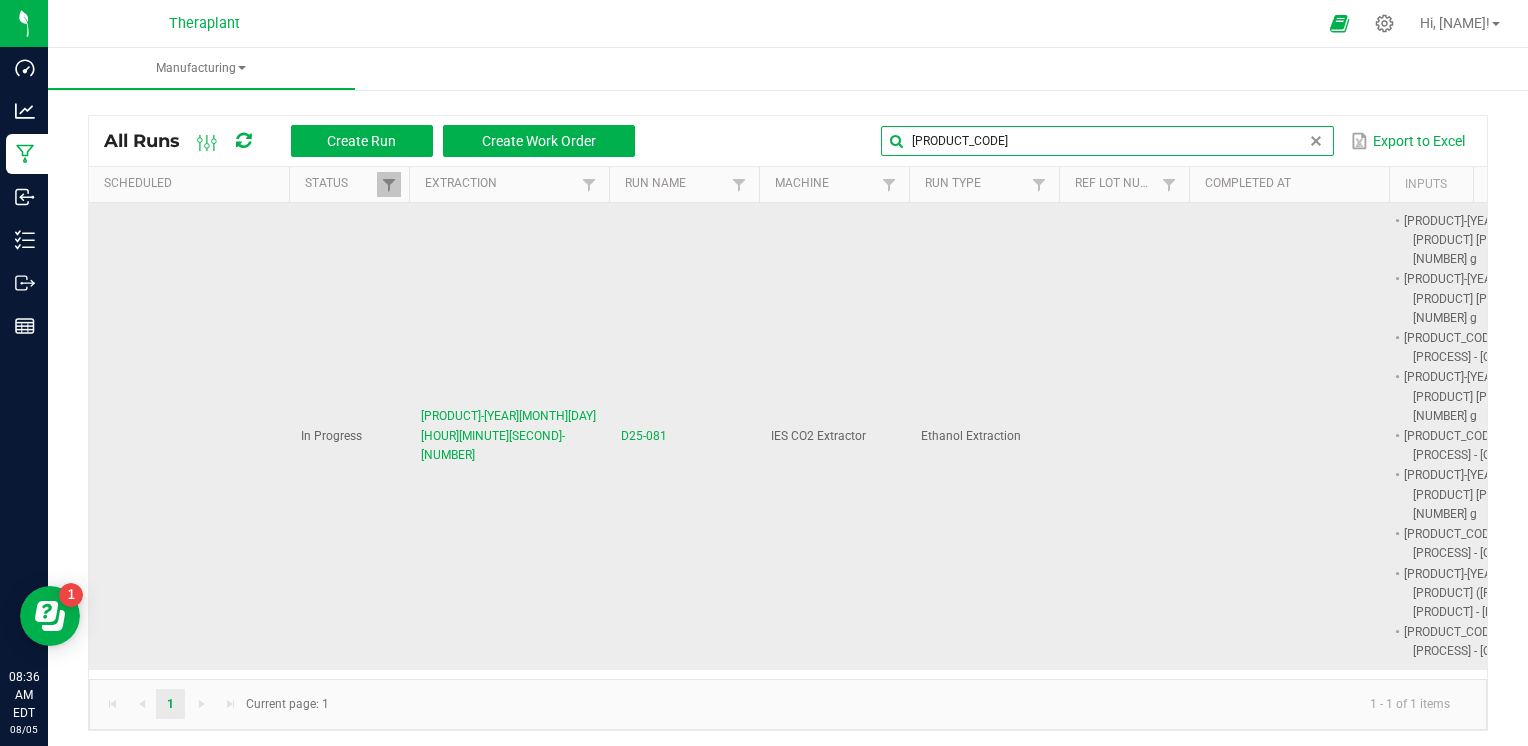 type on "[PRODUCT_CODE]" 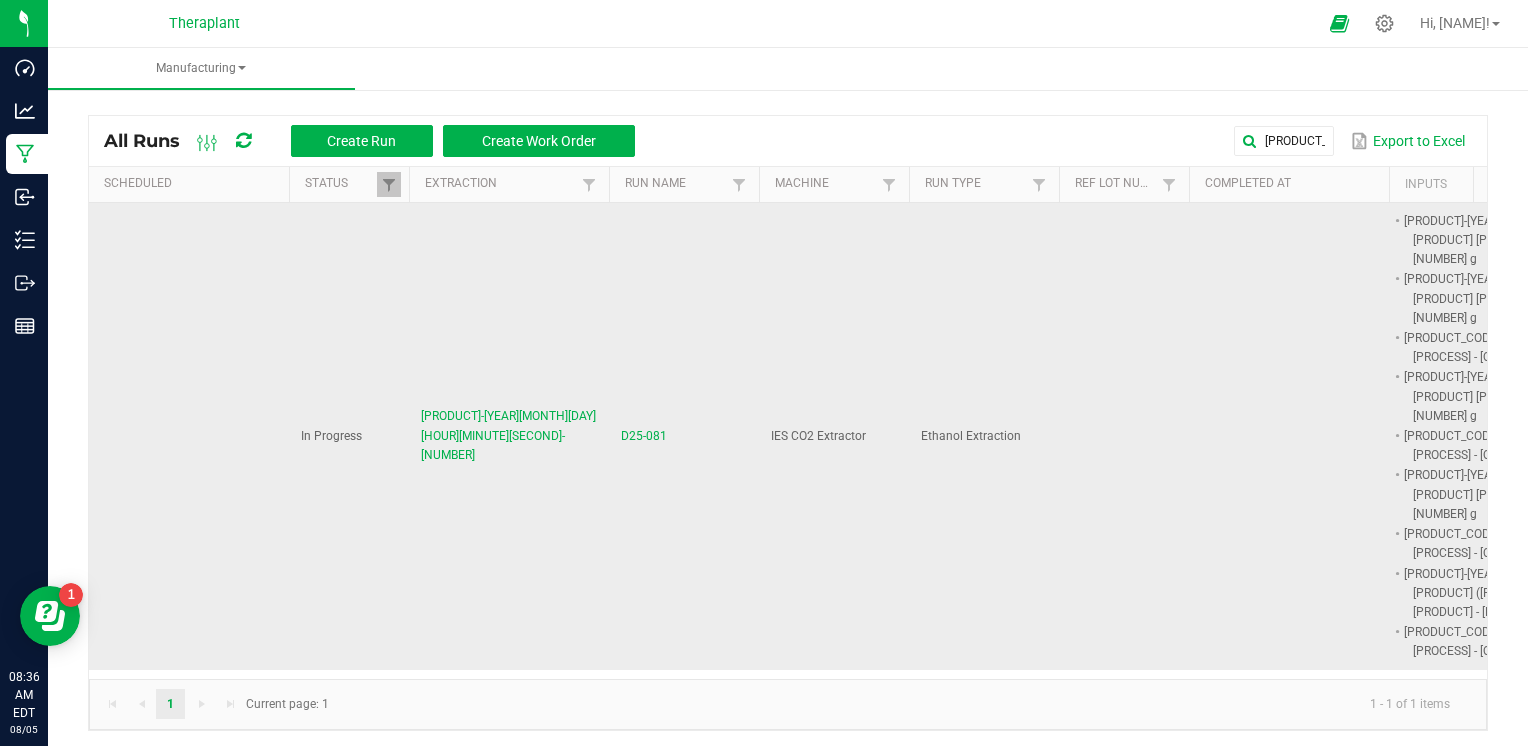 click on "D25-081" at bounding box center (644, 436) 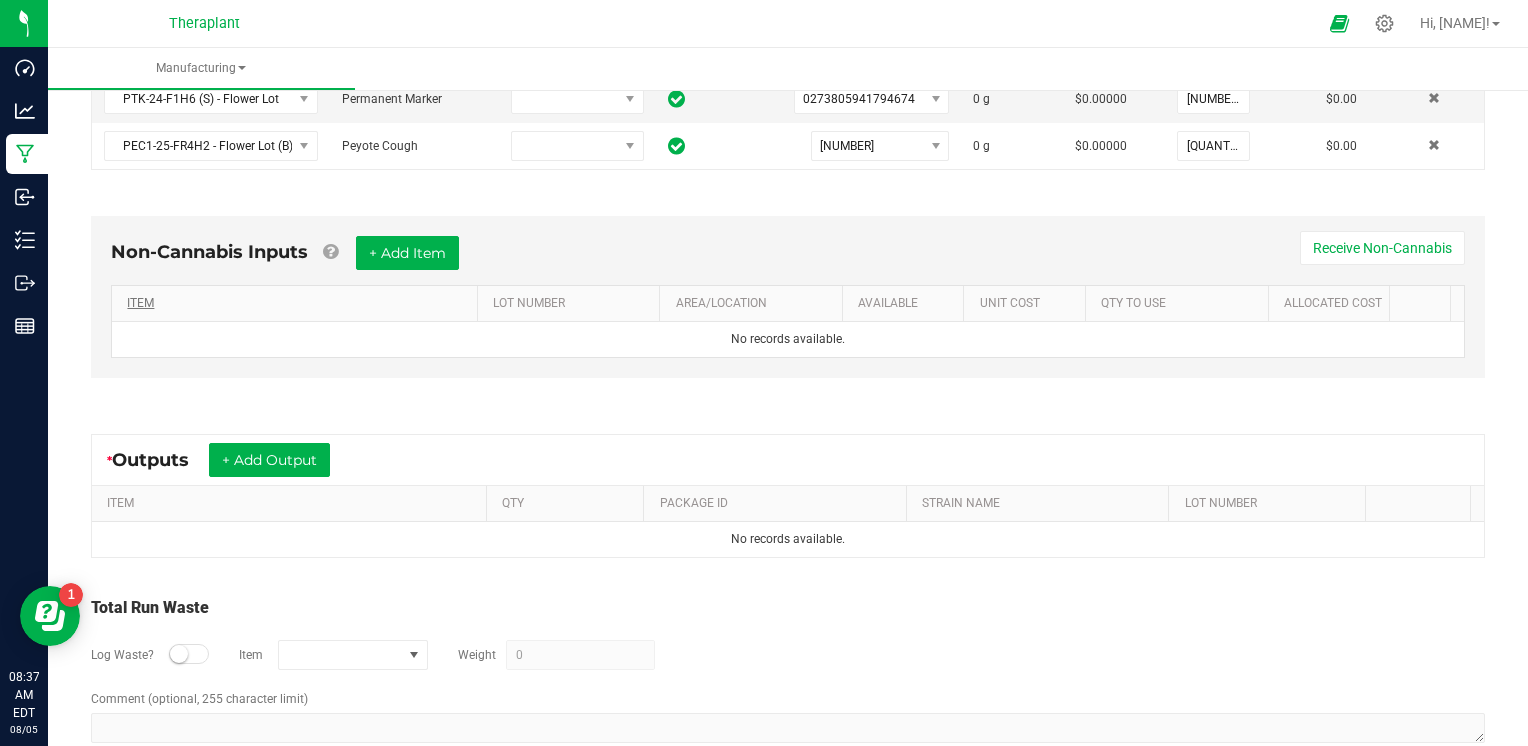 scroll, scrollTop: 847, scrollLeft: 0, axis: vertical 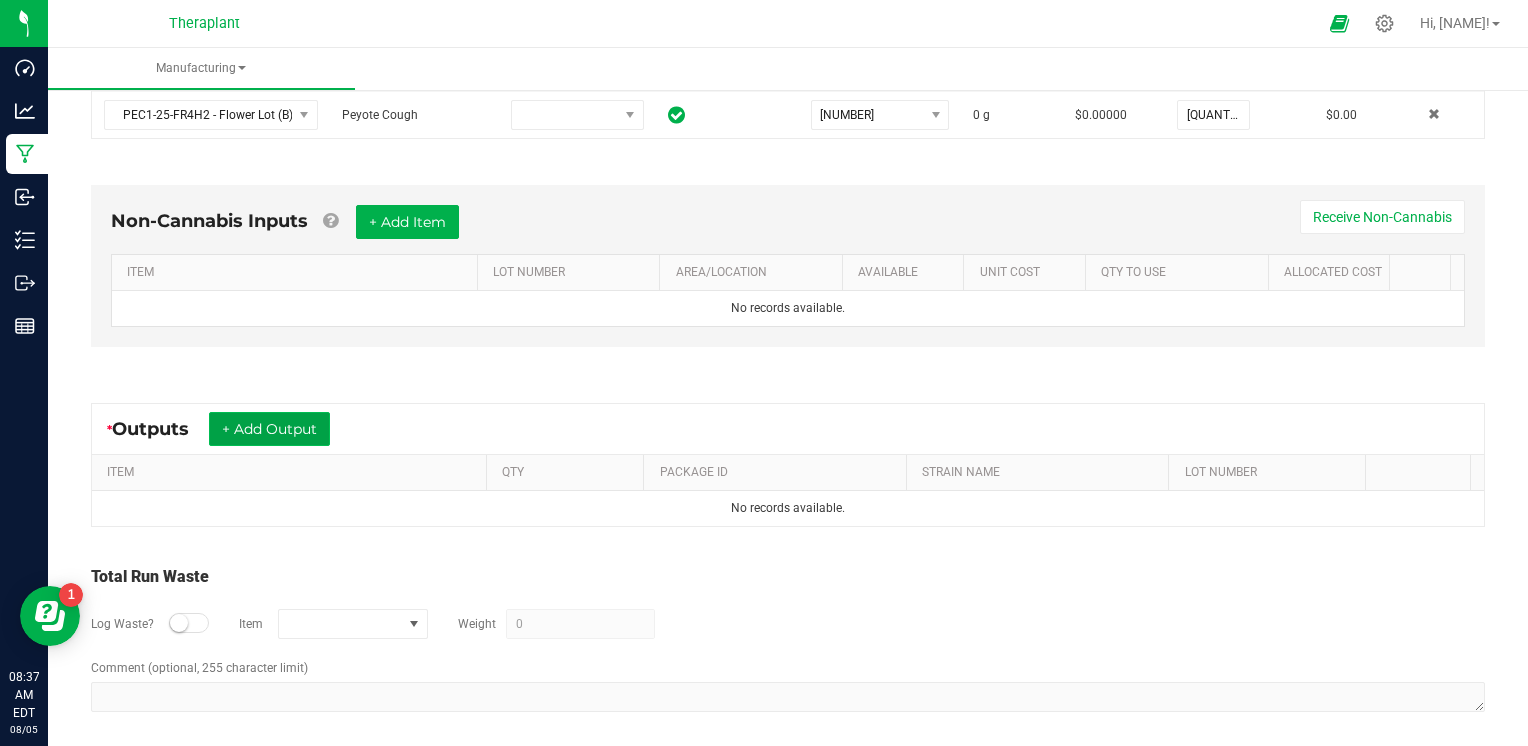click on "+ Add Output" at bounding box center [269, 429] 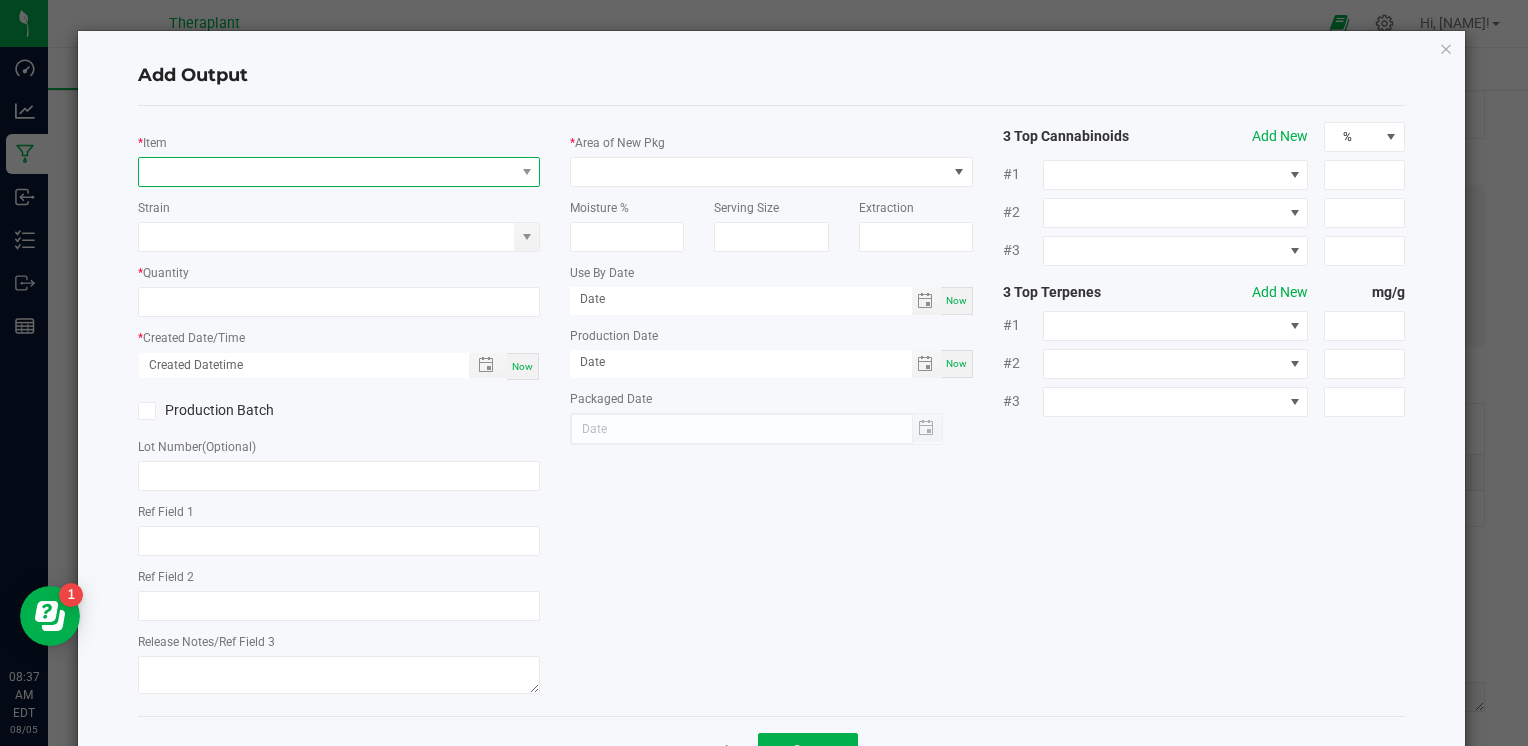 click at bounding box center (326, 172) 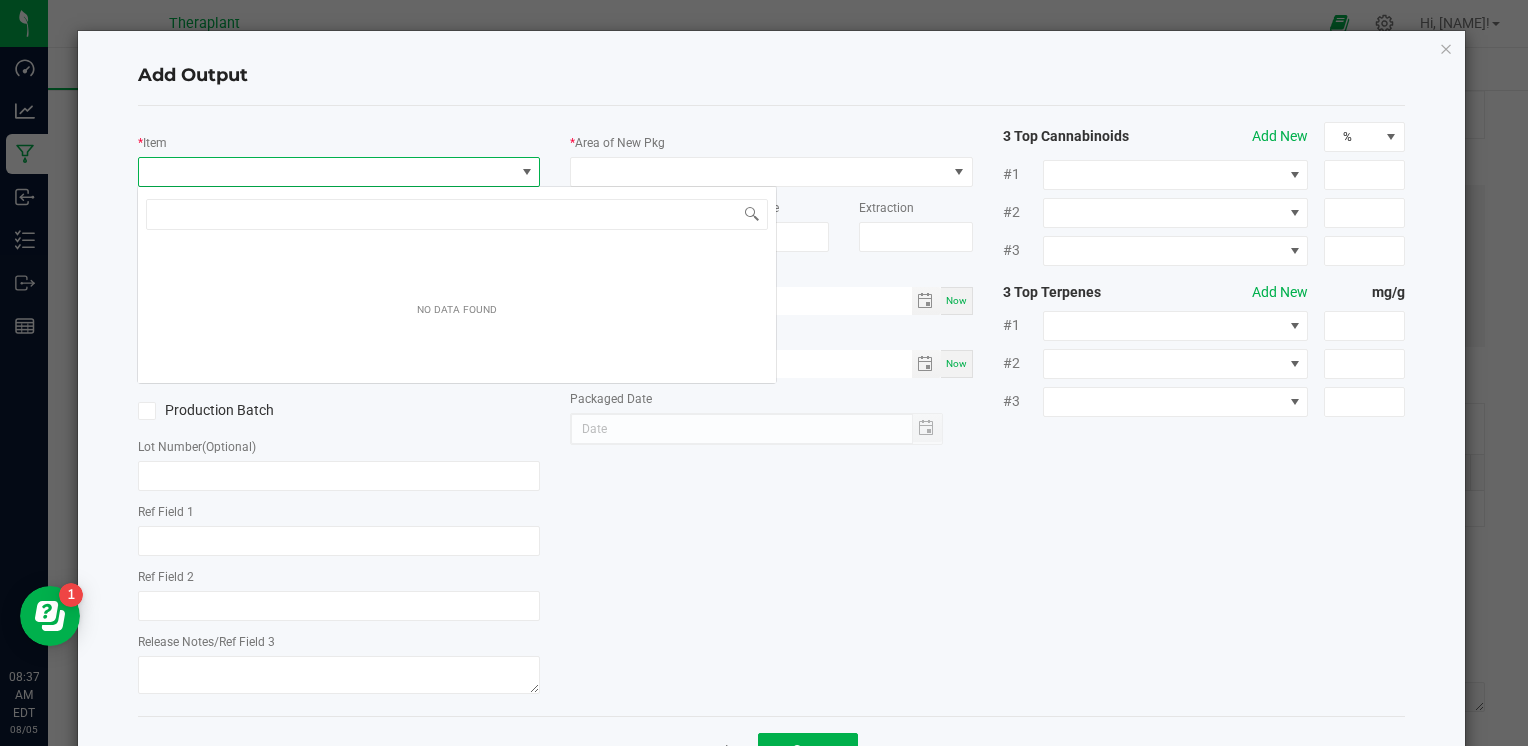 scroll, scrollTop: 99970, scrollLeft: 99602, axis: both 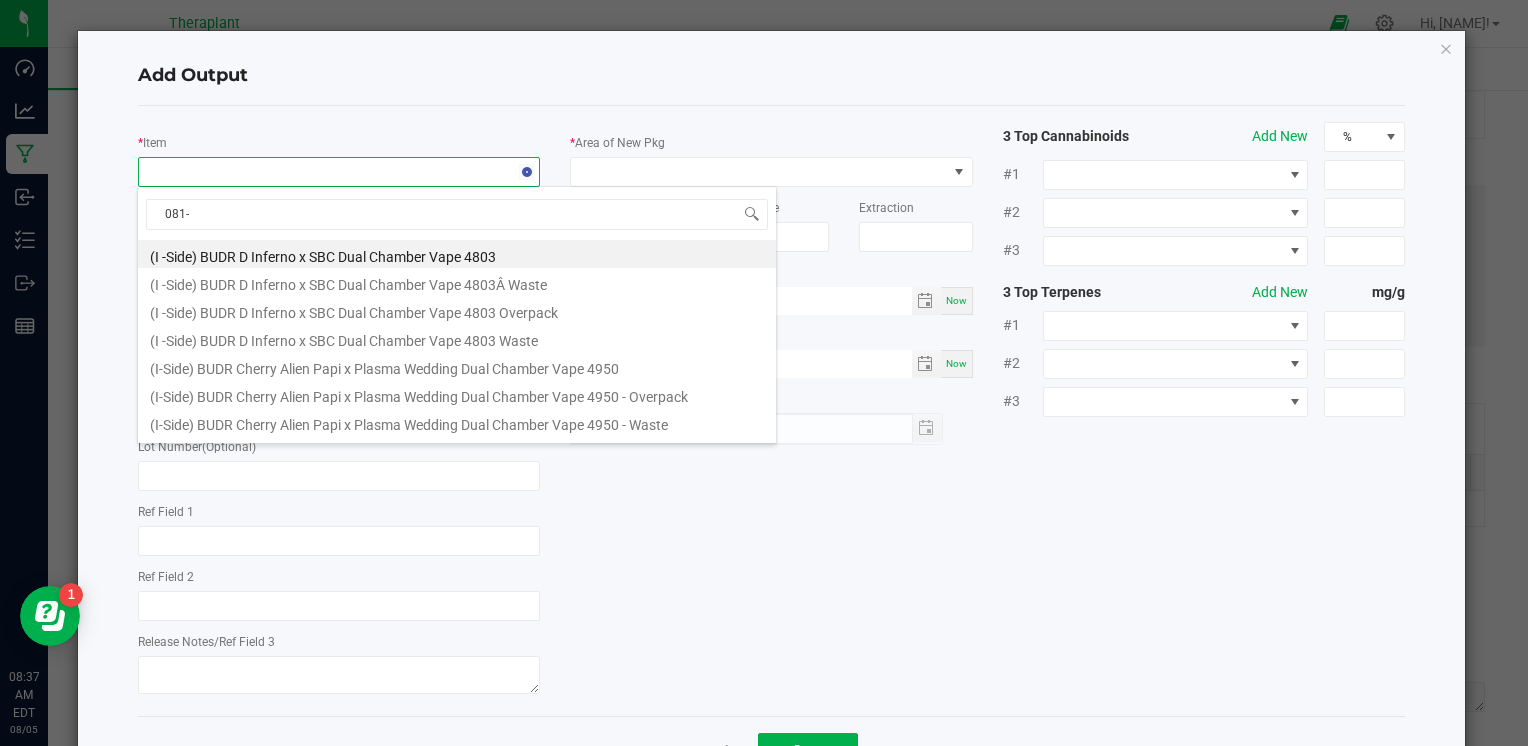 type on "[PRODUCT_CODE]" 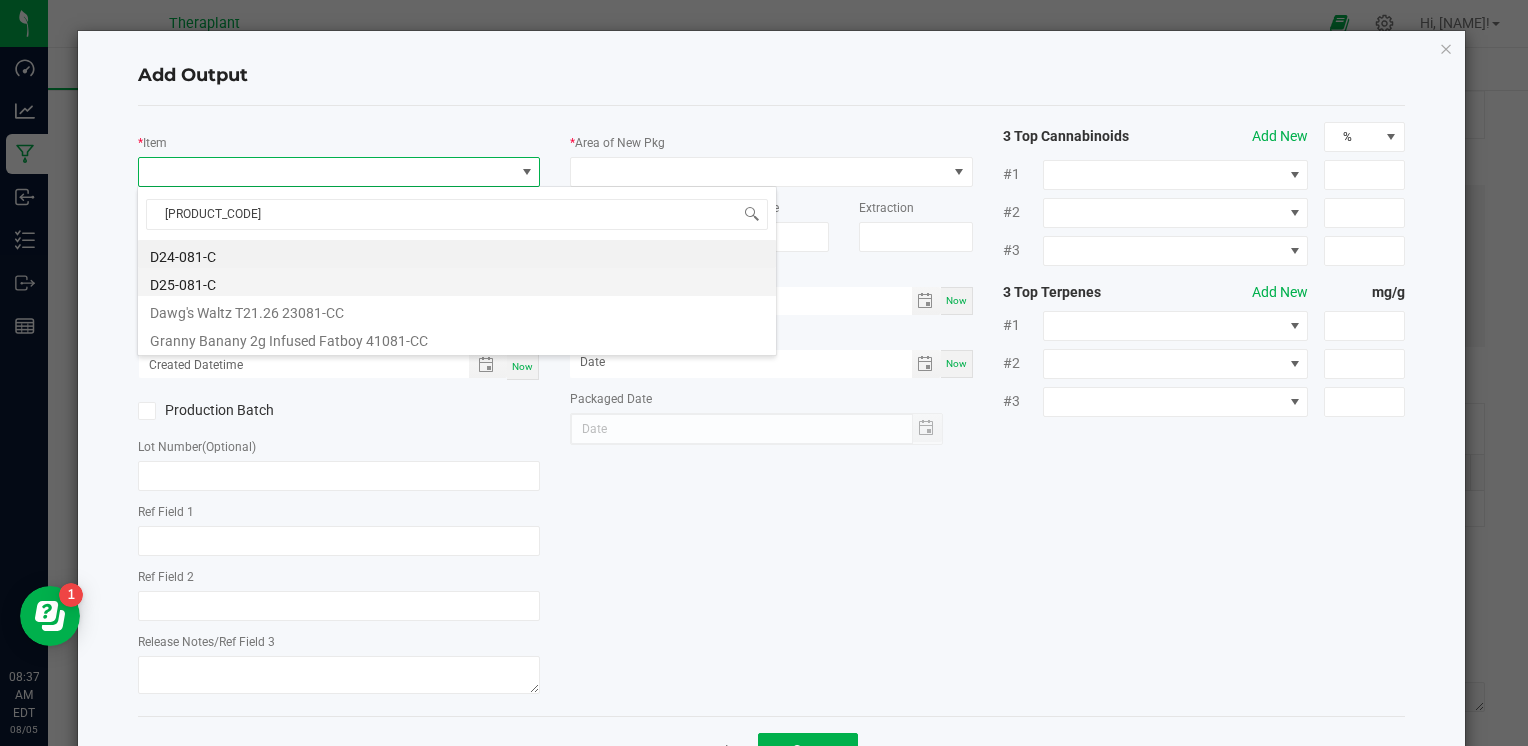click on "D25-081-C" at bounding box center [457, 282] 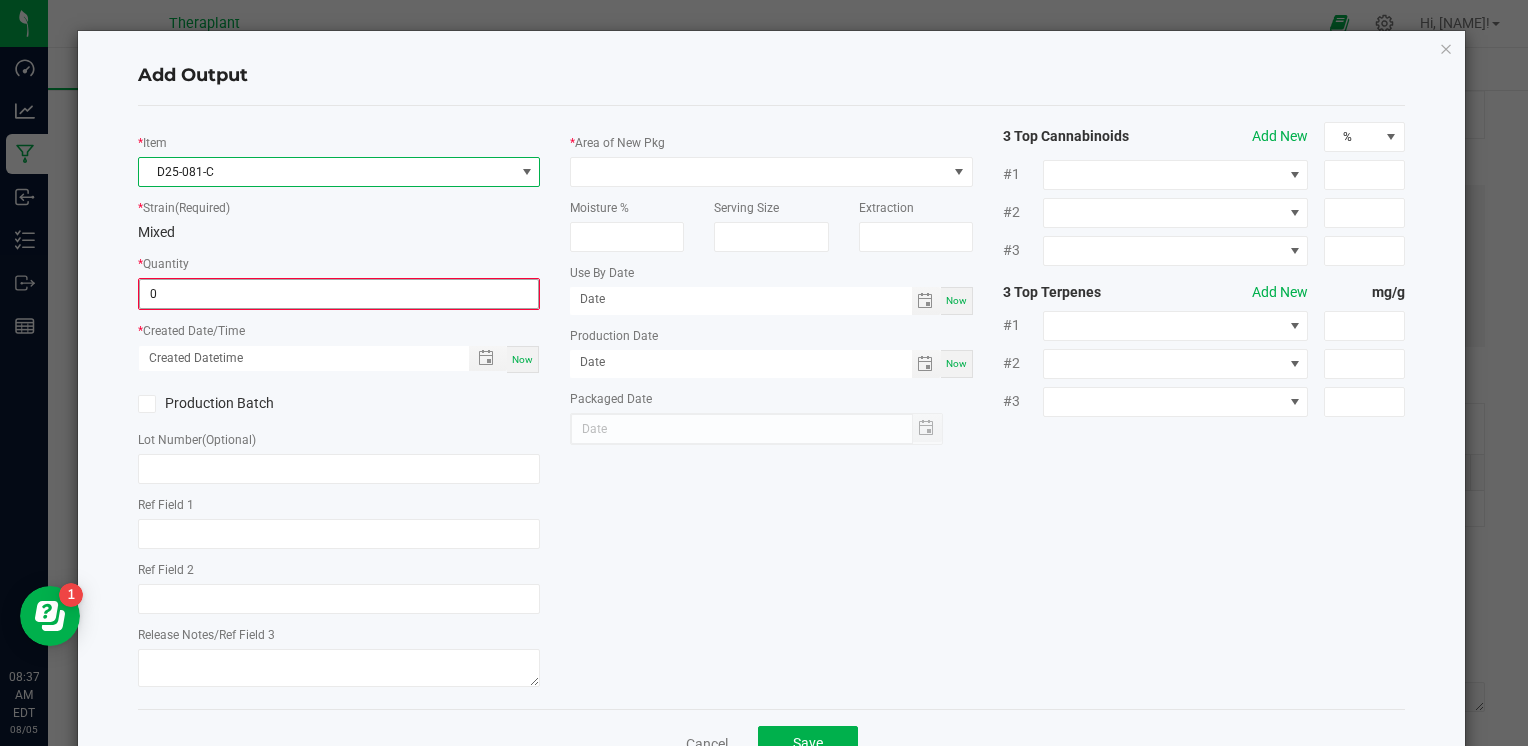 click on "0" at bounding box center [339, 294] 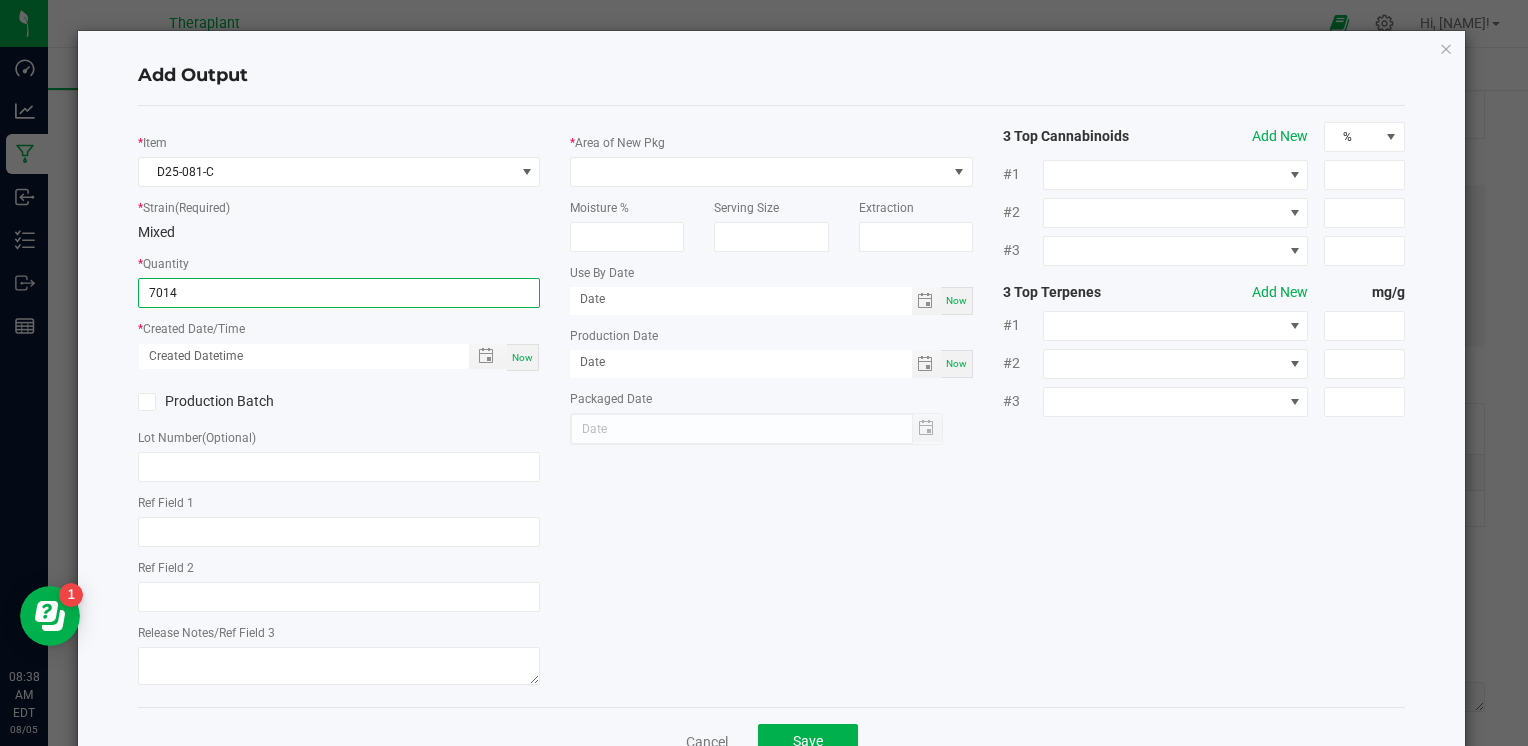 type on "7014.0000 g" 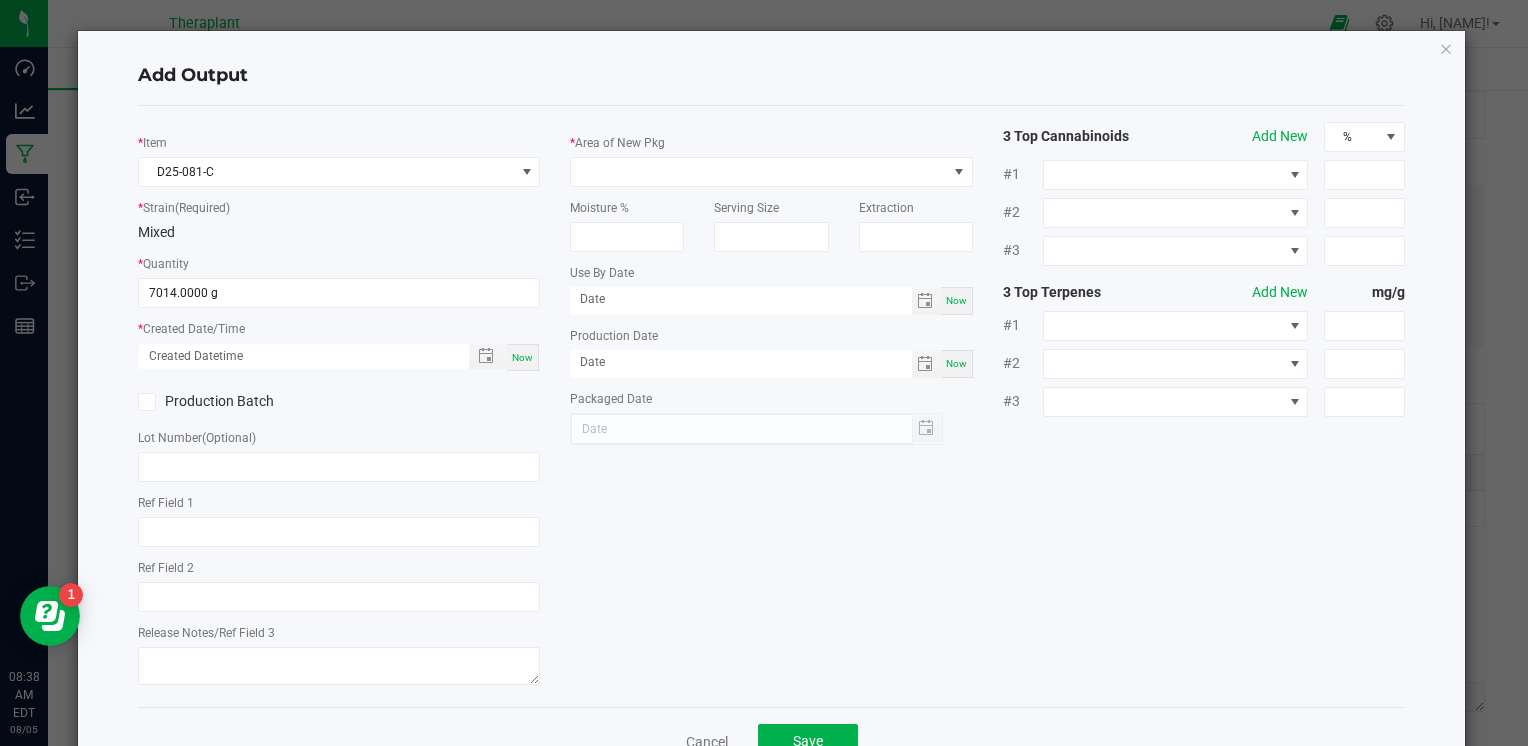 click on "Now" at bounding box center (522, 357) 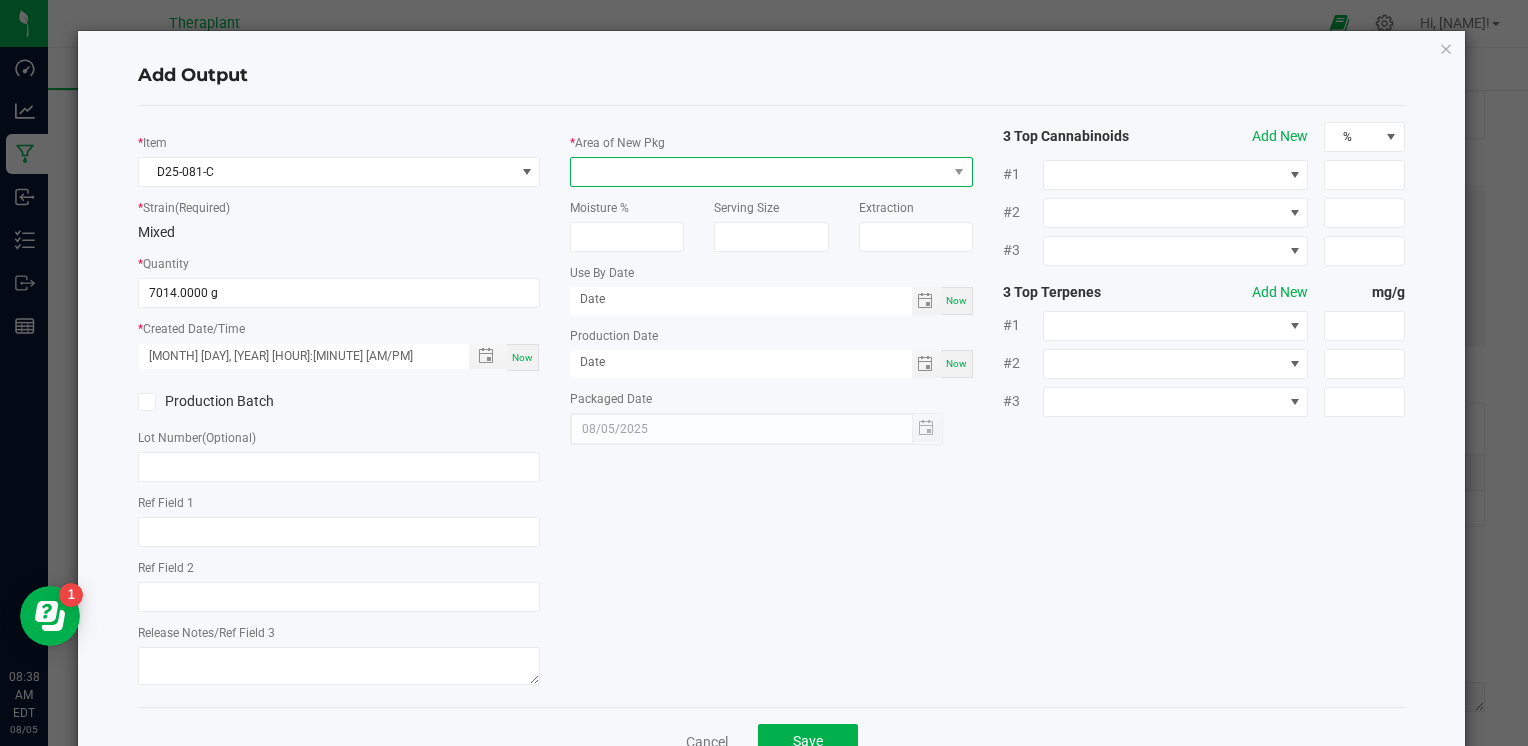 click at bounding box center (758, 172) 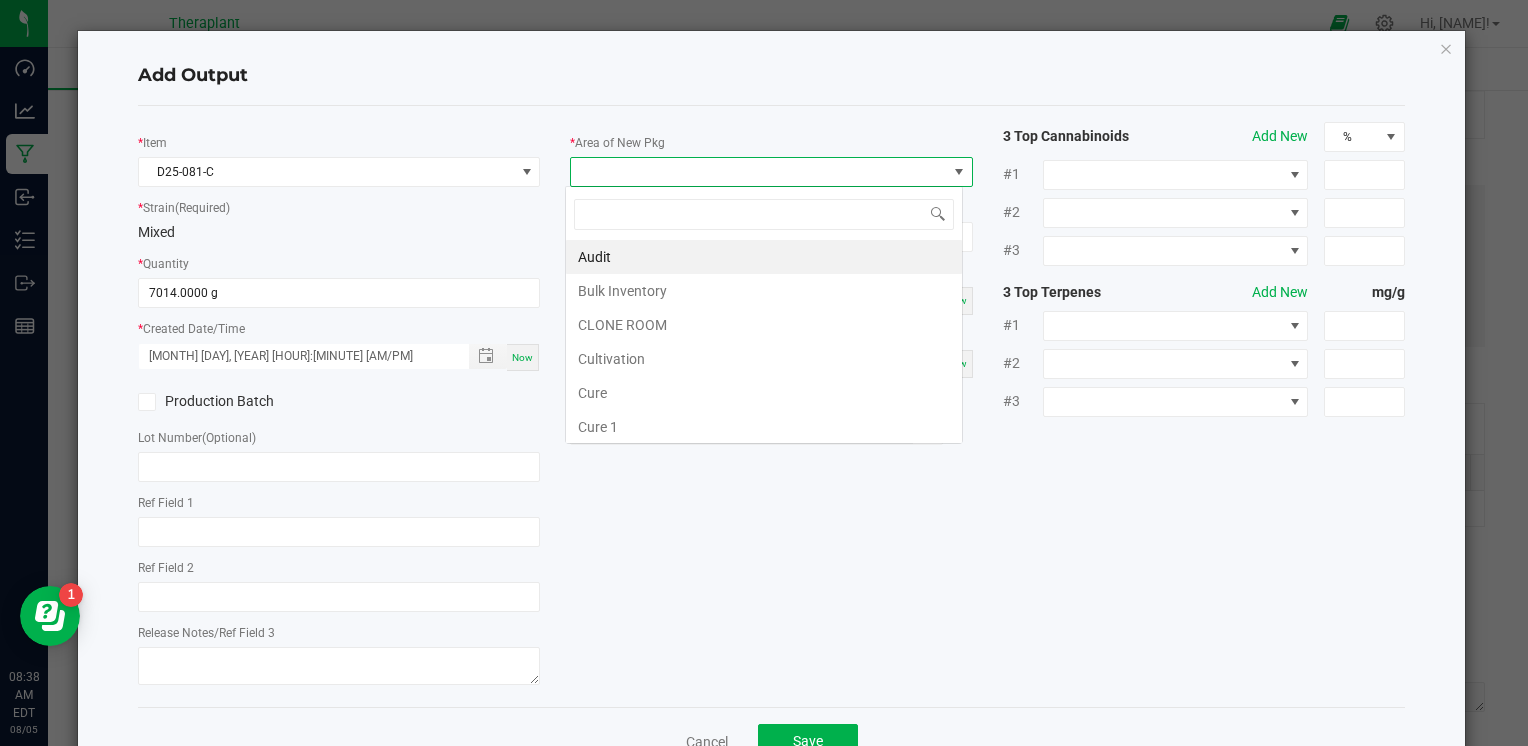 scroll, scrollTop: 99970, scrollLeft: 99602, axis: both 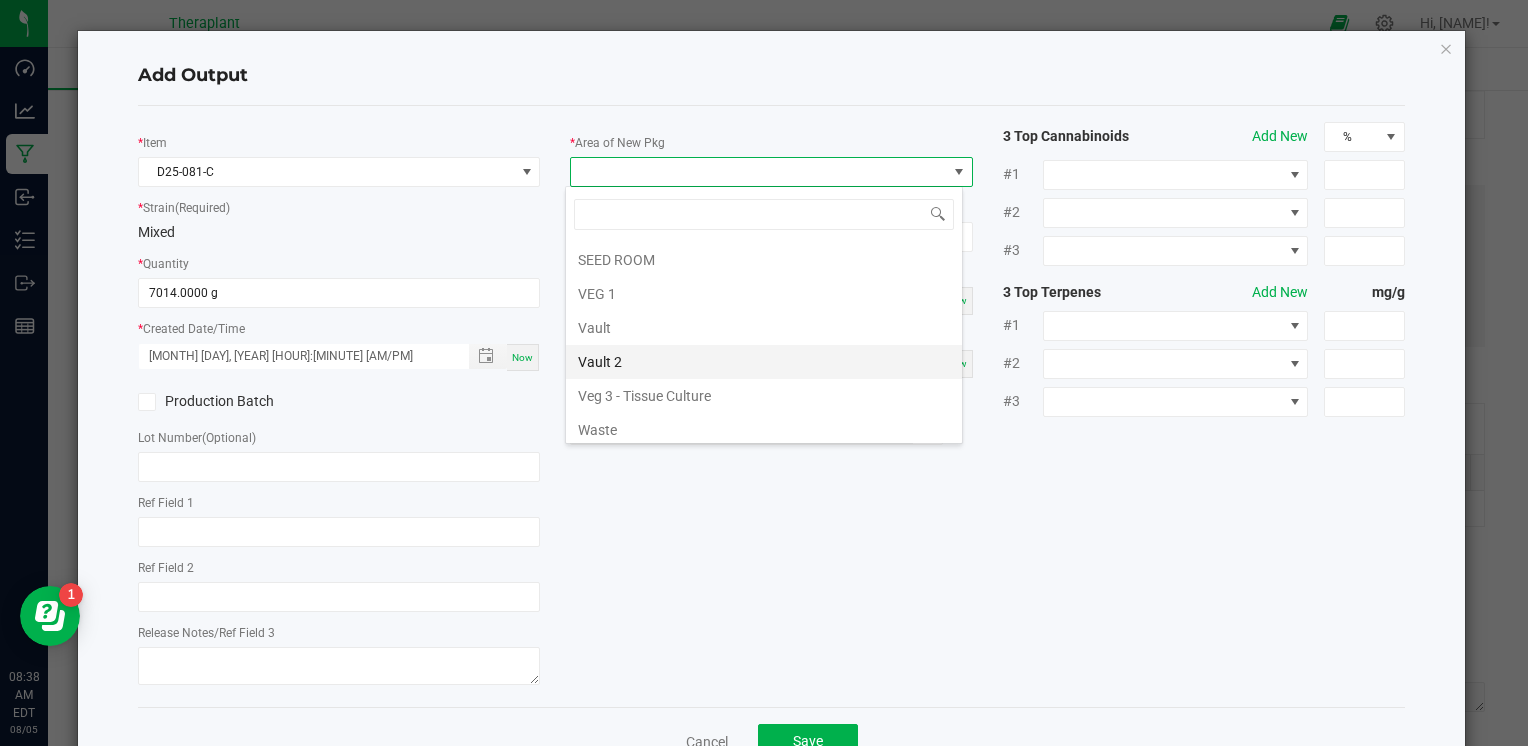 click on "Vault 2" at bounding box center [764, 362] 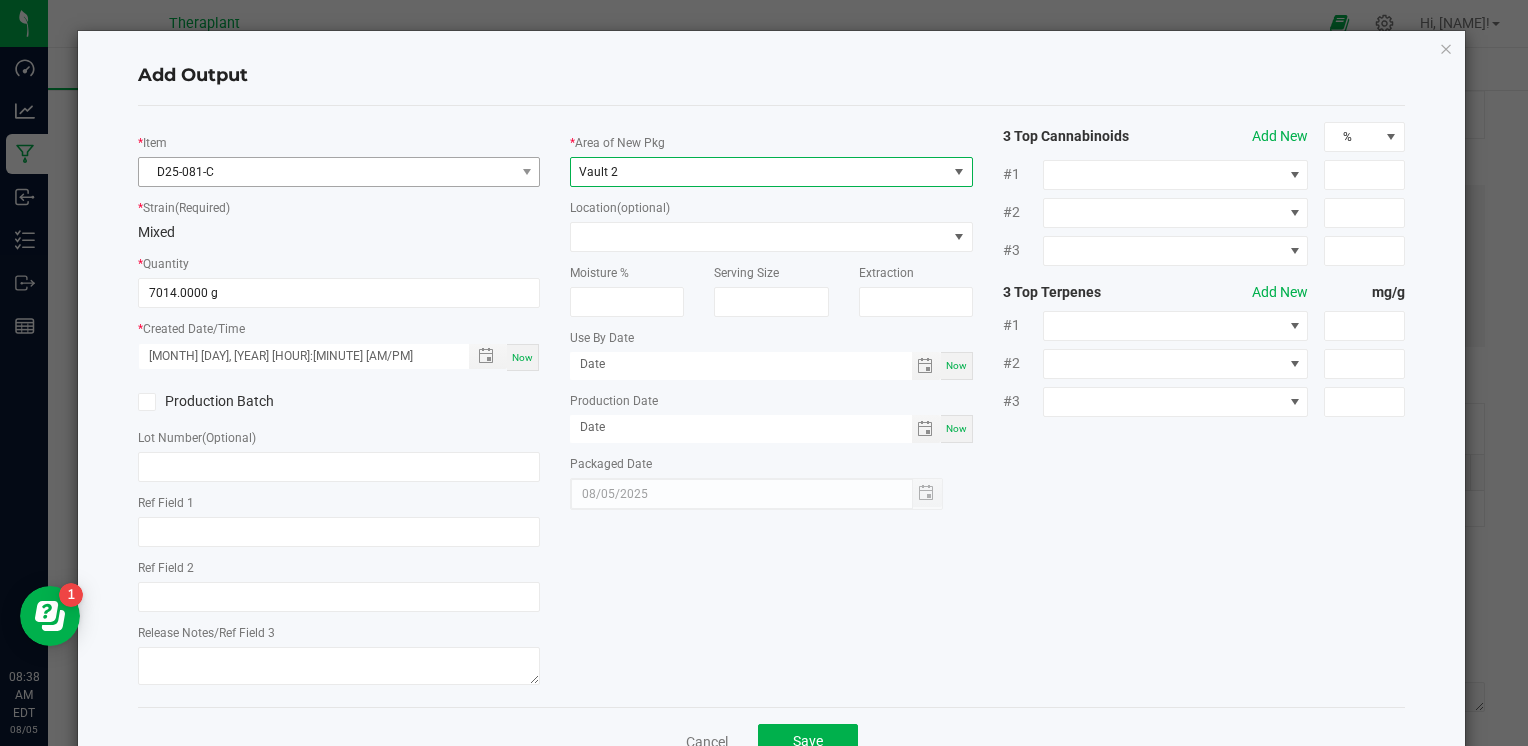 scroll, scrollTop: 61, scrollLeft: 0, axis: vertical 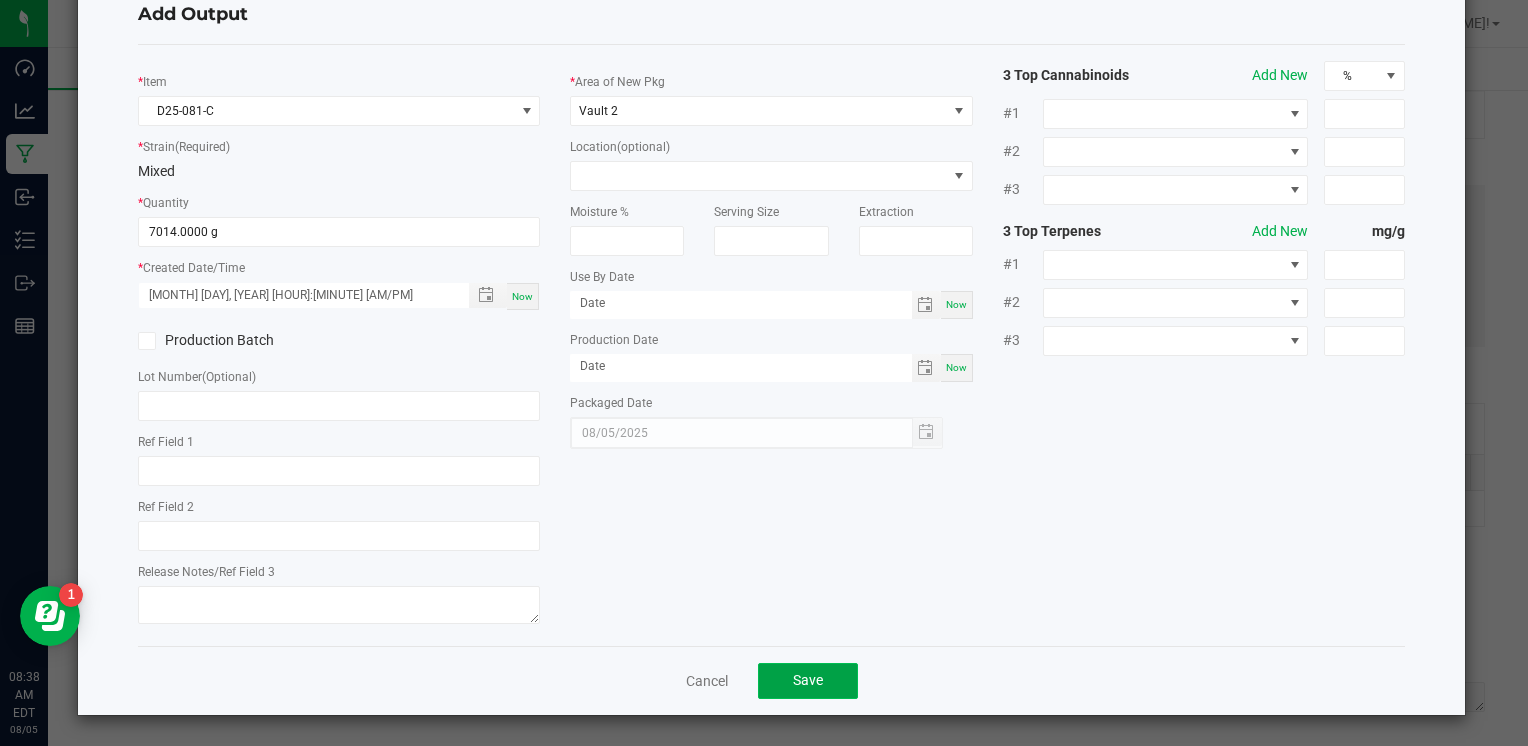 click on "Save" 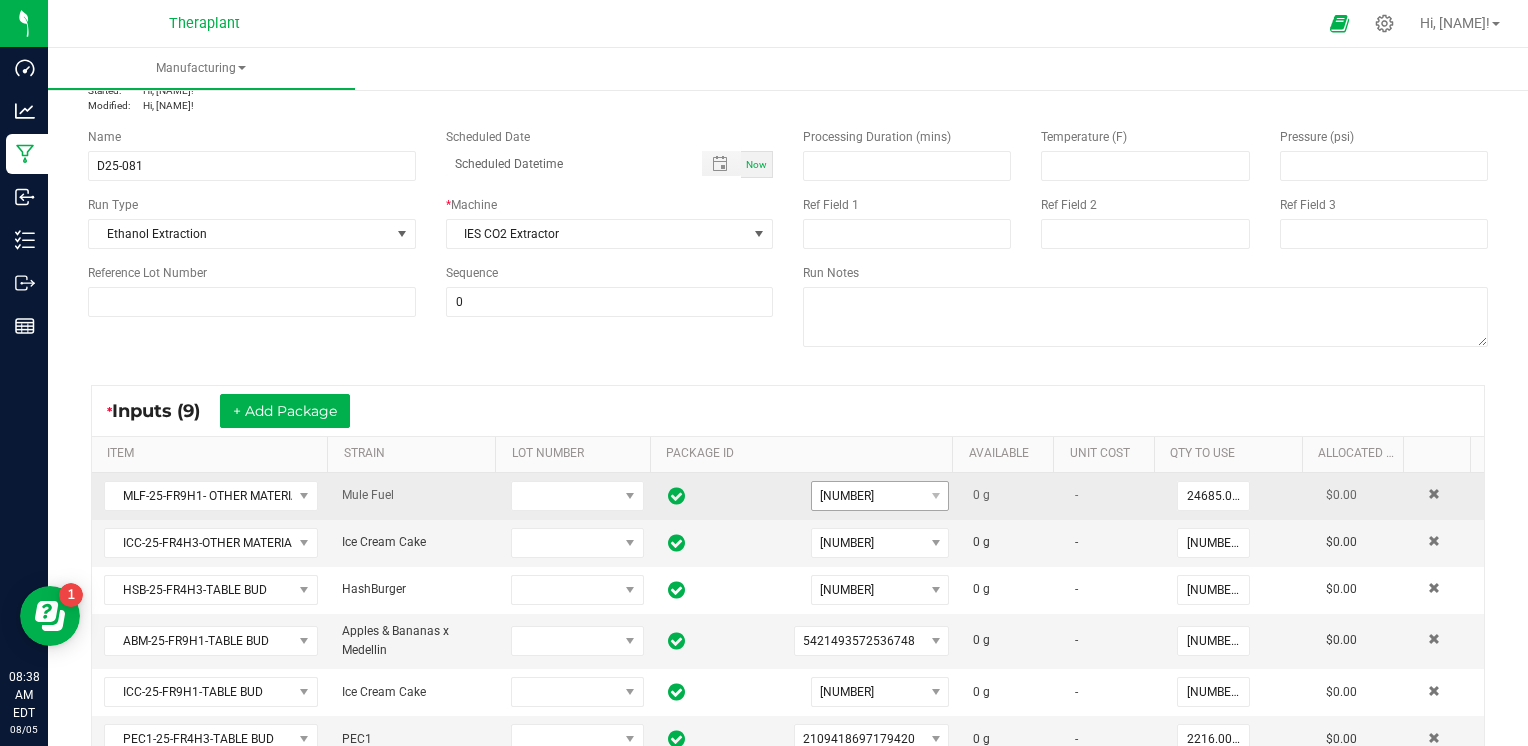 scroll, scrollTop: 0, scrollLeft: 0, axis: both 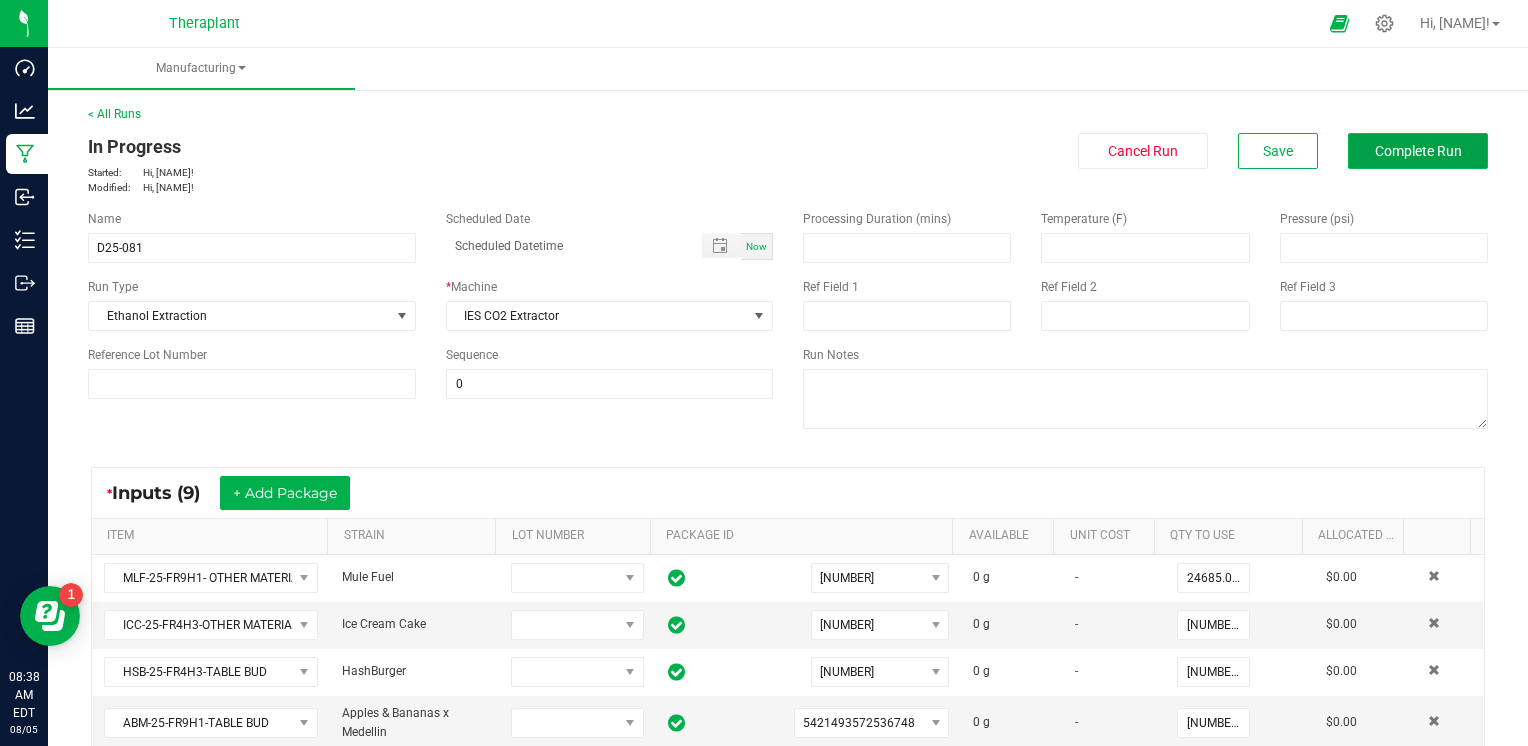 click on "Complete Run" at bounding box center [1418, 151] 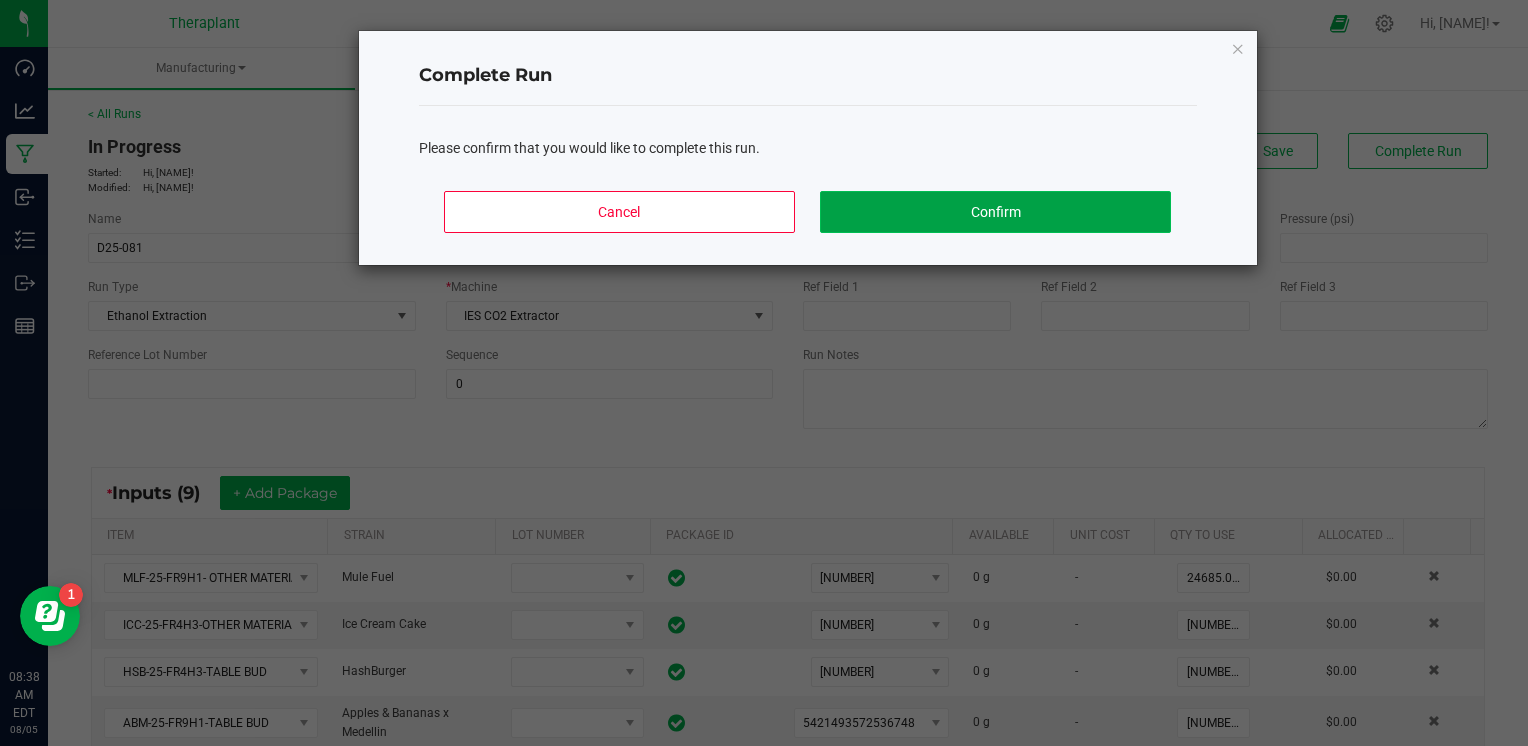 click on "Confirm" 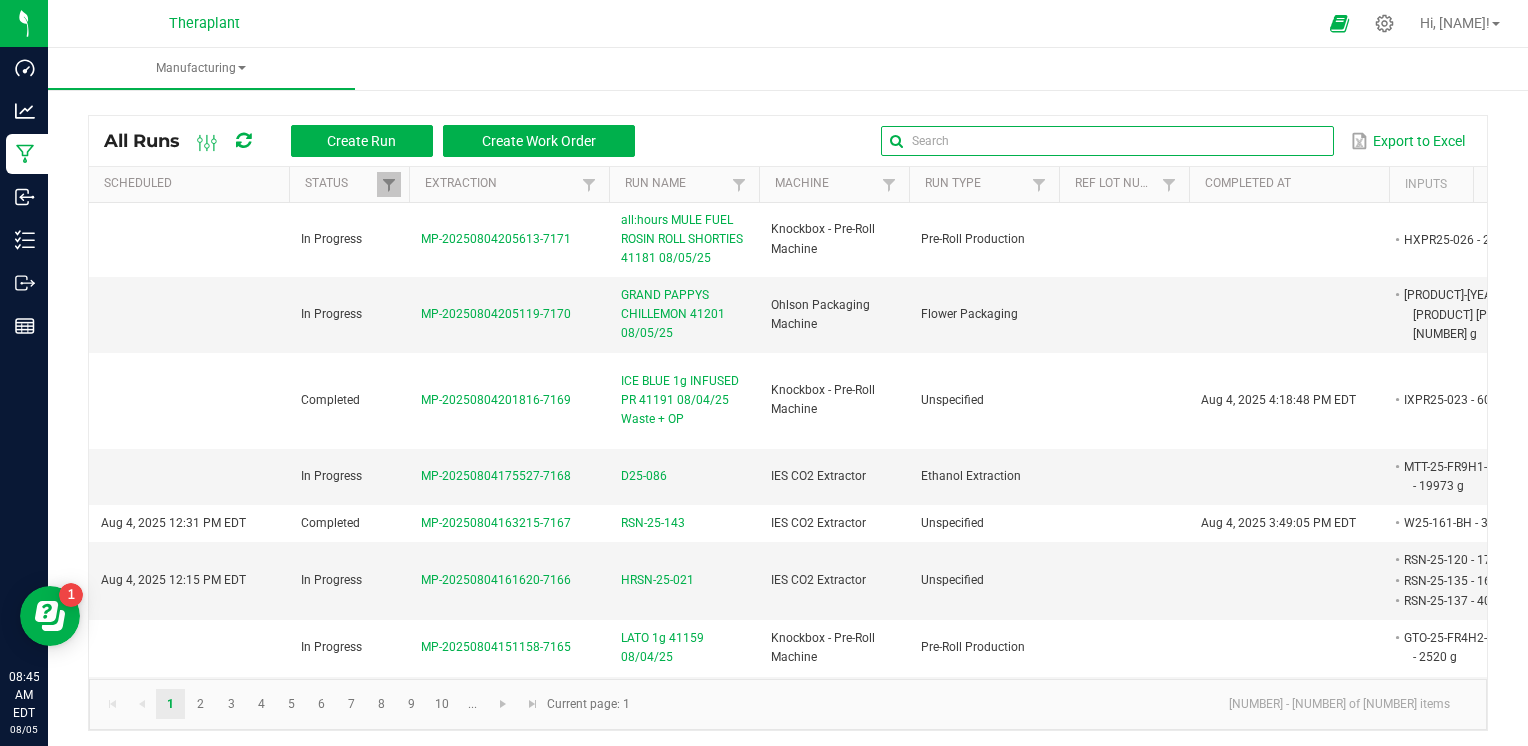 click at bounding box center (1107, 141) 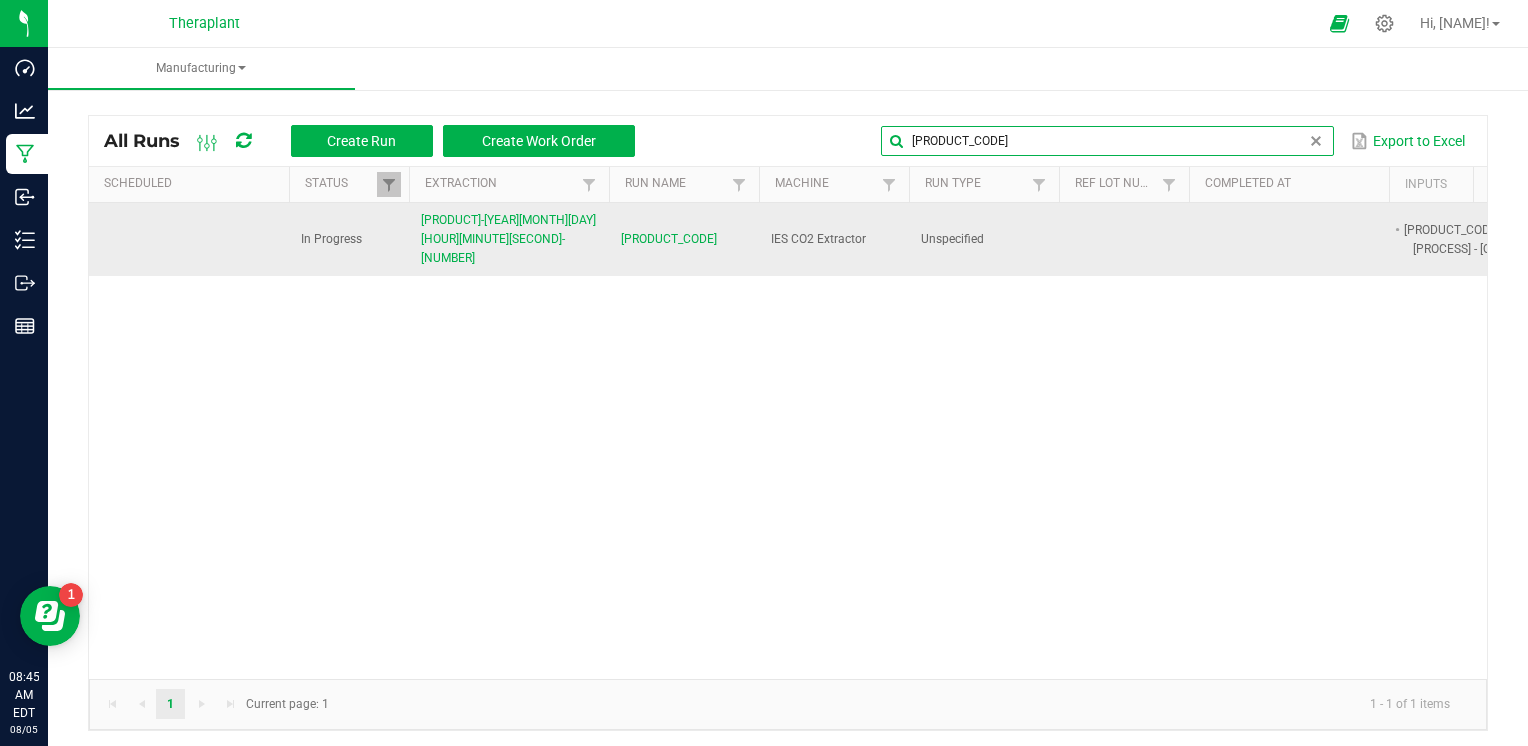 type on "[PRODUCT_CODE]" 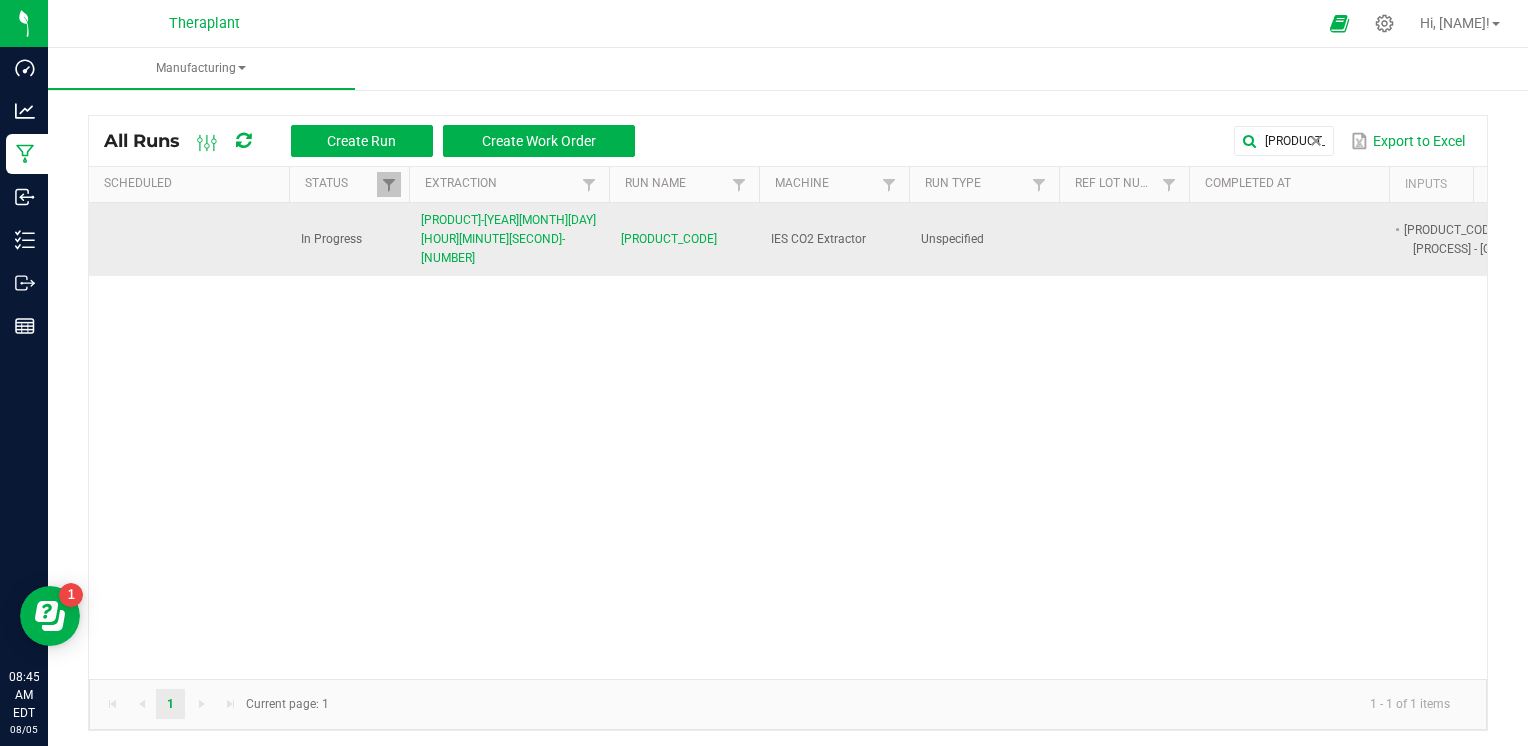 click on "[PRODUCT_CODE]" at bounding box center (669, 239) 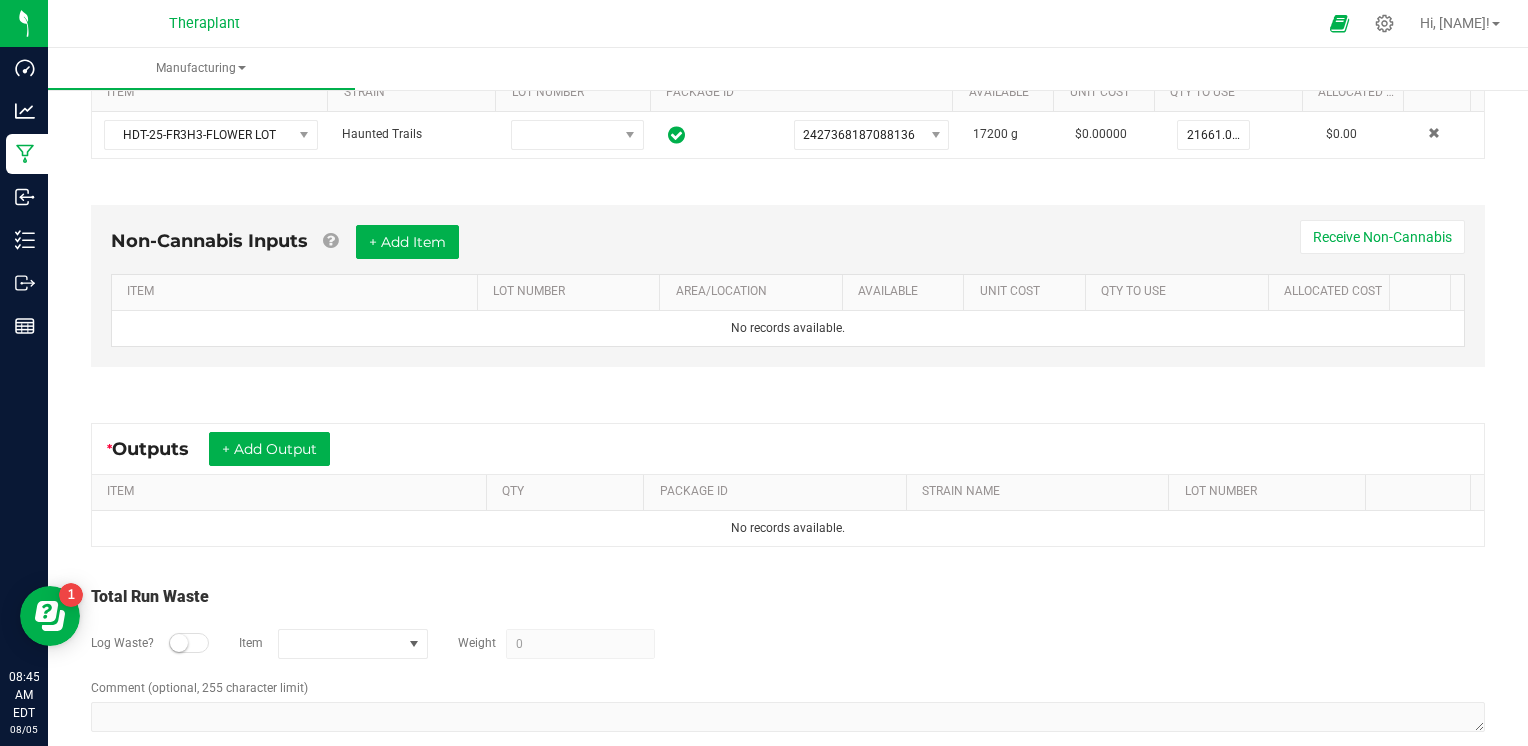 scroll, scrollTop: 467, scrollLeft: 0, axis: vertical 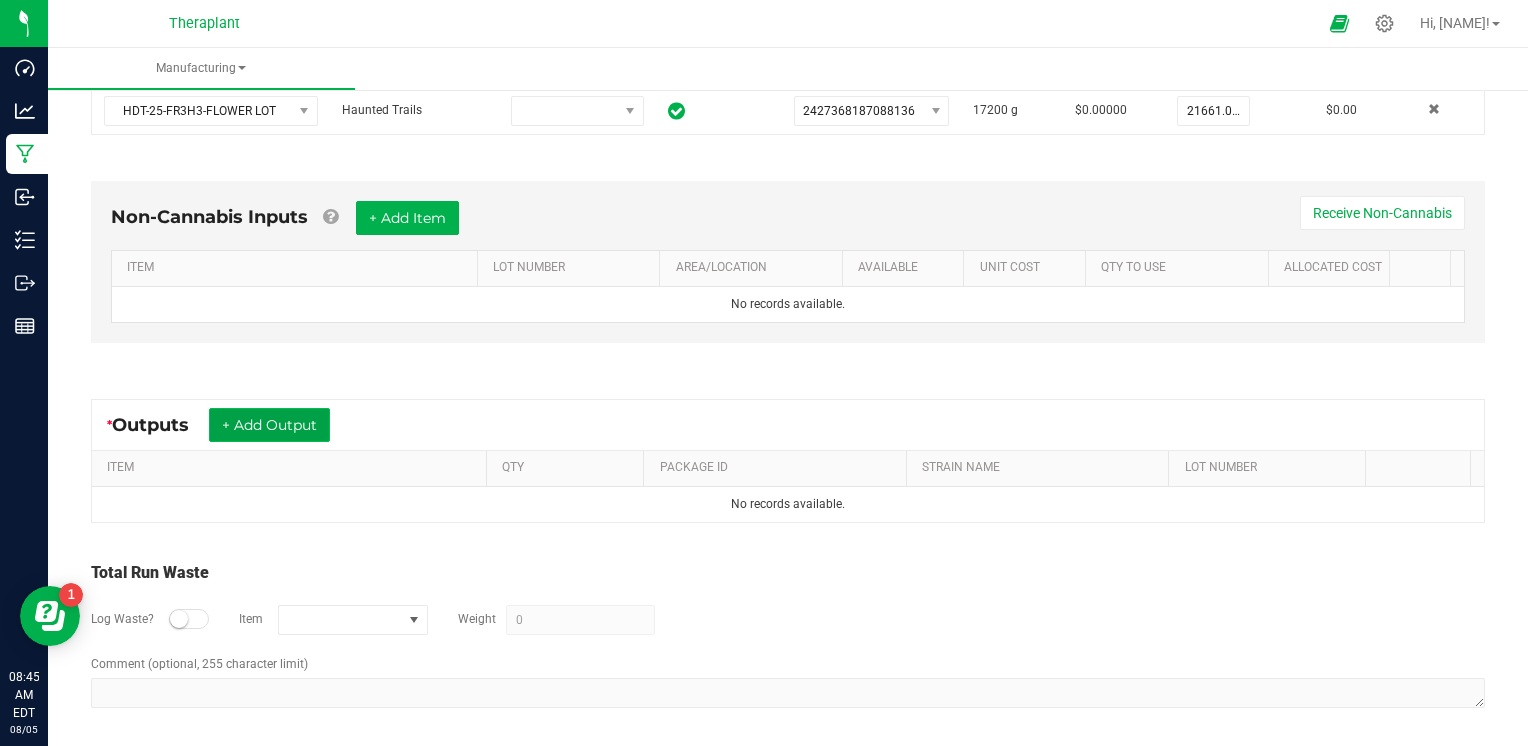 click on "+ Add Output" at bounding box center [269, 425] 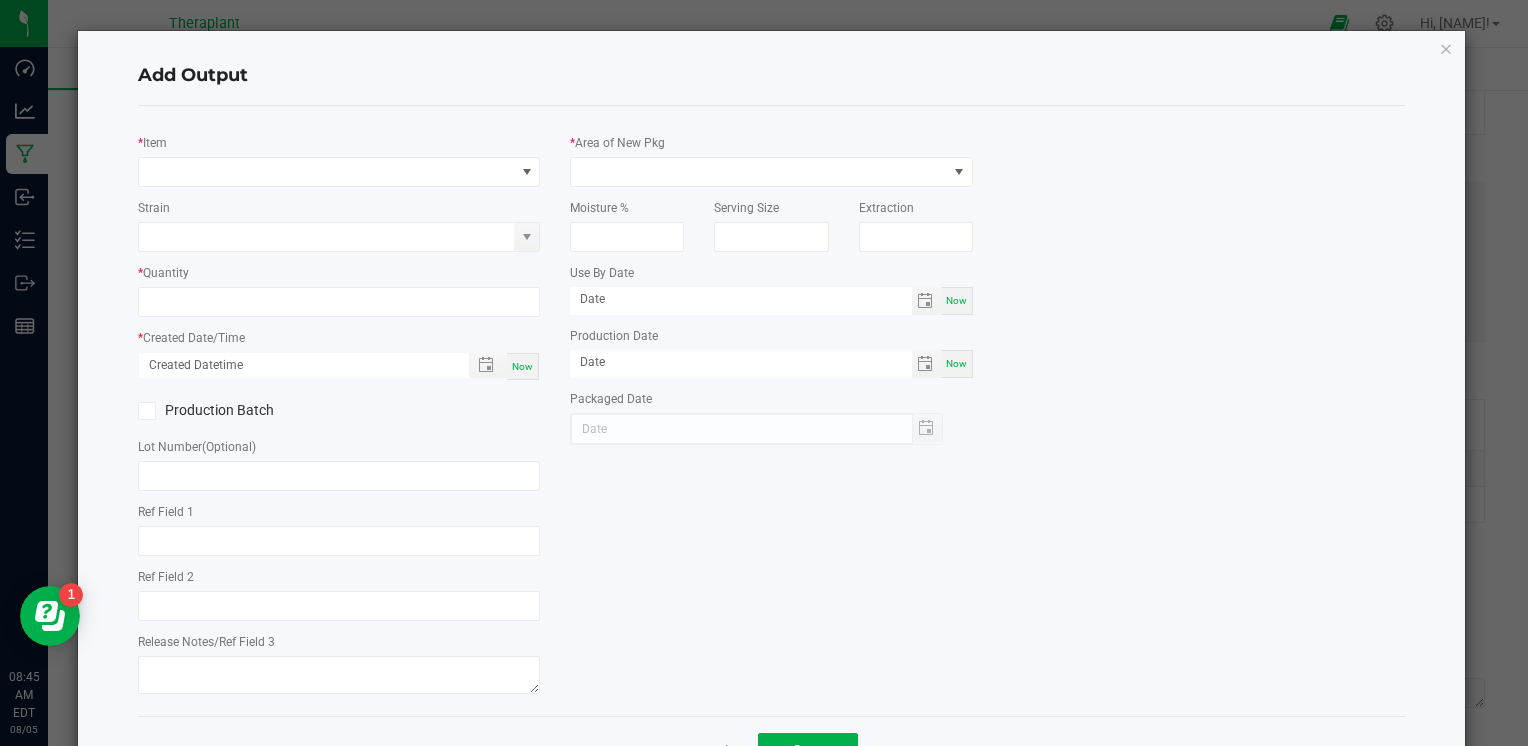 type on "Ethanol Extraction" 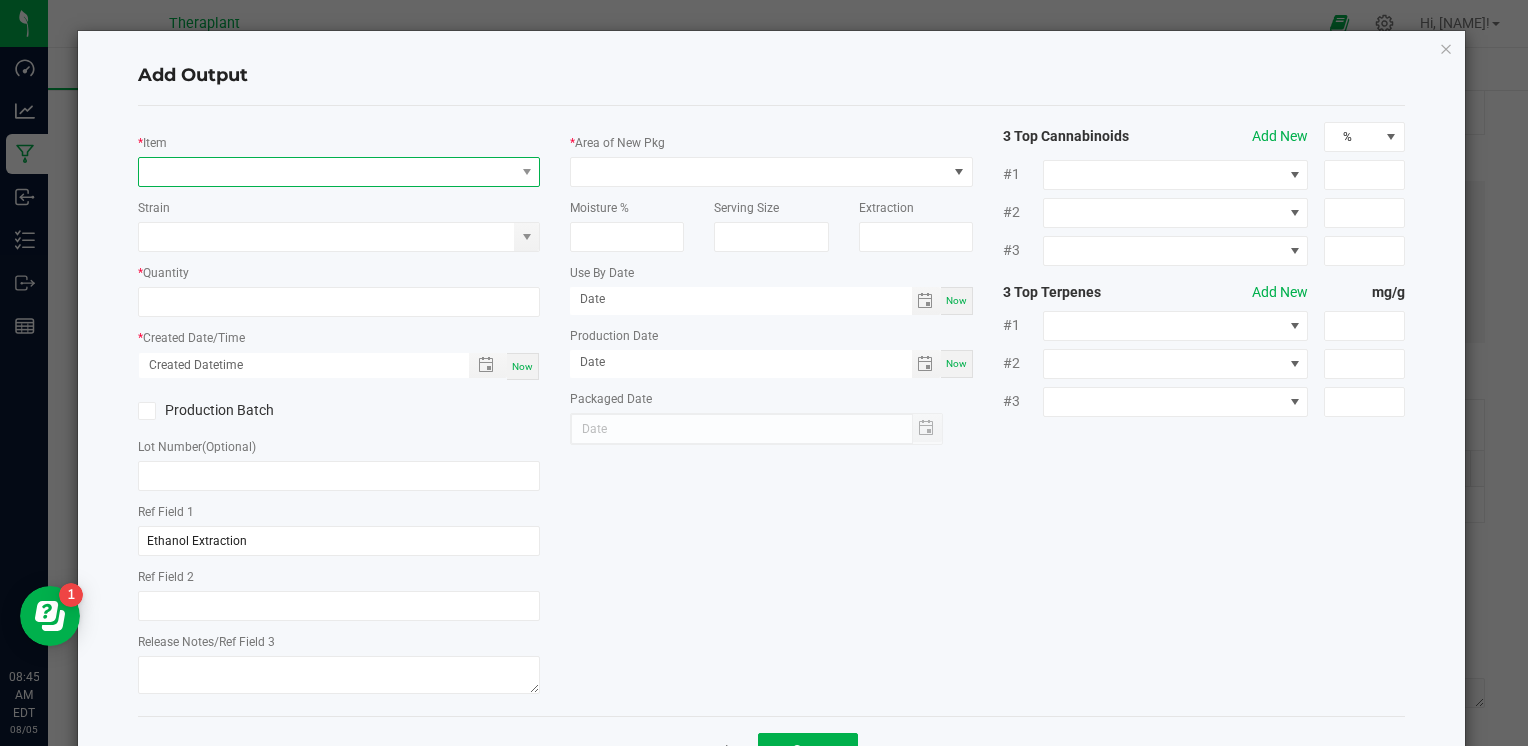 click at bounding box center [326, 172] 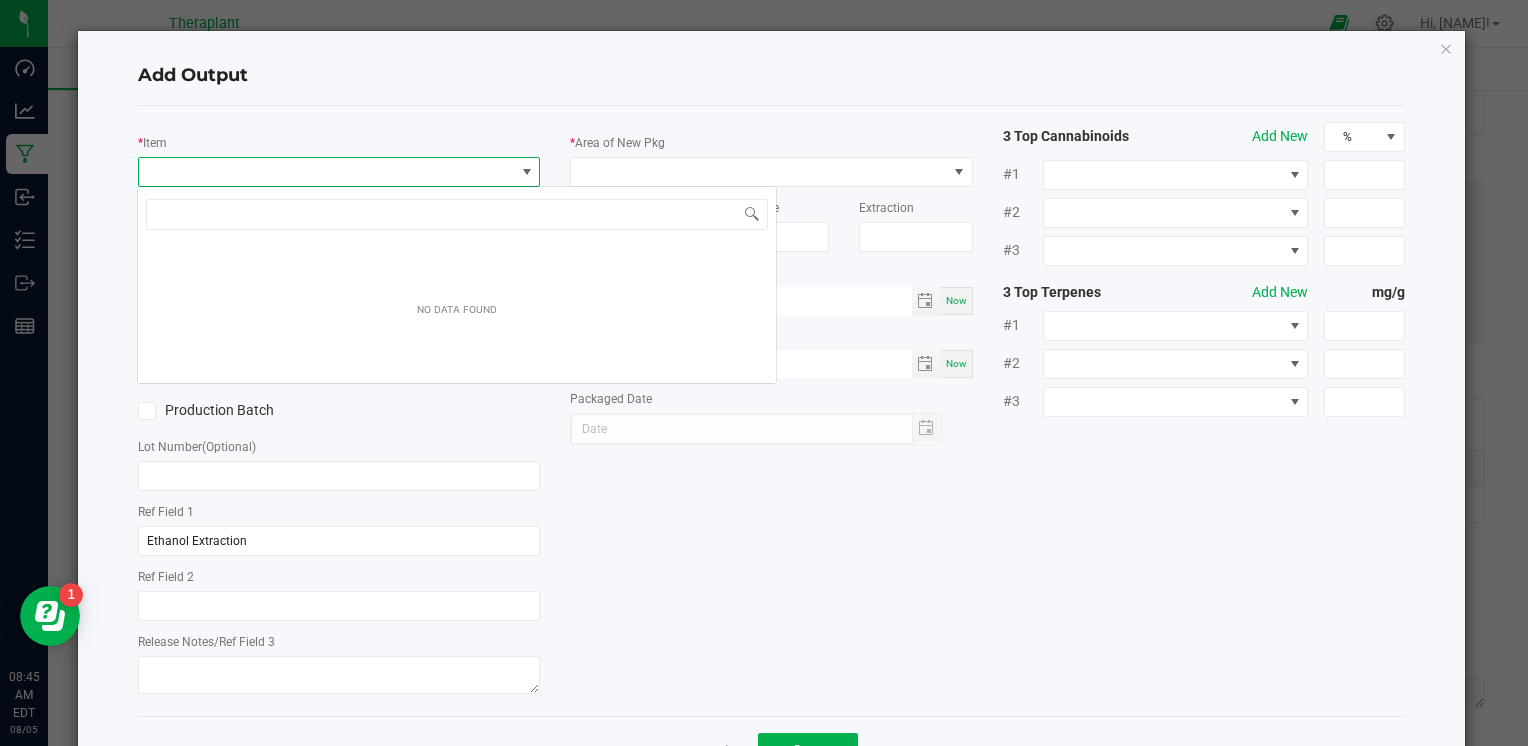 scroll, scrollTop: 99970, scrollLeft: 99602, axis: both 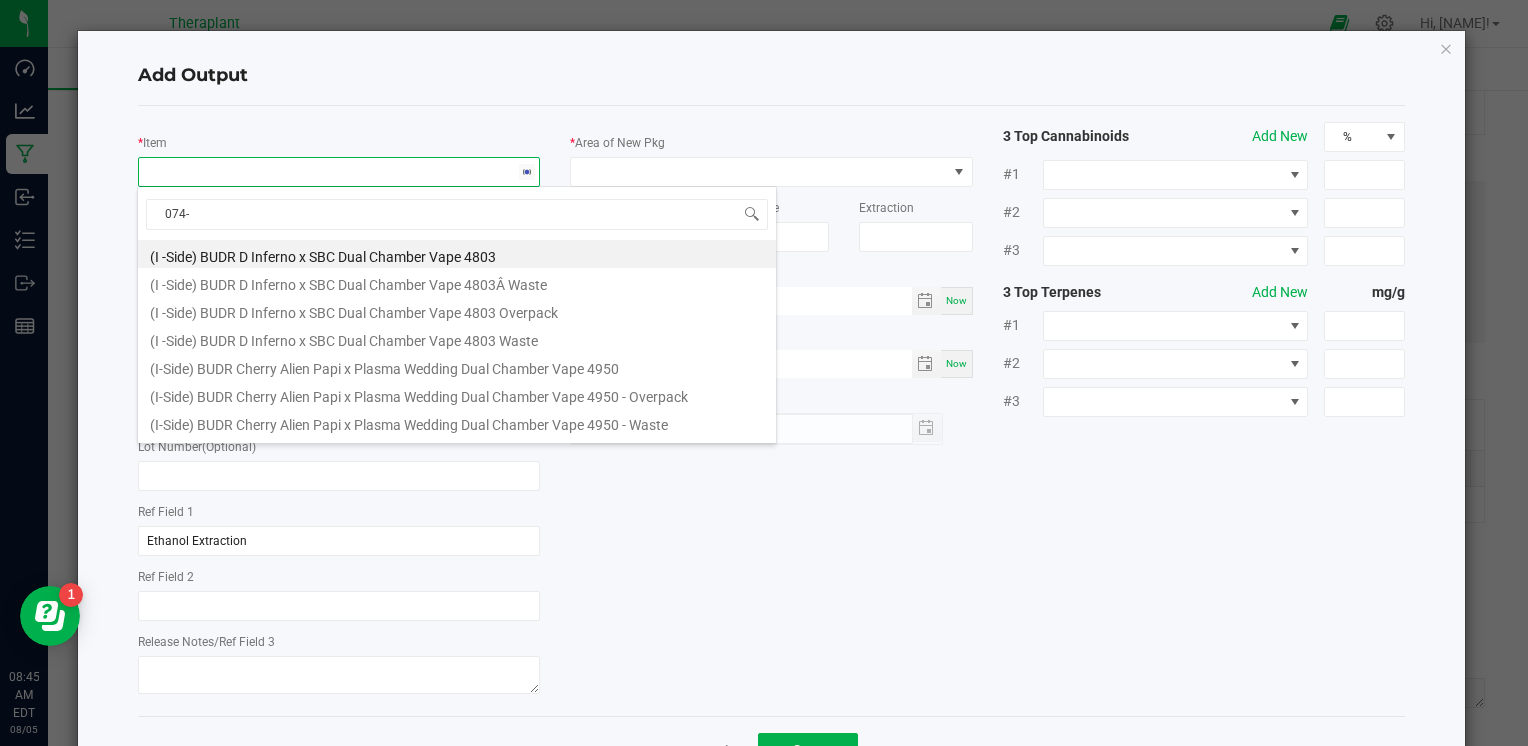 type on "[PRODUCT_CODE]" 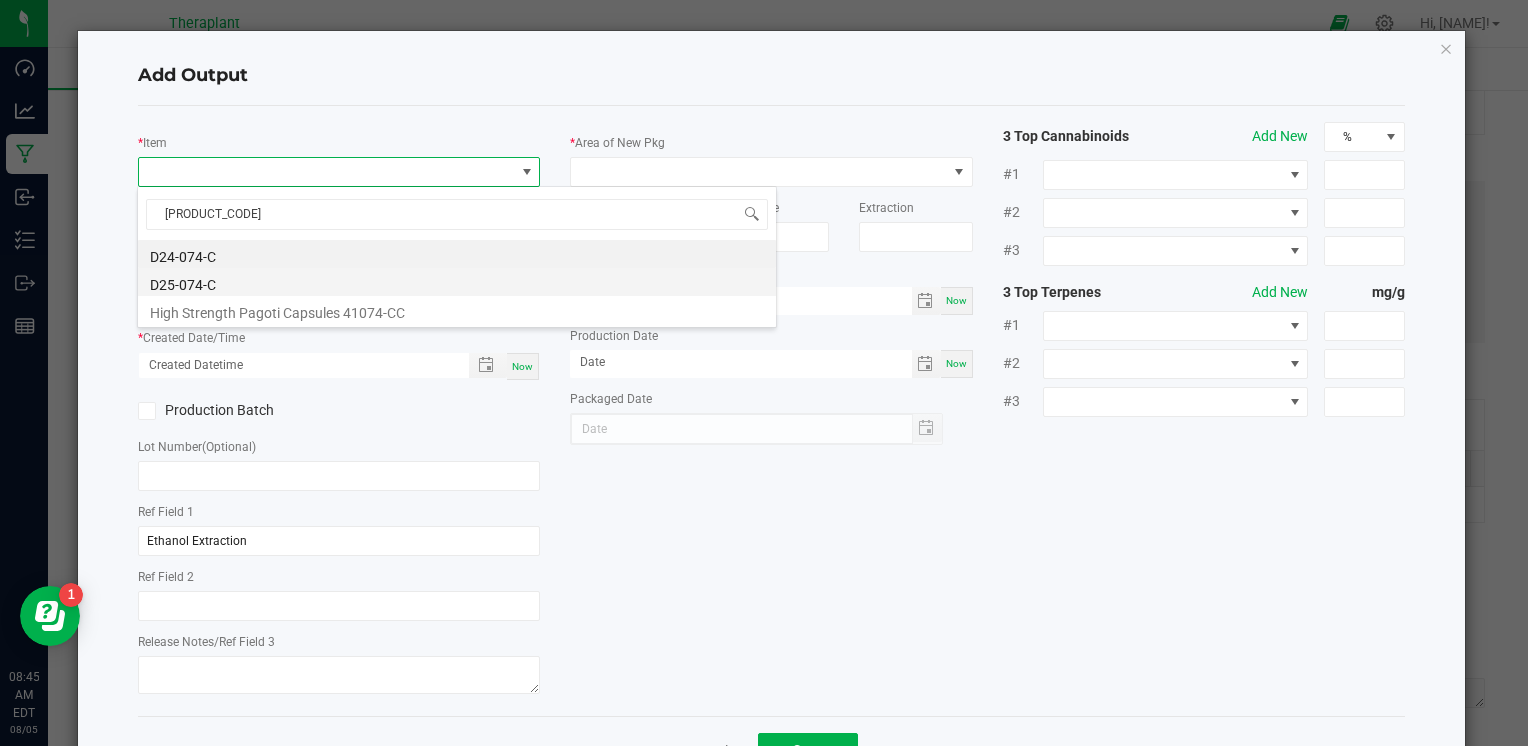 click on "D25-074-C" at bounding box center [457, 282] 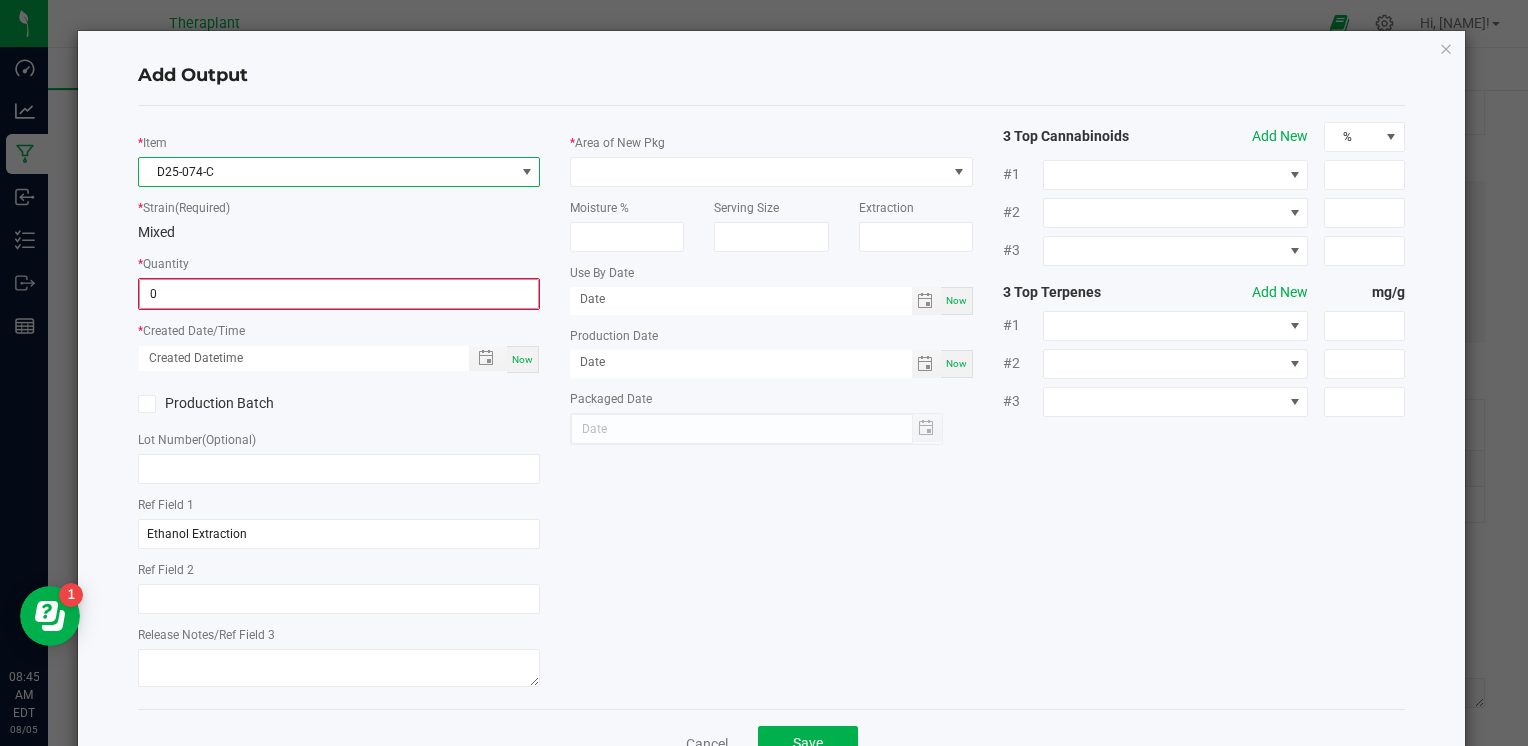click on "0" at bounding box center [339, 294] 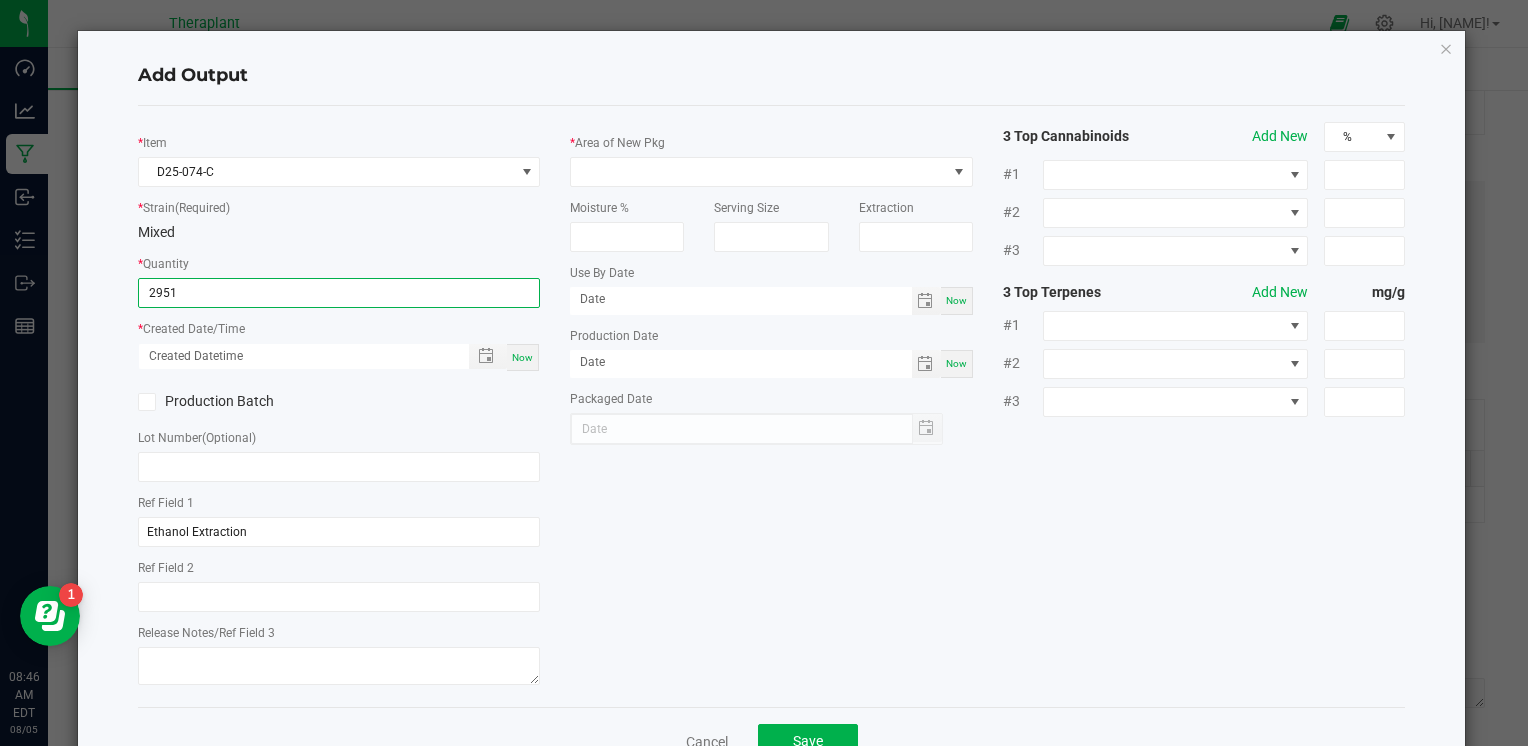 type on "2951.0000 g" 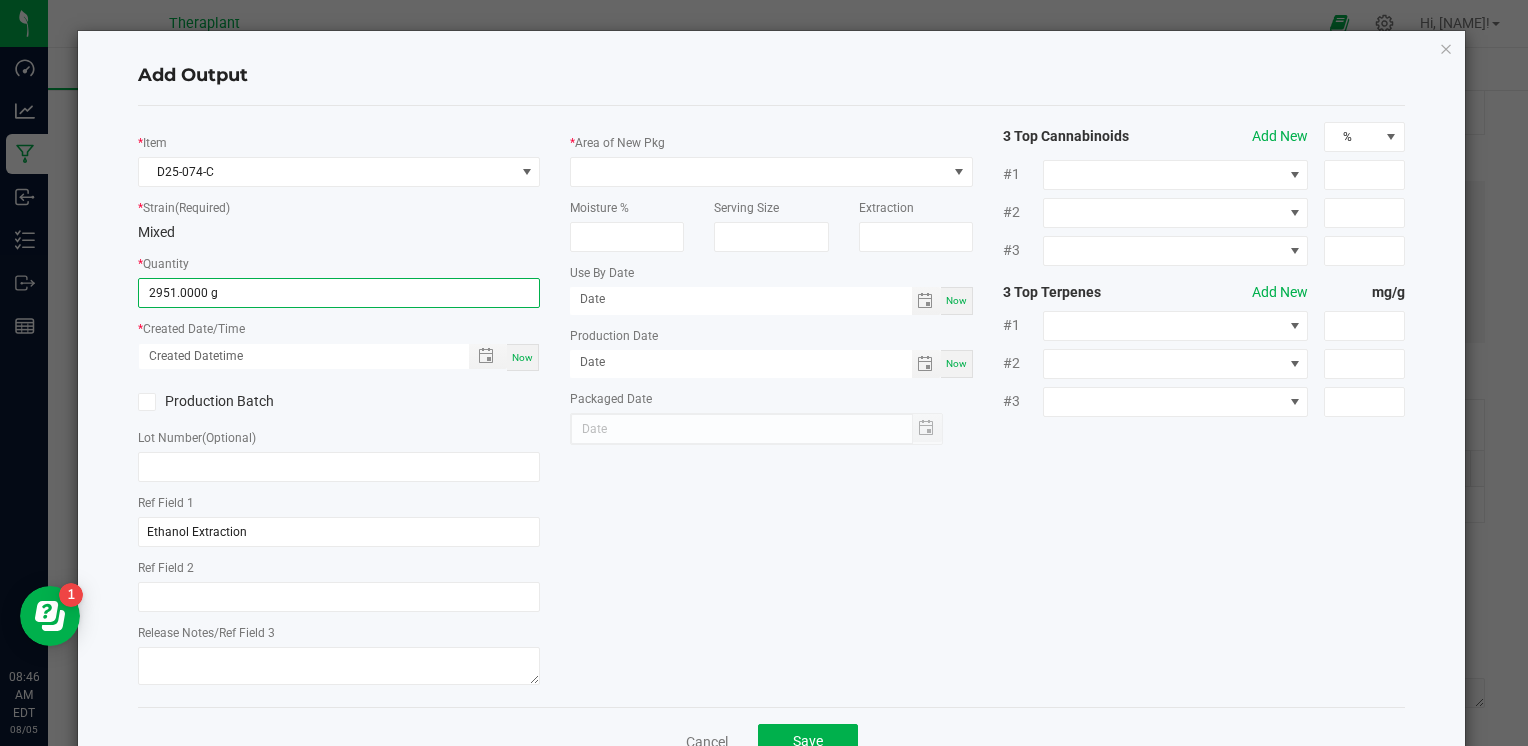 click on "Now" at bounding box center (523, 357) 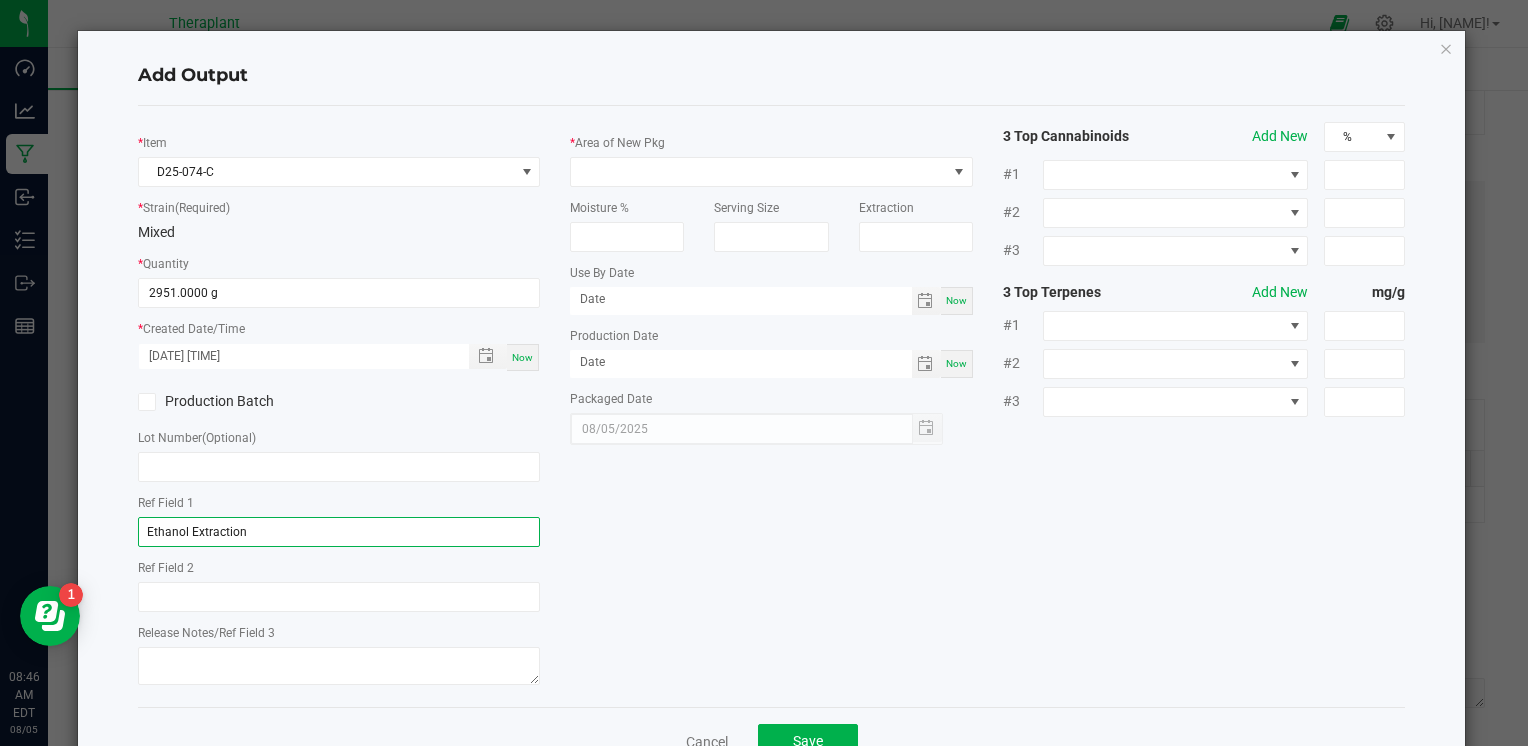 drag, startPoint x: 140, startPoint y: 533, endPoint x: 381, endPoint y: 533, distance: 241 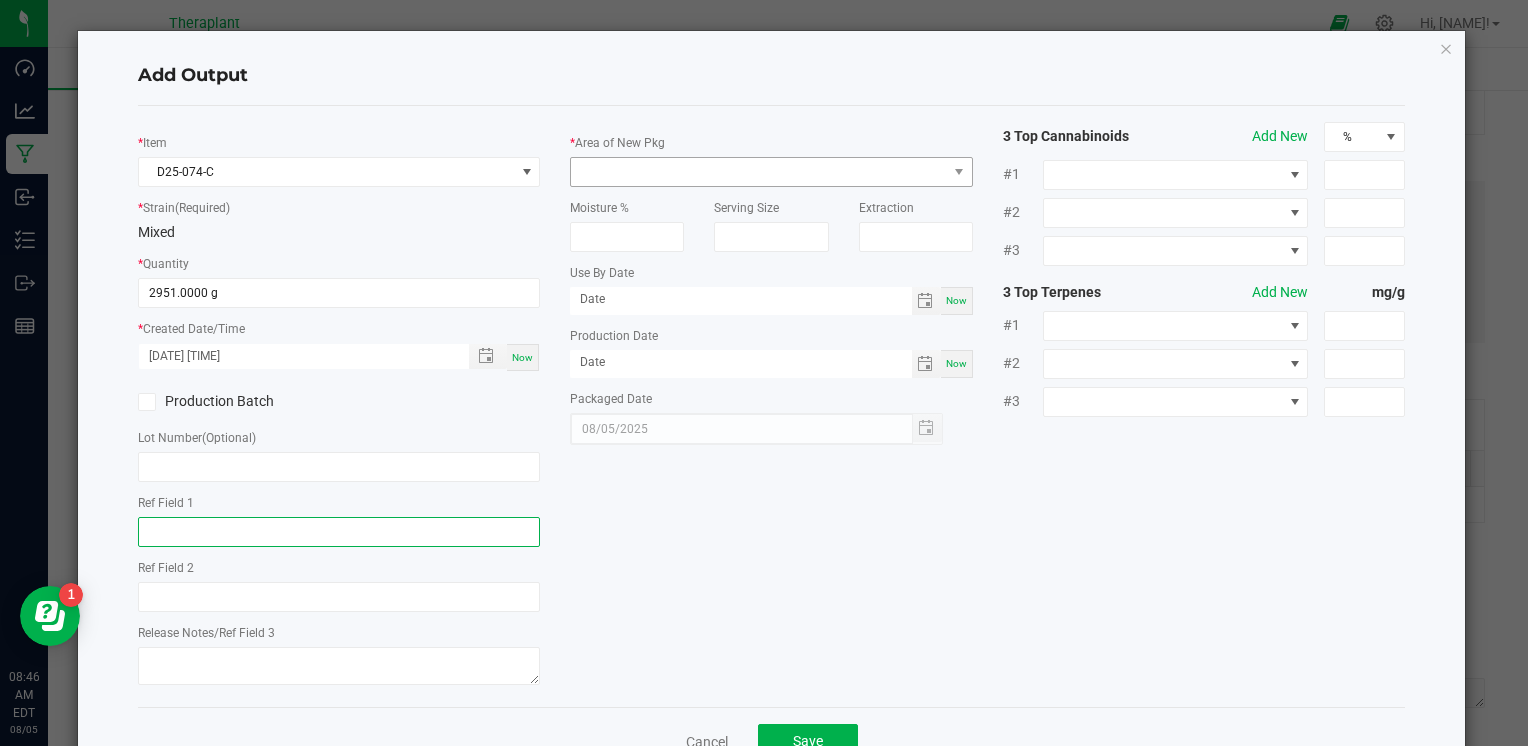 type 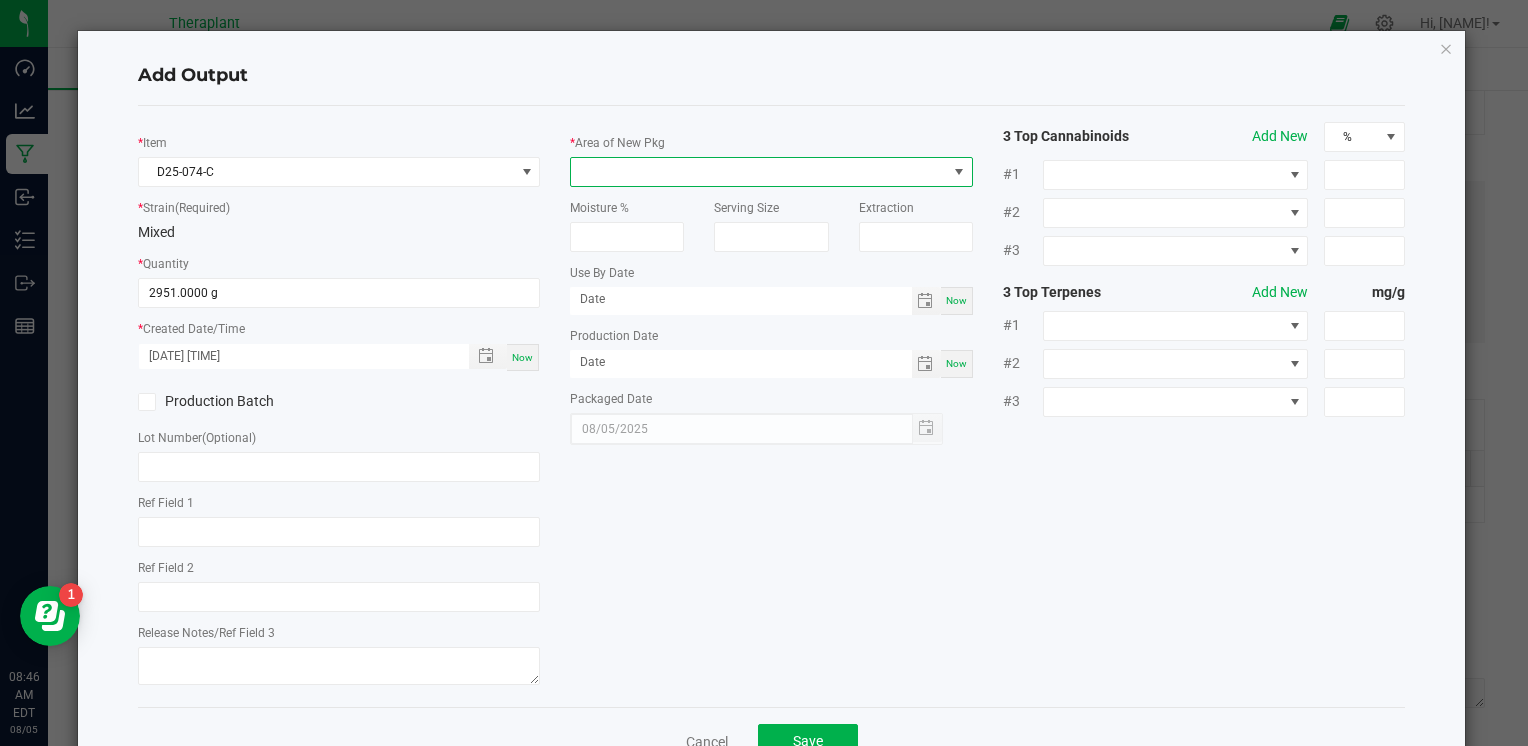 click at bounding box center [758, 172] 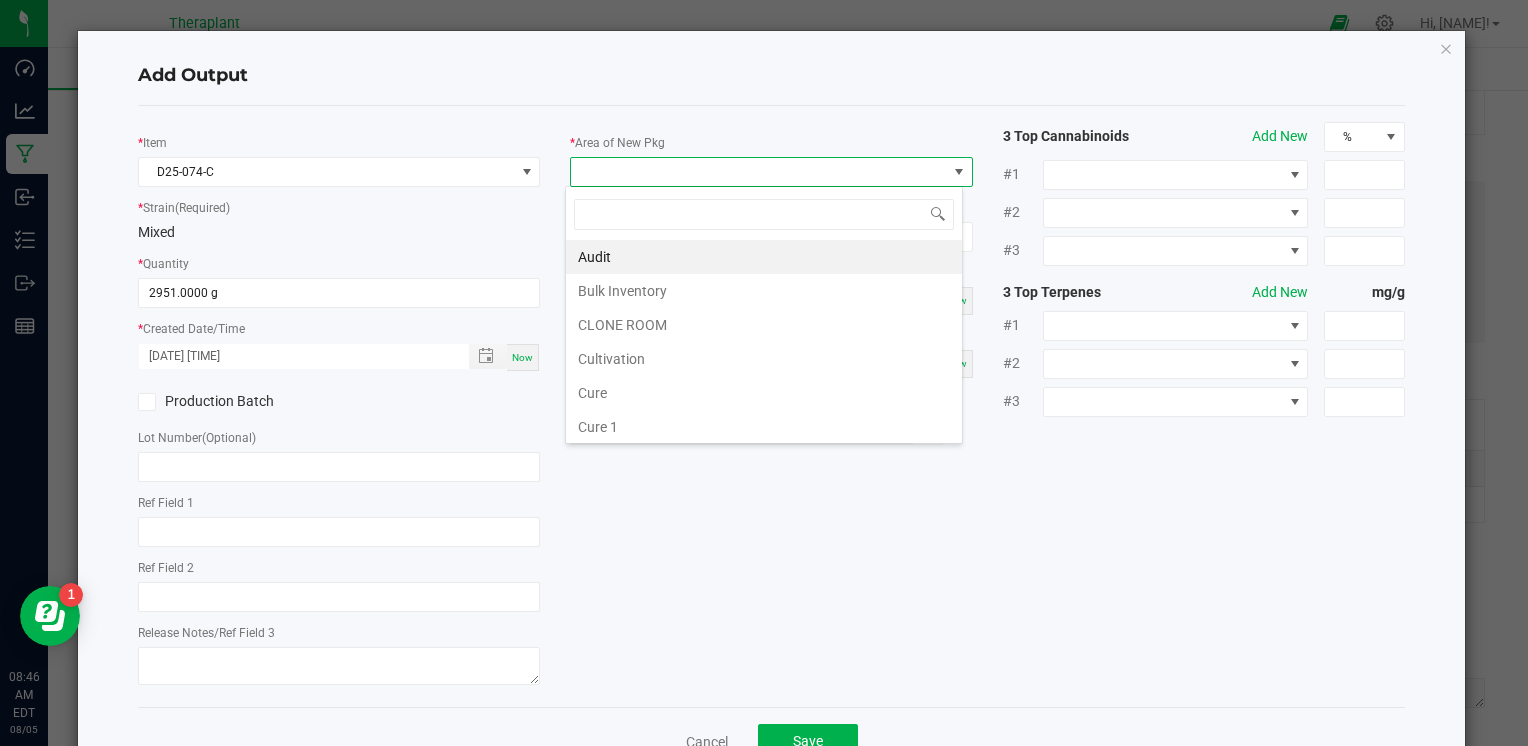 scroll, scrollTop: 99970, scrollLeft: 99602, axis: both 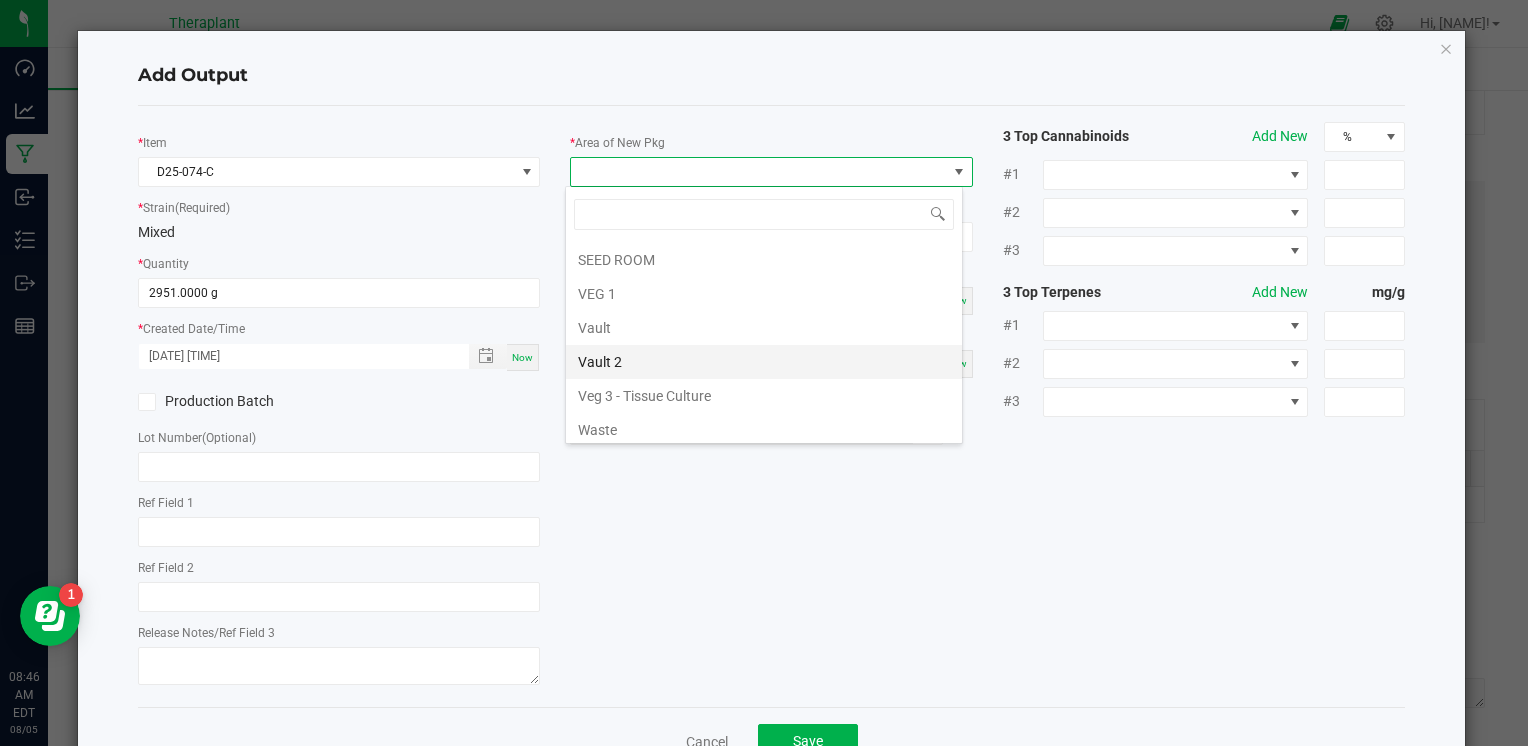 click on "Vault 2" at bounding box center [764, 362] 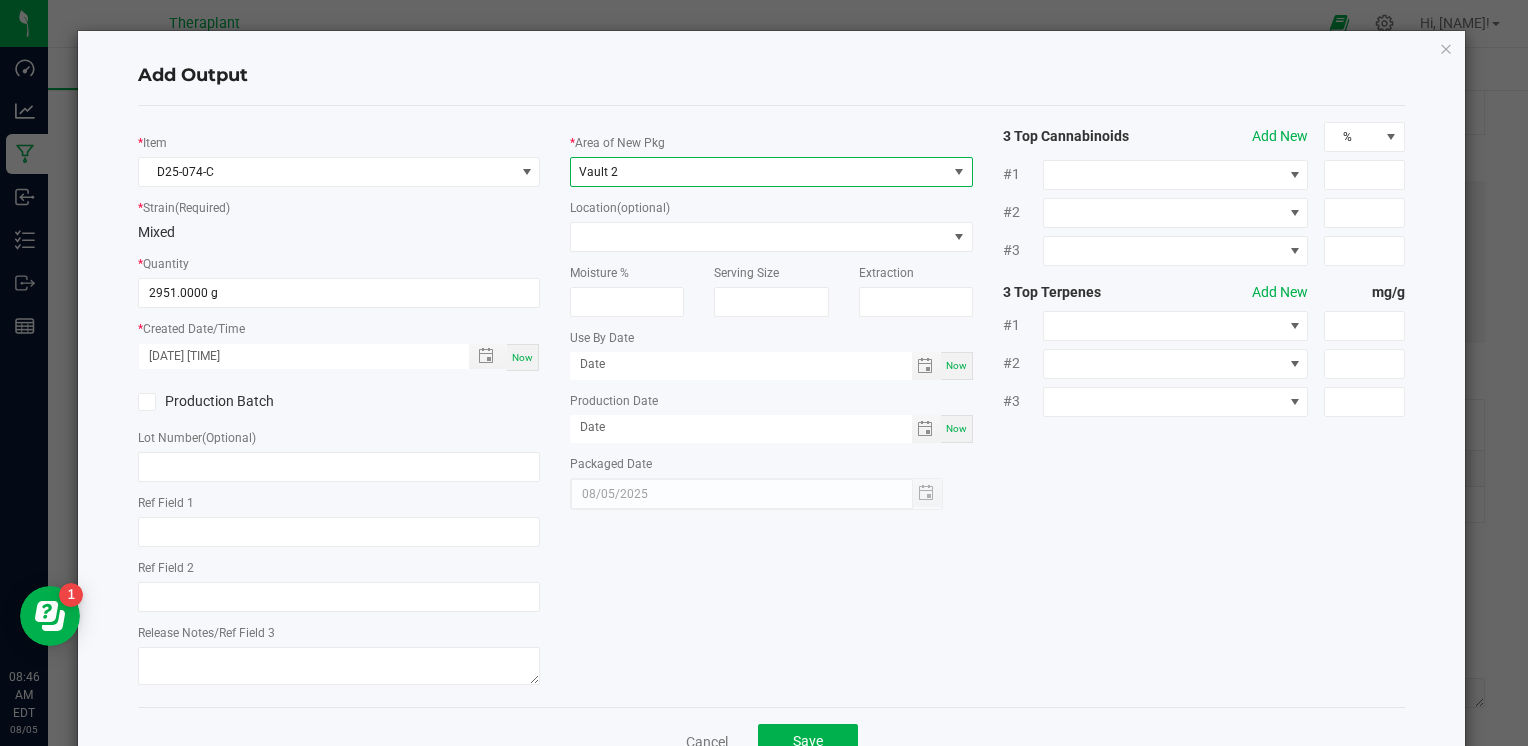 scroll, scrollTop: 61, scrollLeft: 0, axis: vertical 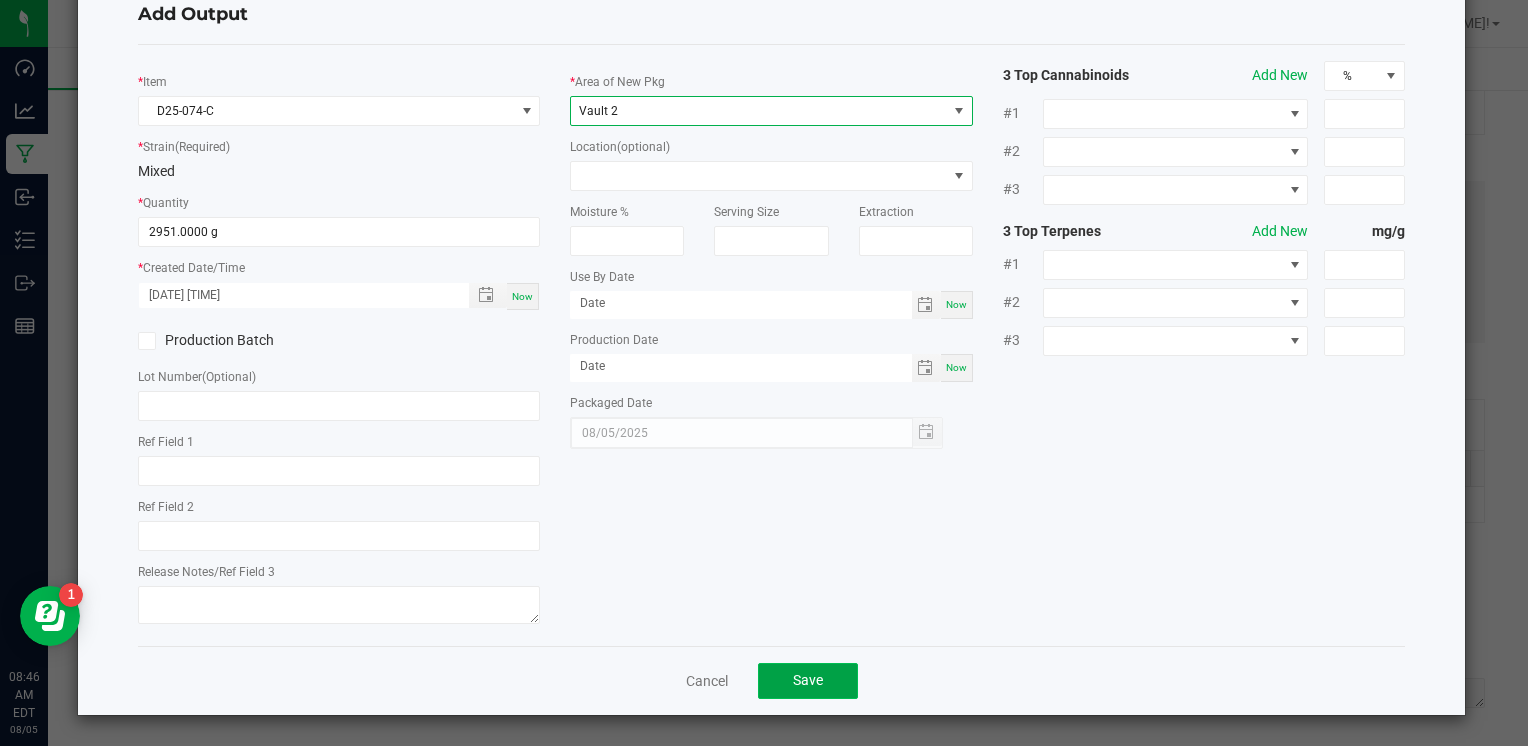 click on "Save" 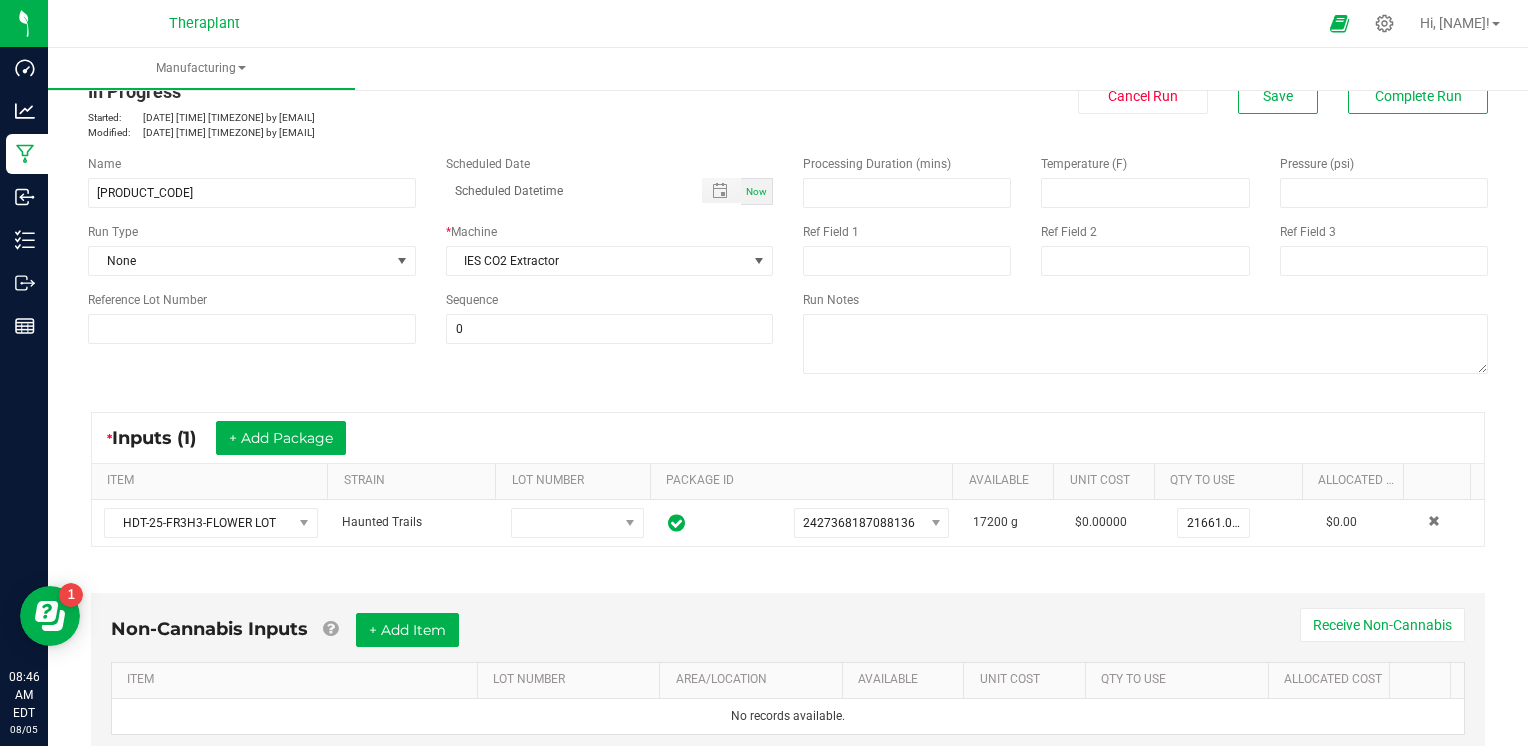 scroll, scrollTop: 0, scrollLeft: 0, axis: both 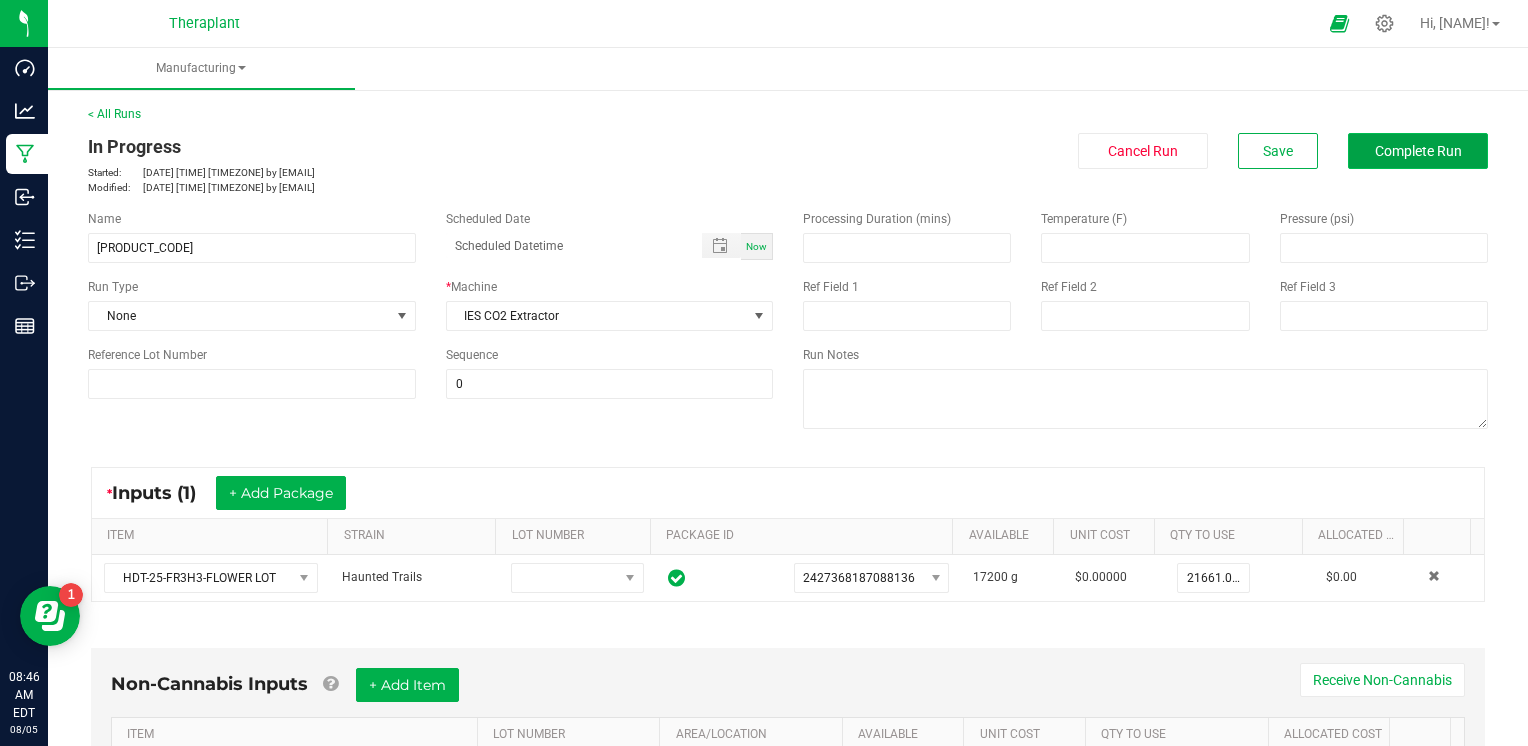 click on "Complete Run" at bounding box center [1418, 151] 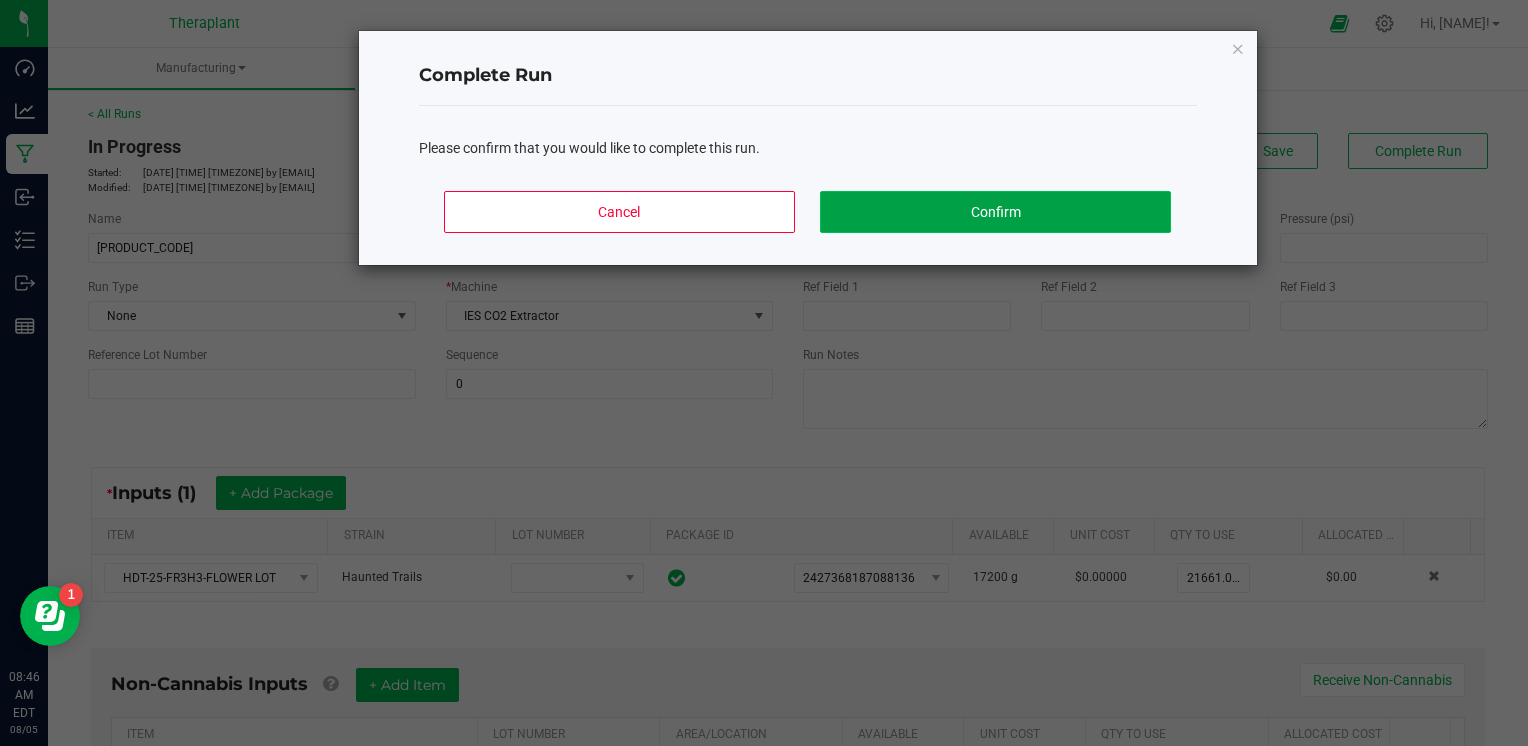 click on "Confirm" 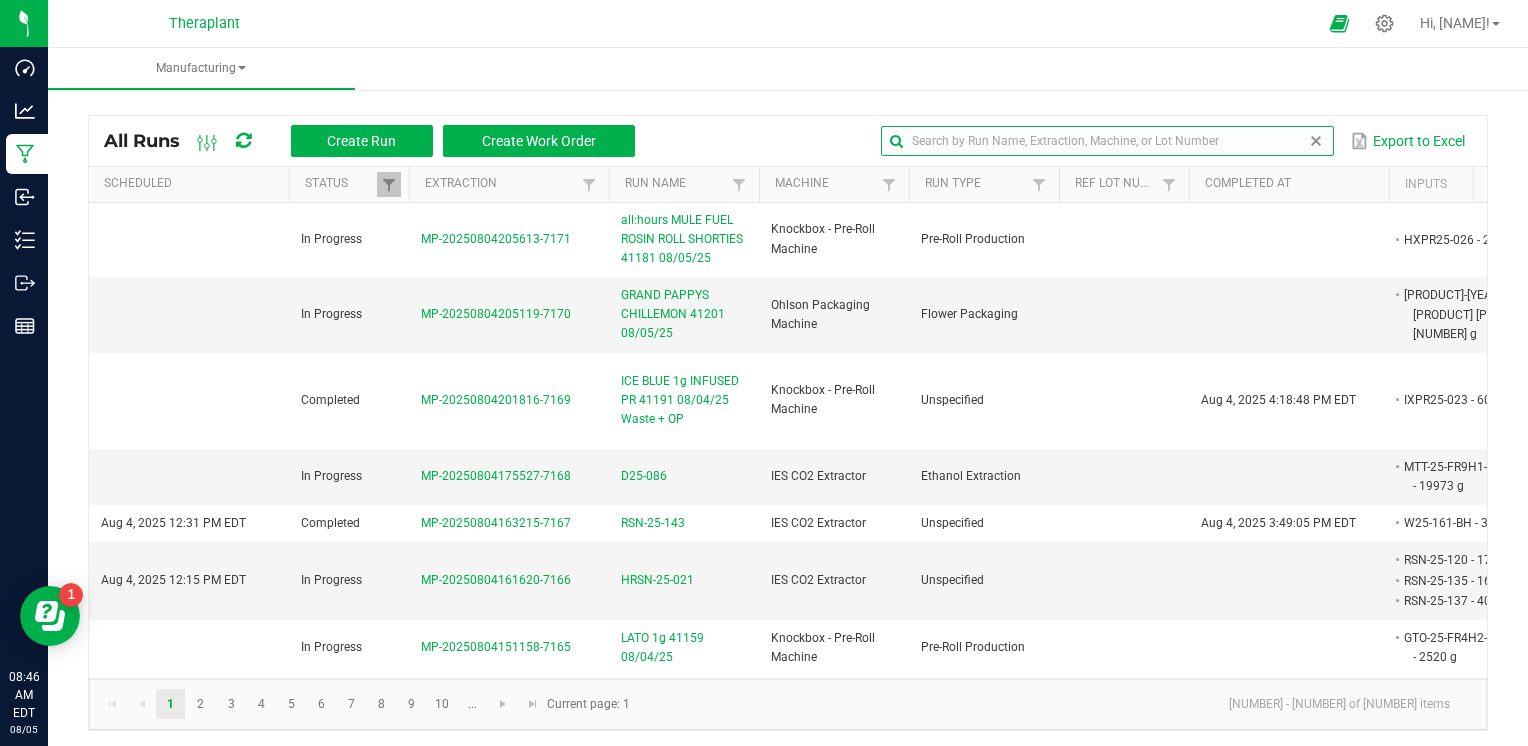 click at bounding box center (1107, 141) 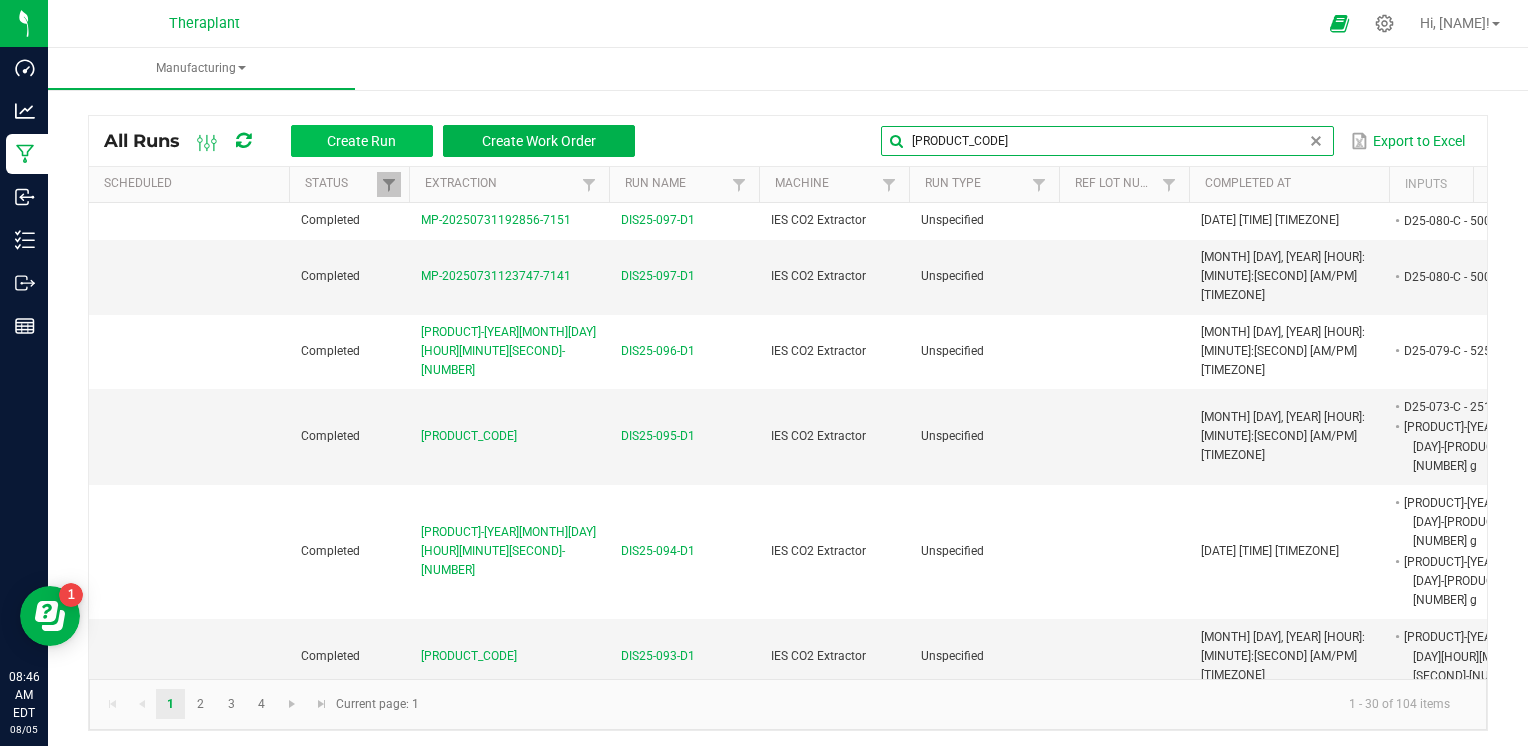type on "[PRODUCT_CODE]" 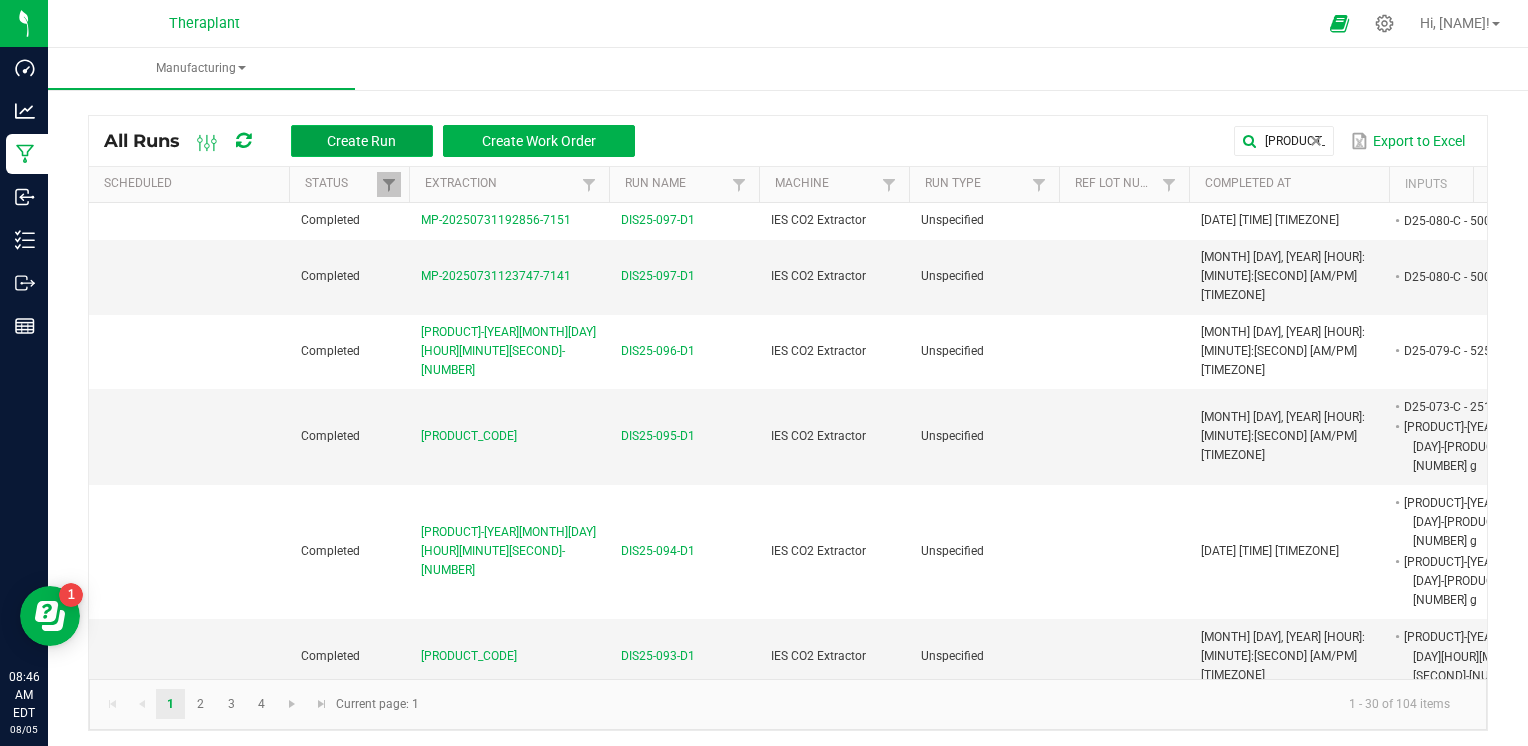 click on "Create Run" at bounding box center (362, 141) 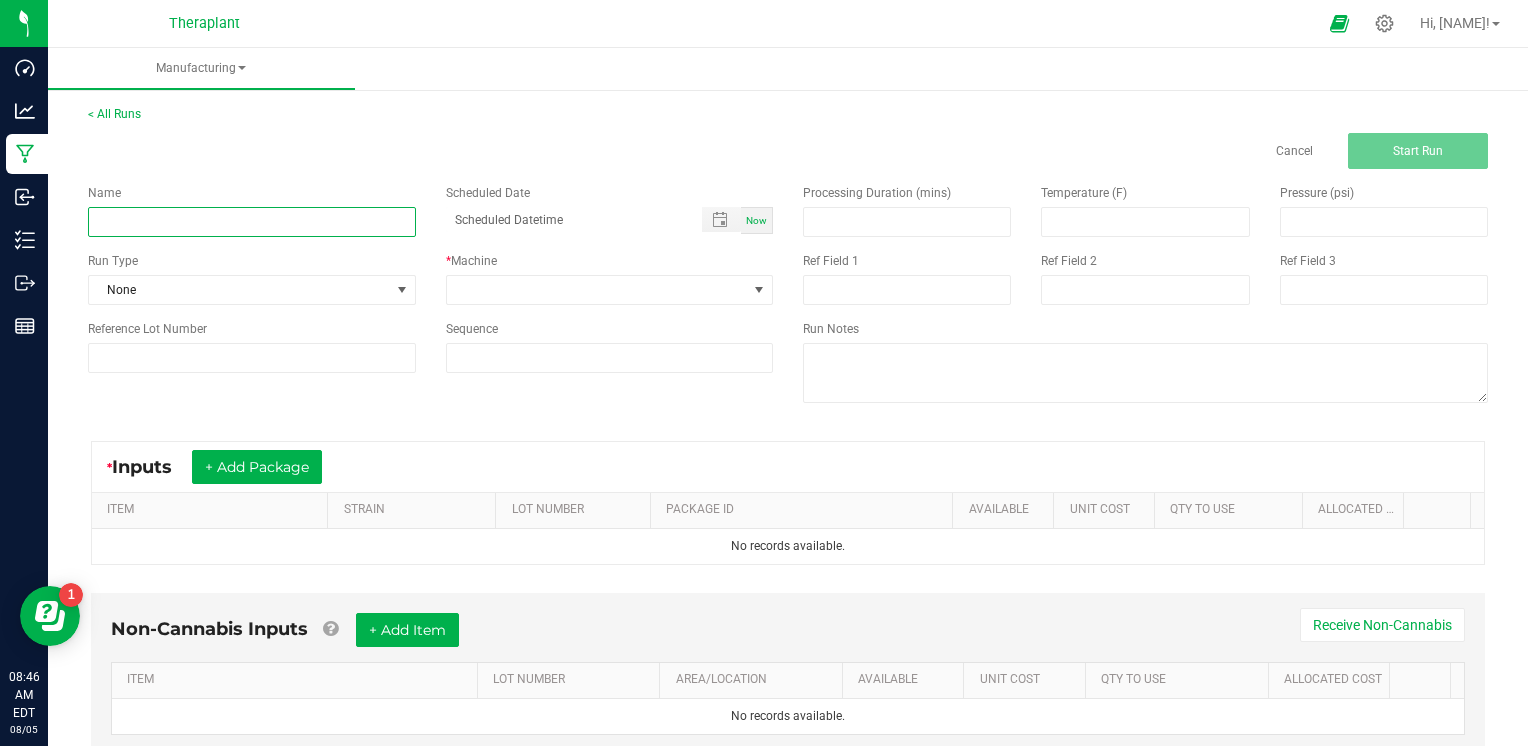 click at bounding box center [252, 222] 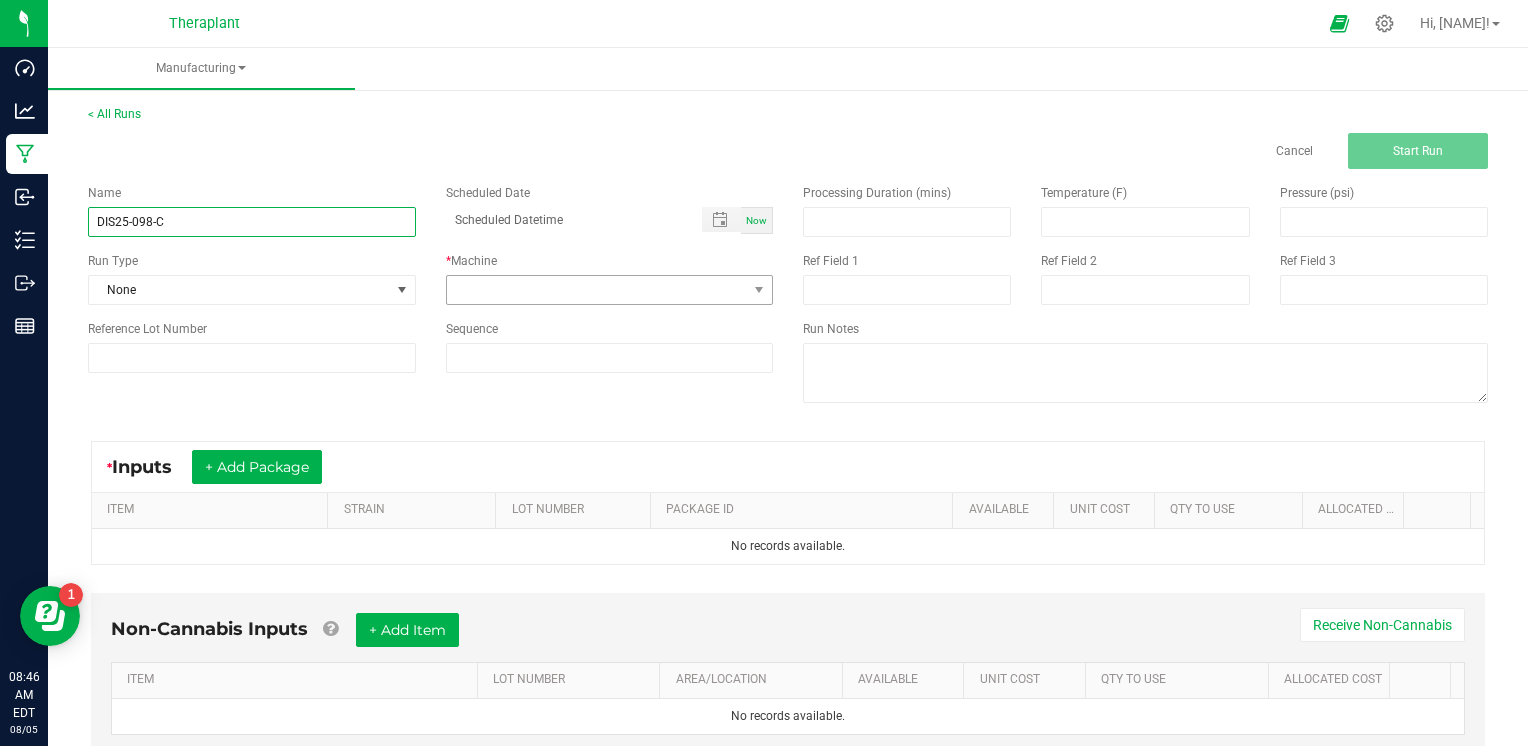 type on "DIS25-098-C" 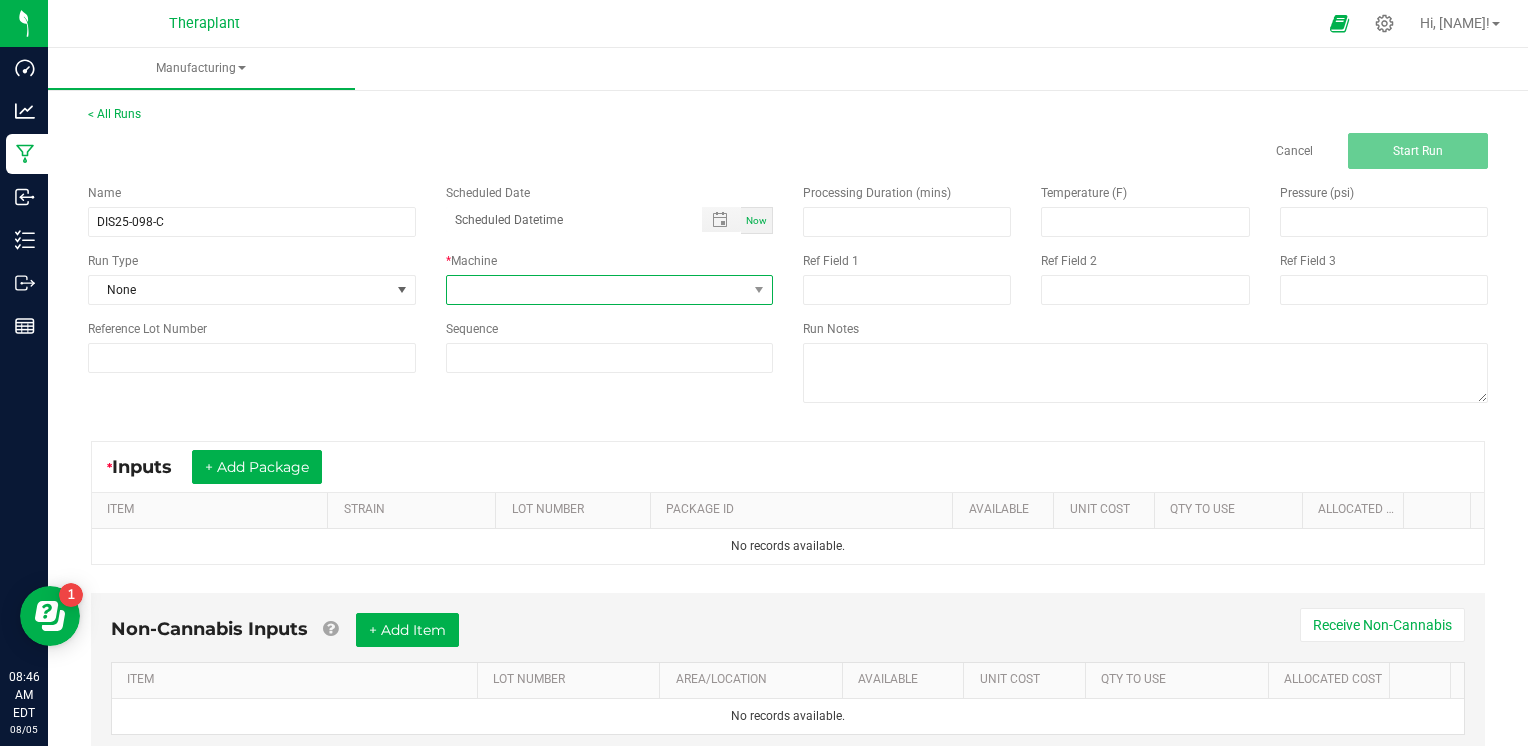 click at bounding box center [597, 290] 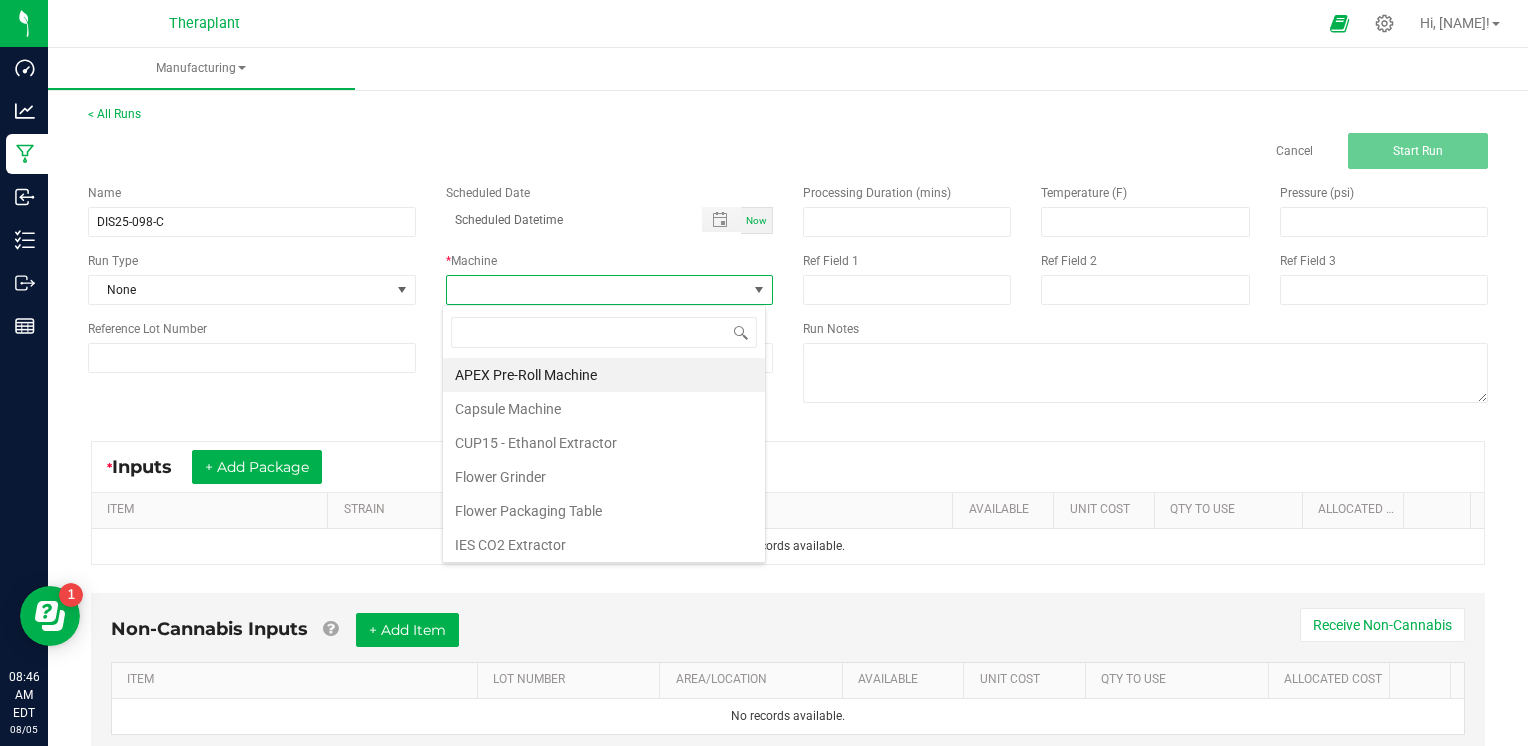 scroll, scrollTop: 99970, scrollLeft: 99676, axis: both 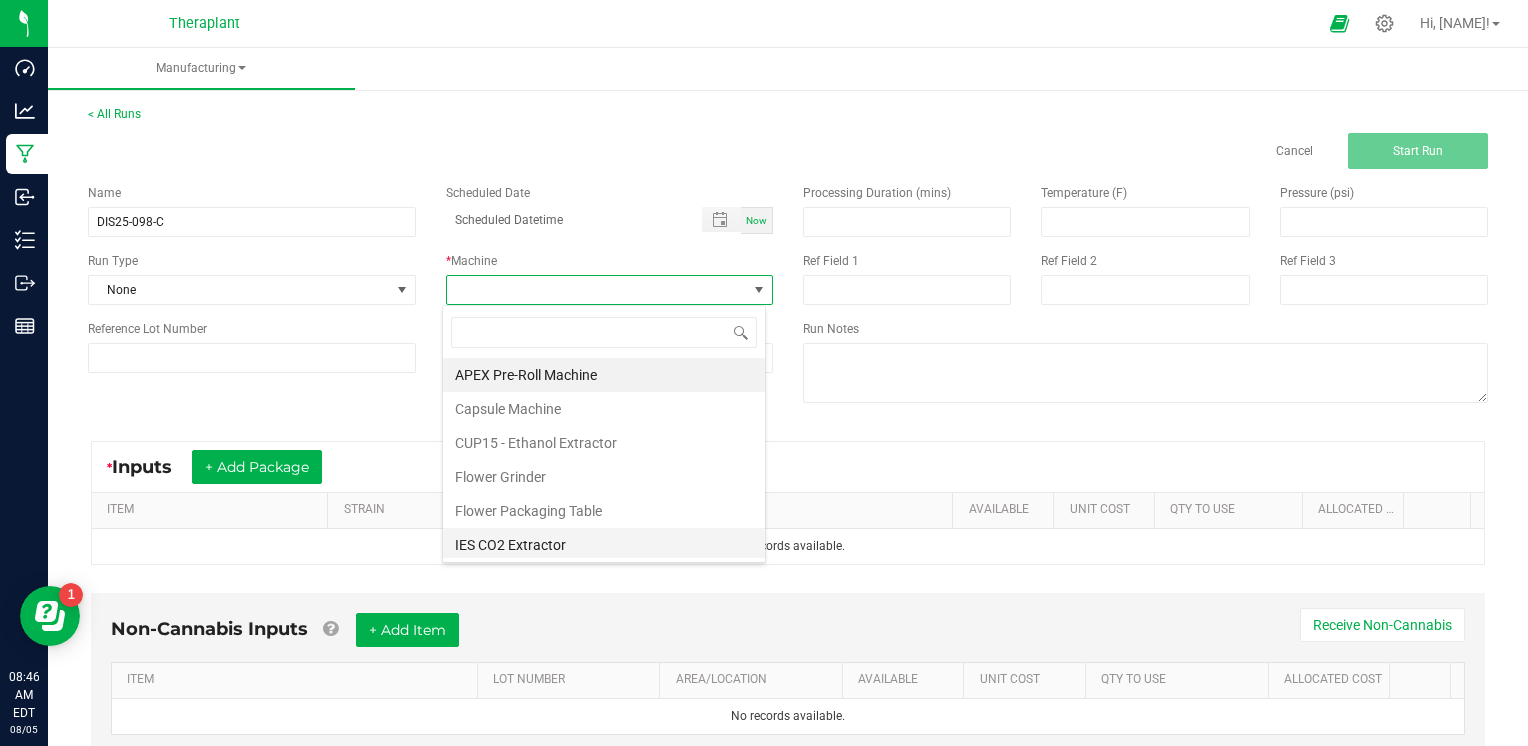 click on "IES CO2 Extractor" at bounding box center [604, 545] 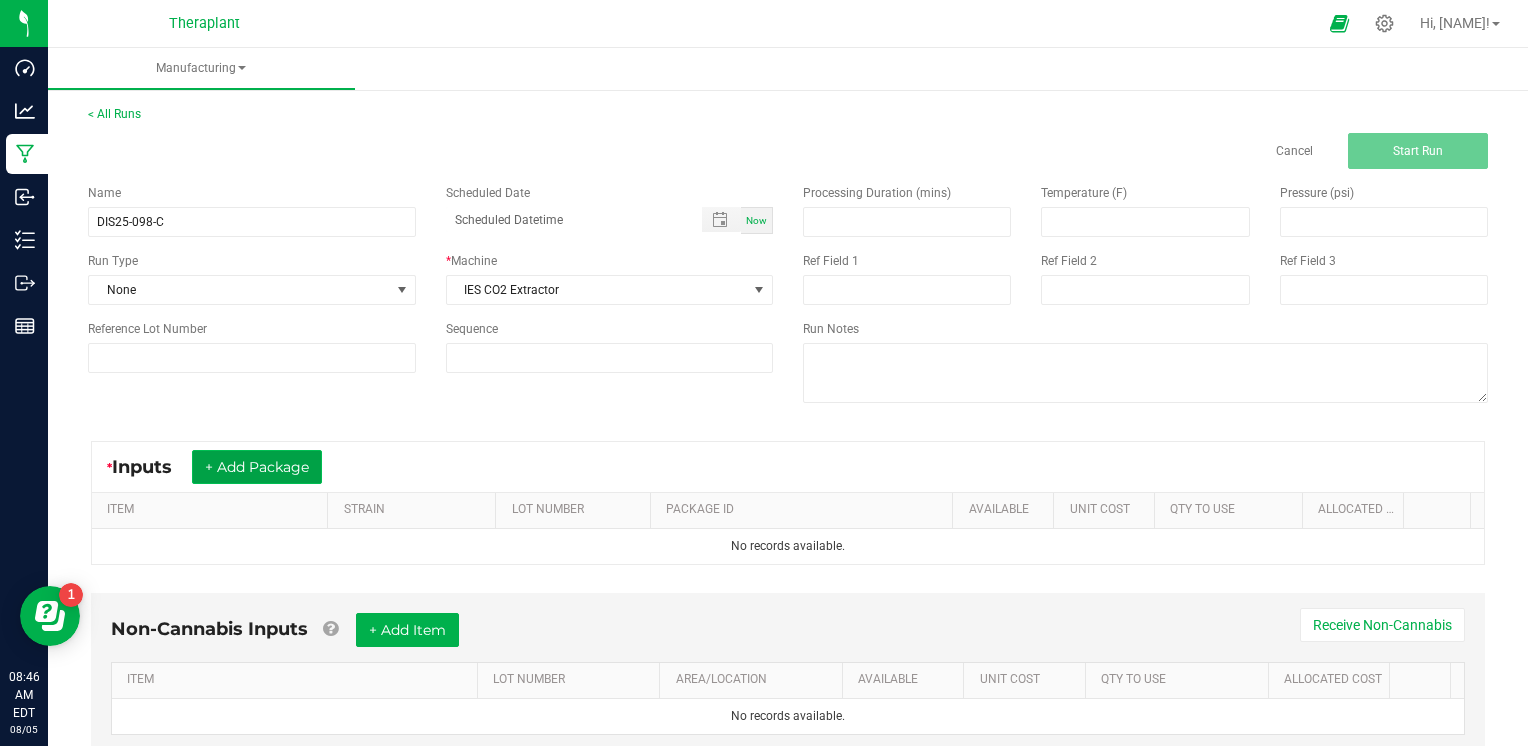 click on "+ Add Package" at bounding box center (257, 467) 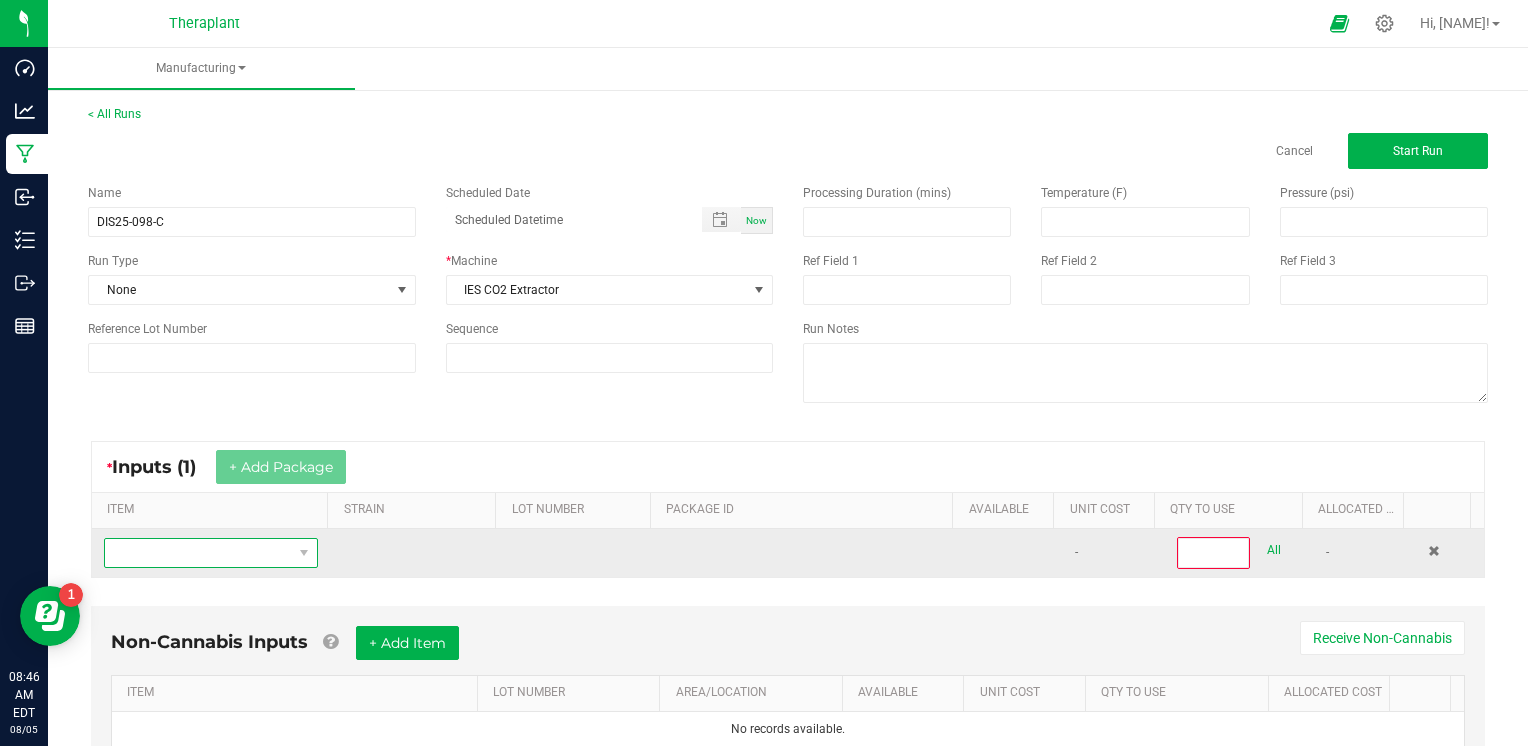 click at bounding box center [198, 553] 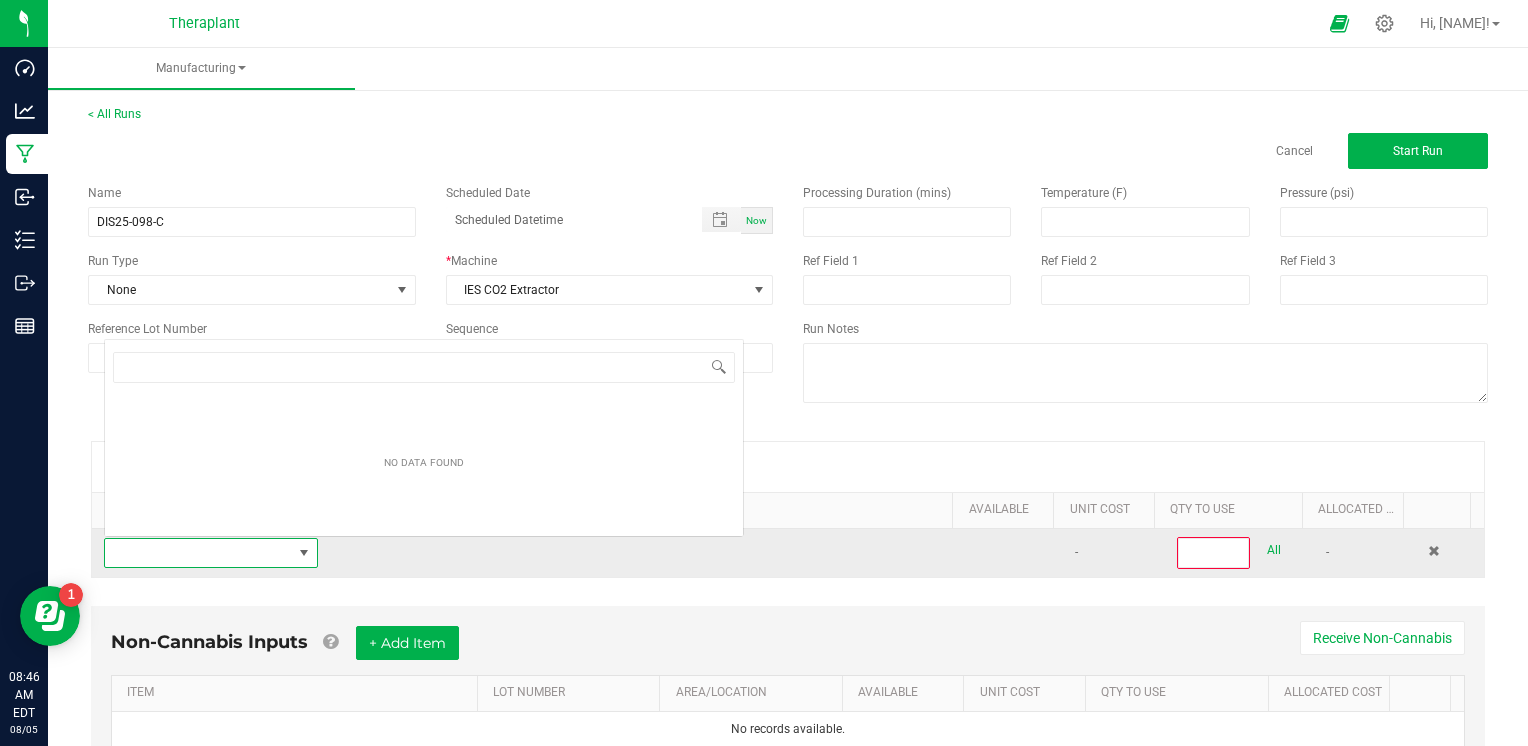 scroll, scrollTop: 0, scrollLeft: 0, axis: both 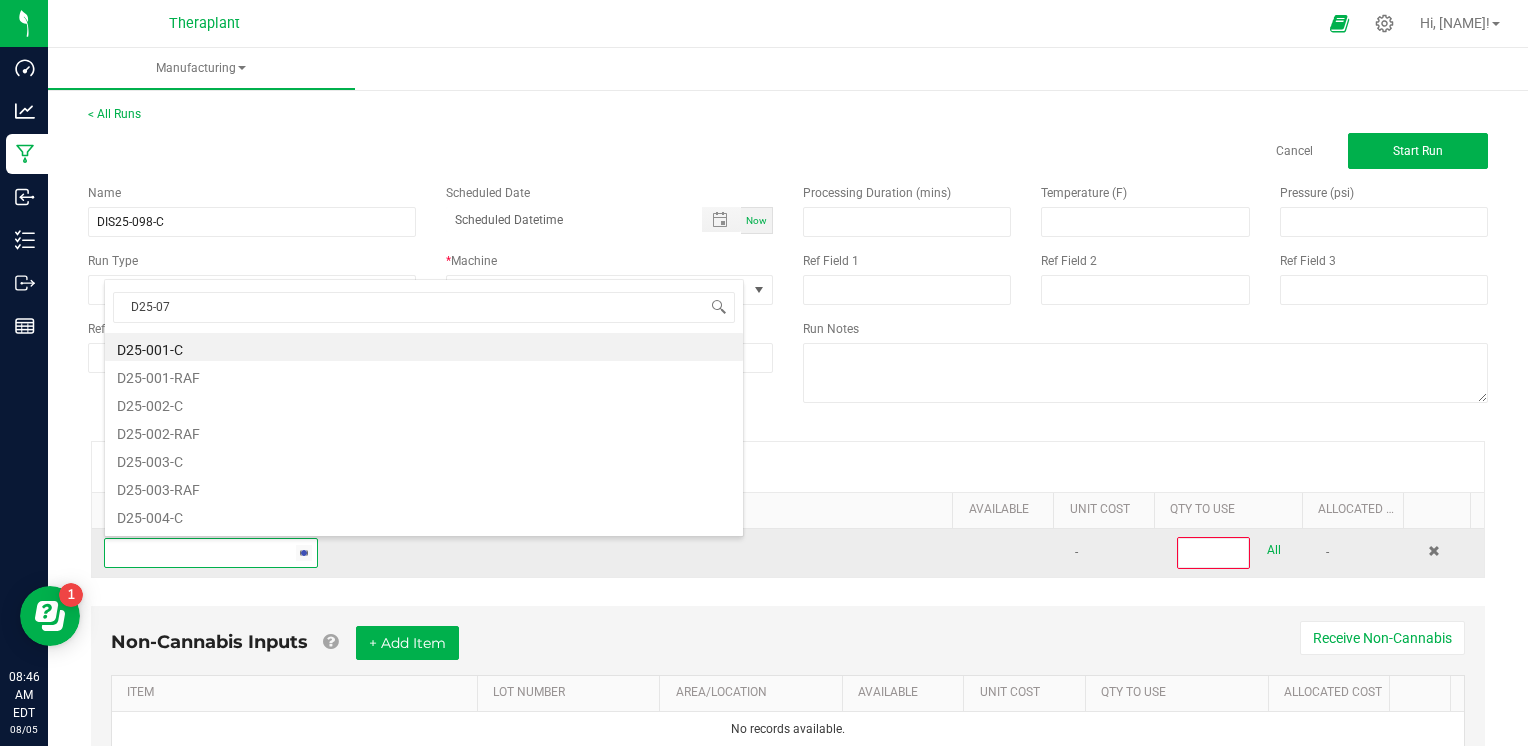 type on "[PRODUCT_CODE]" 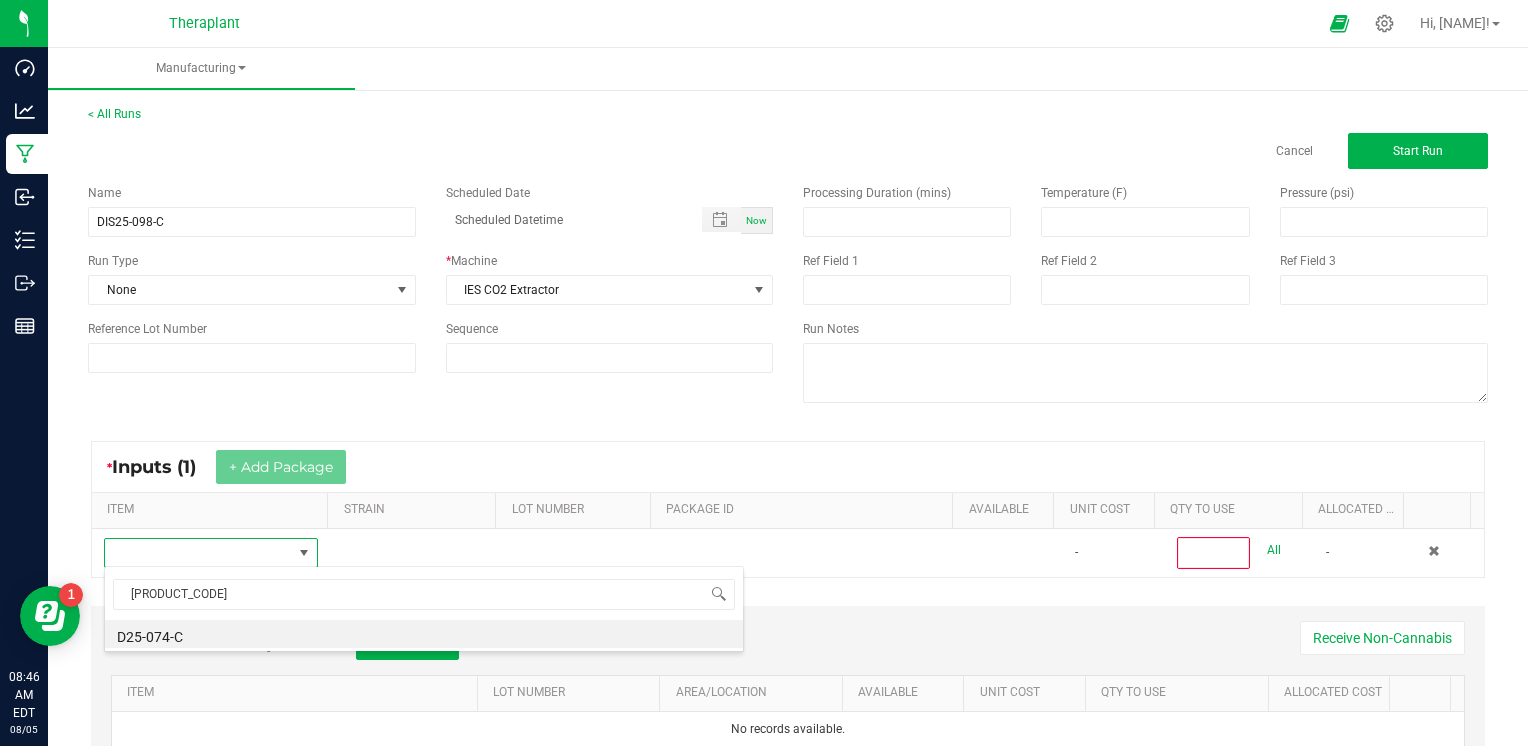 click on "D25-074-C" at bounding box center (424, 634) 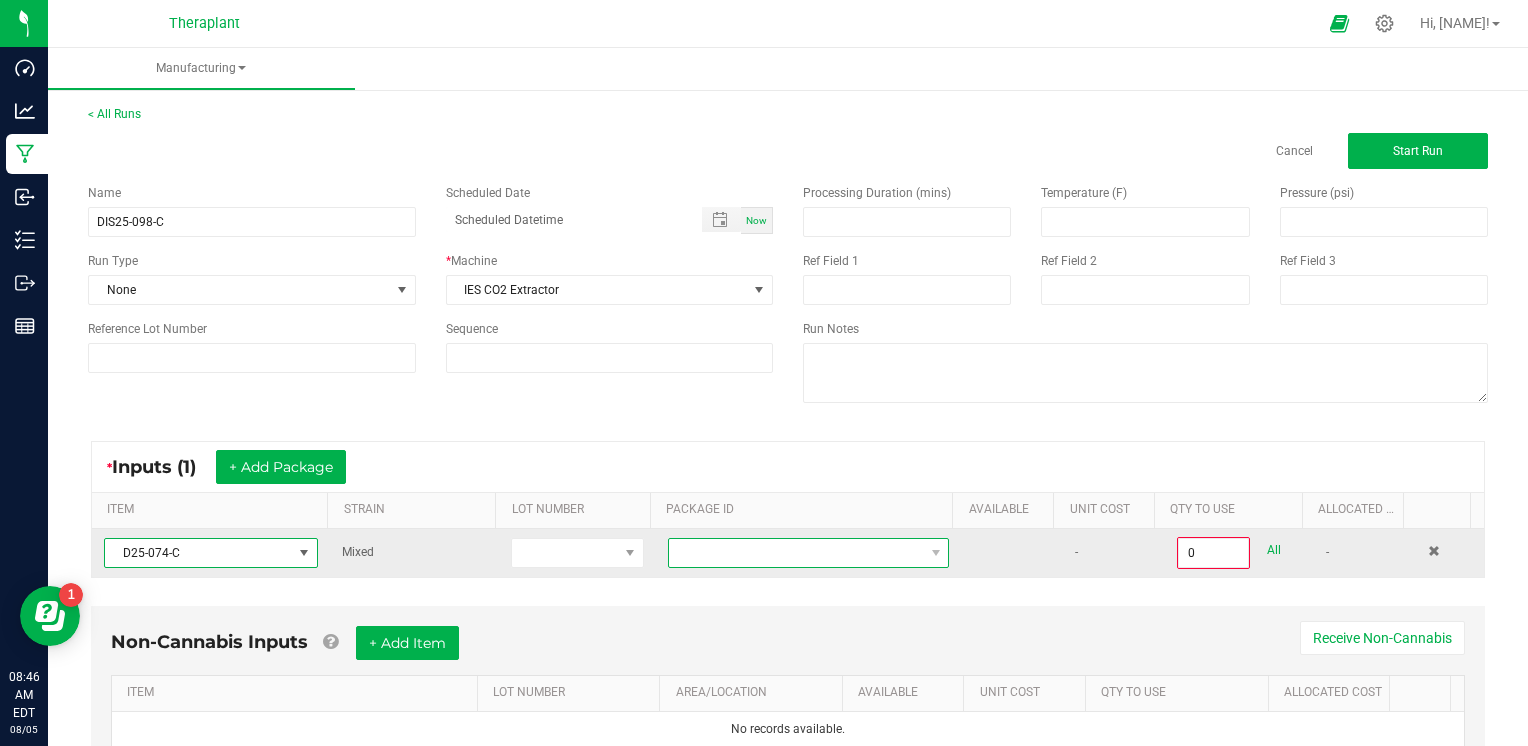 click at bounding box center (796, 553) 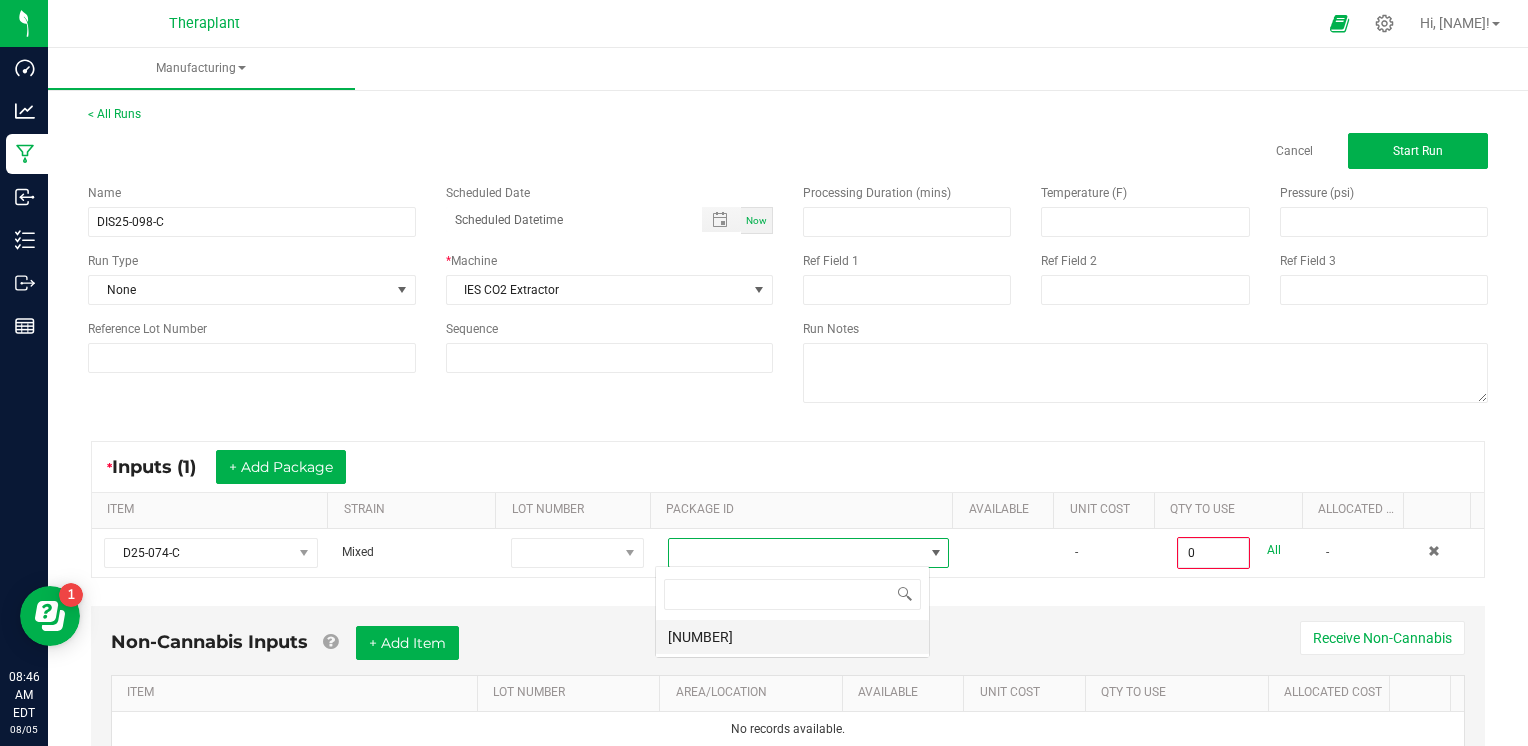 scroll, scrollTop: 99970, scrollLeft: 99724, axis: both 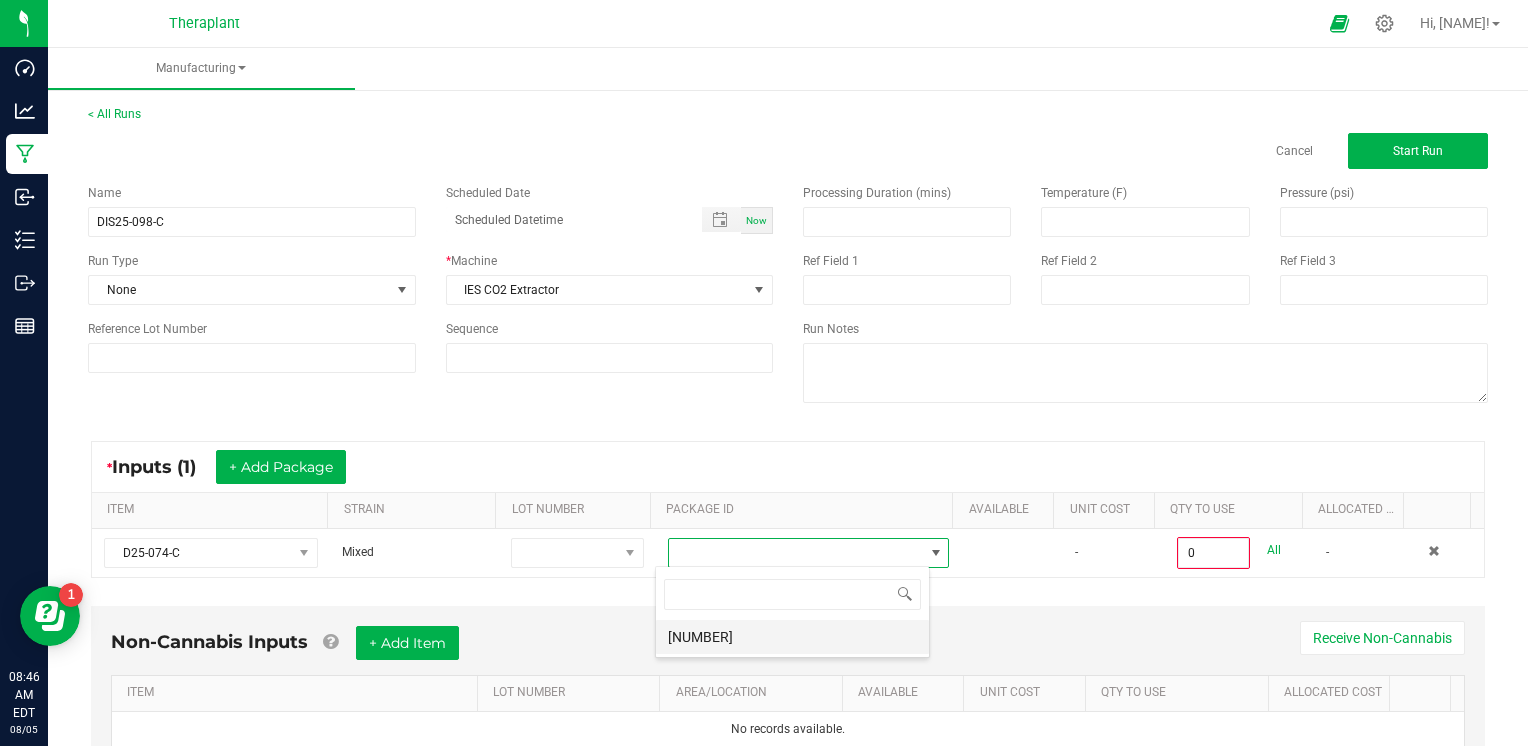 click on "[NUMBER]" at bounding box center (792, 637) 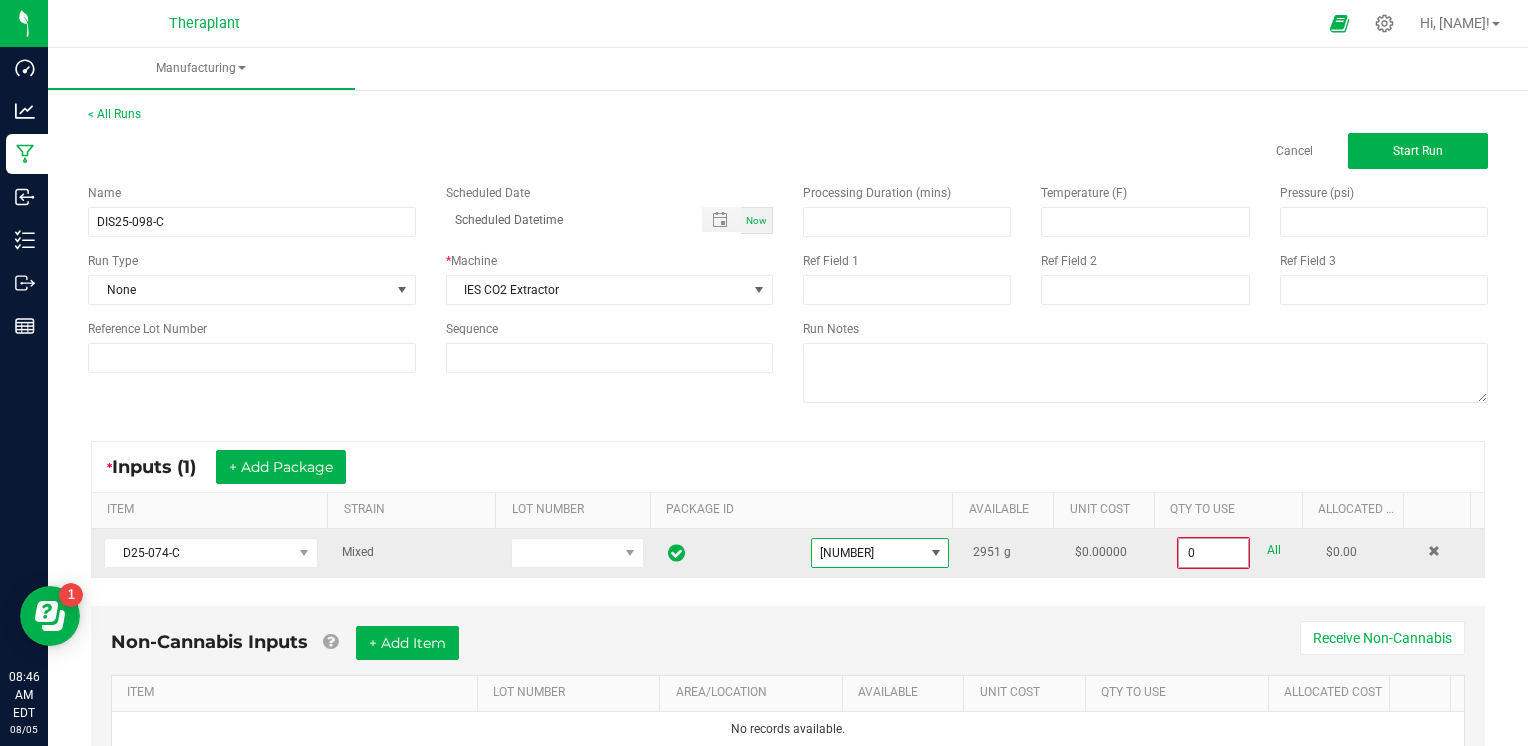 click on "0" at bounding box center [1213, 553] 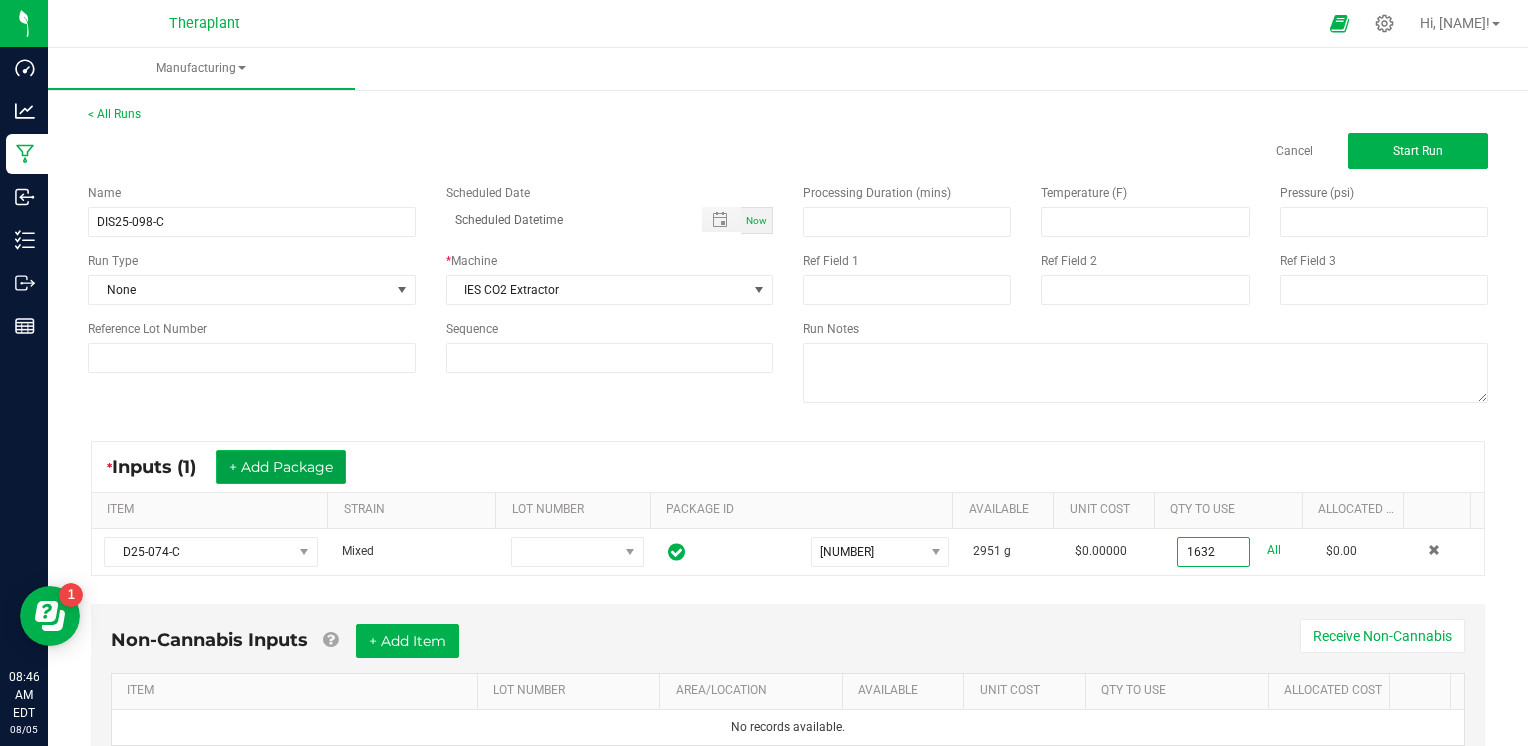 type on "[QUANTITY] g" 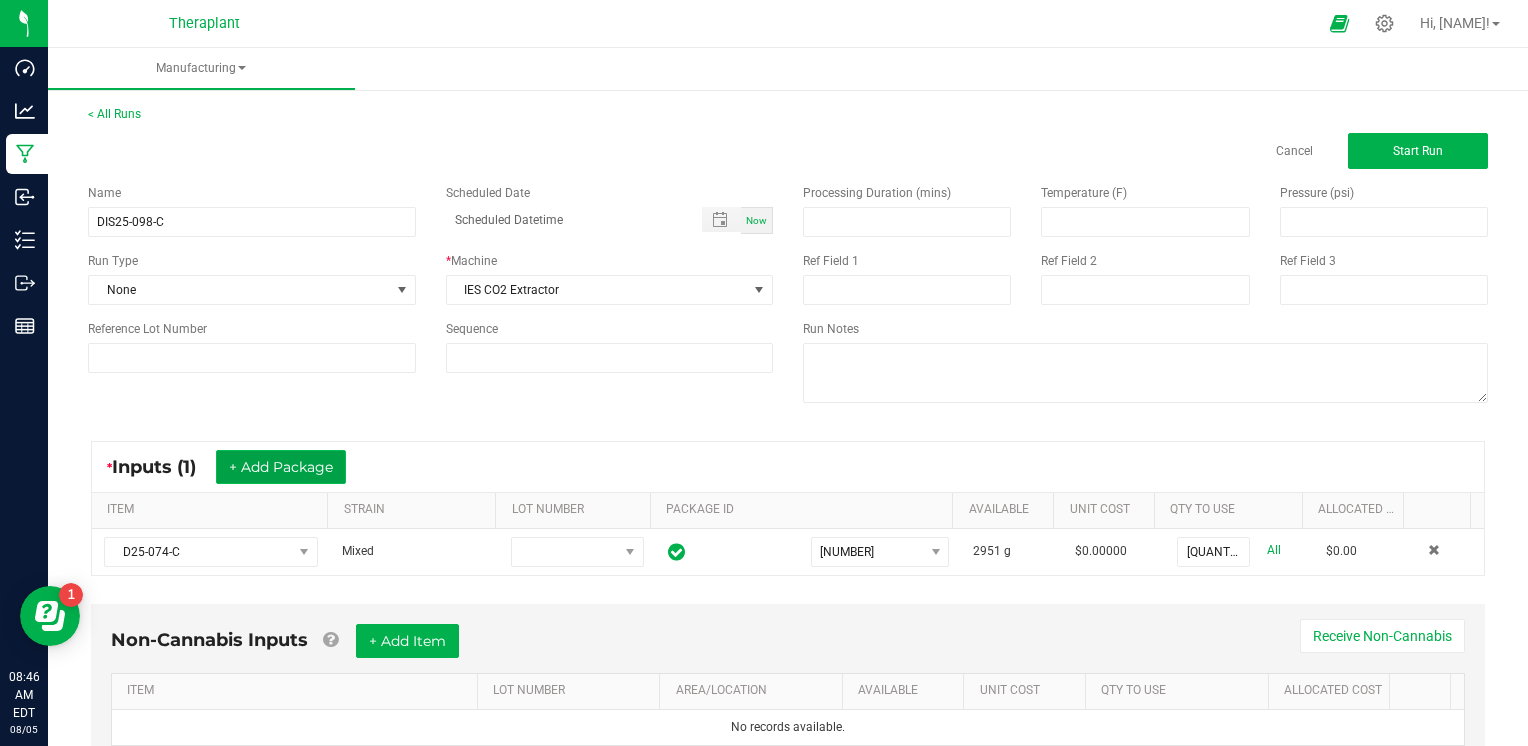 click on "+ Add Package" at bounding box center [281, 467] 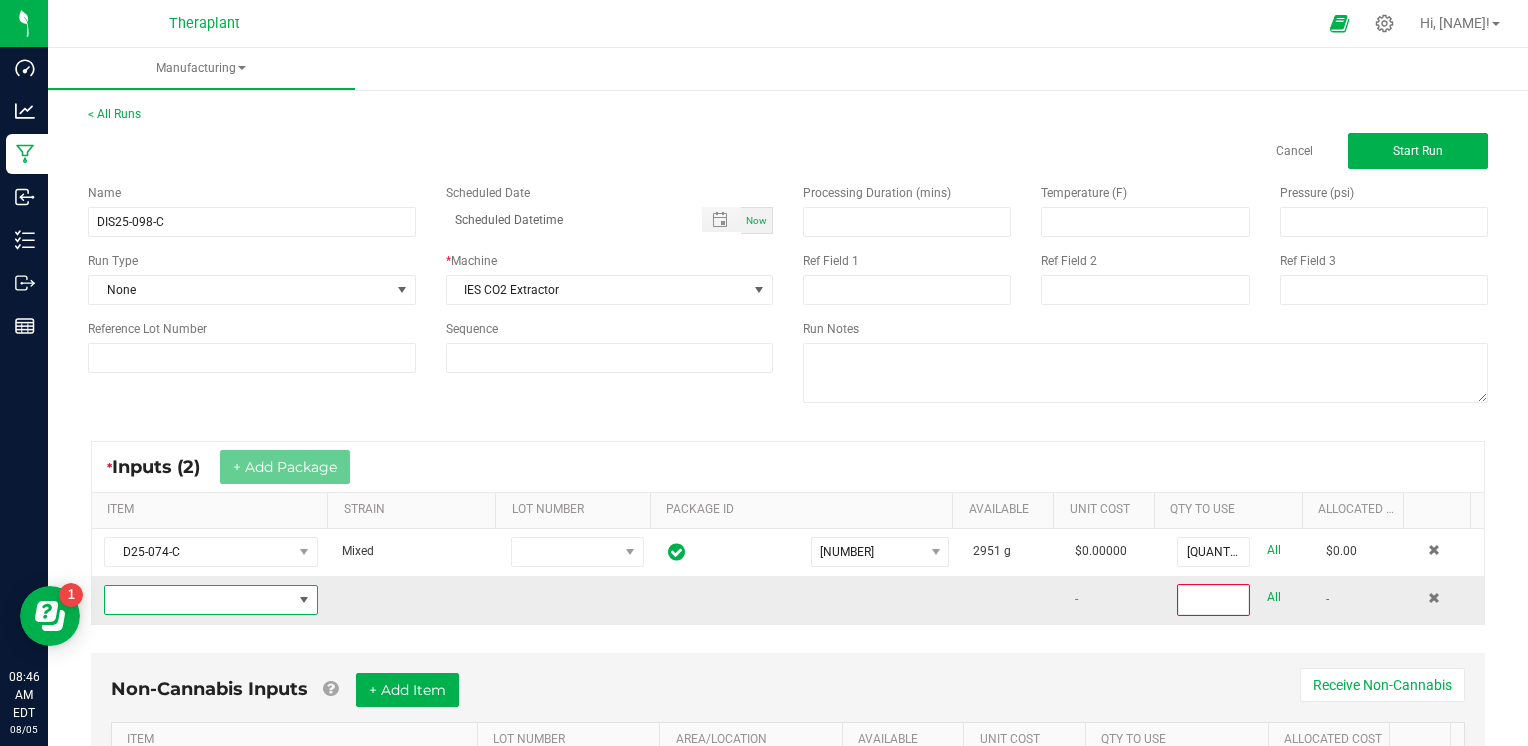click at bounding box center (198, 600) 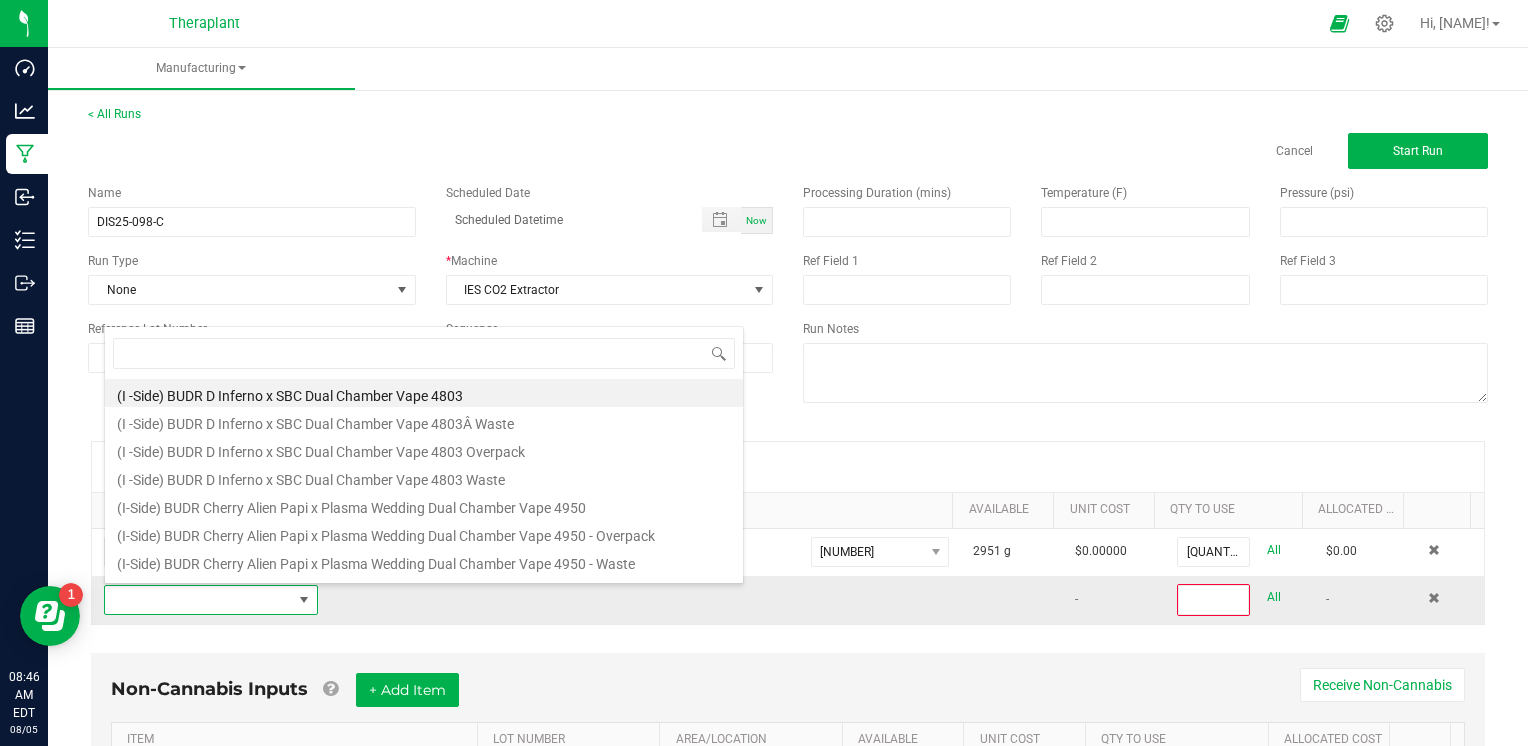 scroll, scrollTop: 99970, scrollLeft: 99791, axis: both 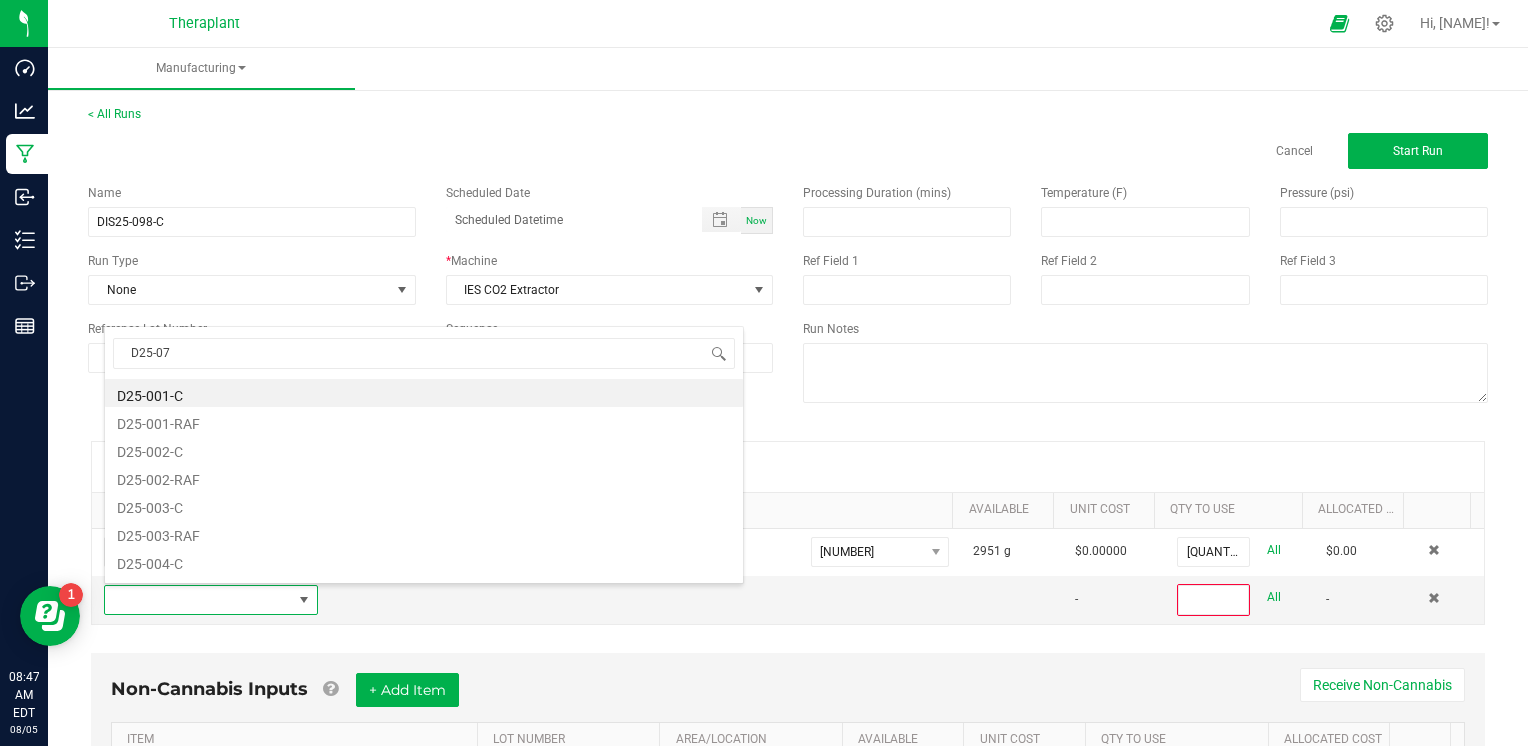 type on "D25-078" 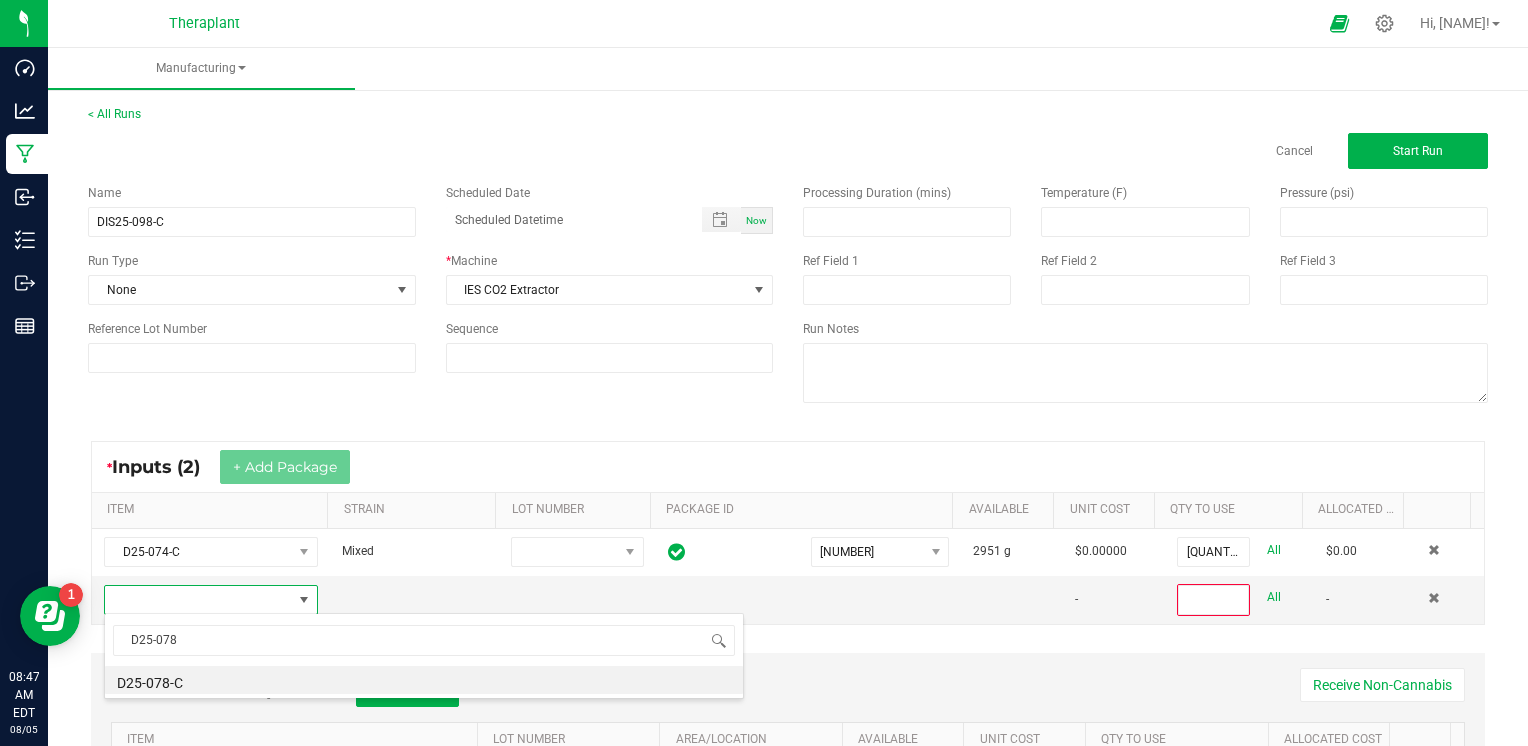 drag, startPoint x: 252, startPoint y: 678, endPoint x: 297, endPoint y: 651, distance: 52.478565 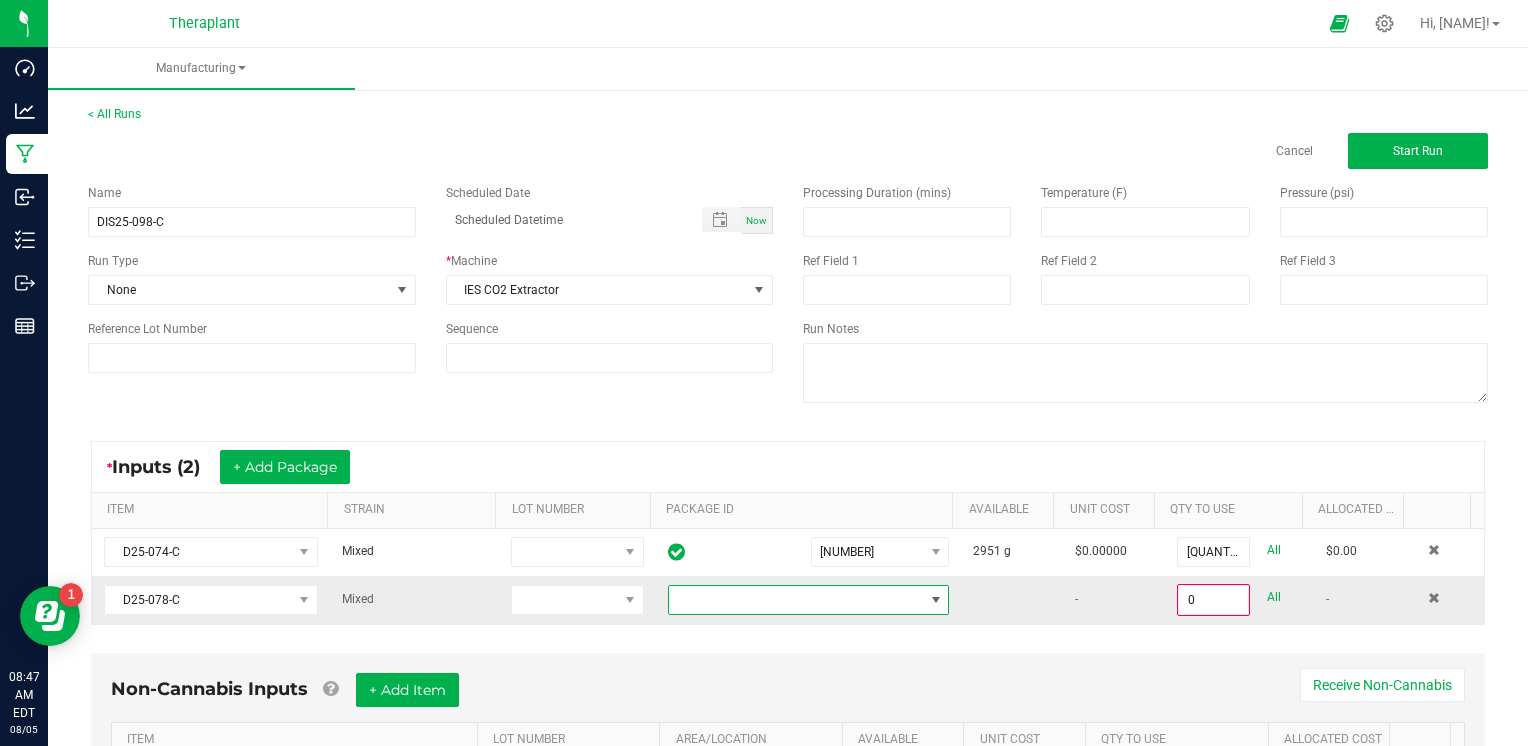 click at bounding box center (796, 600) 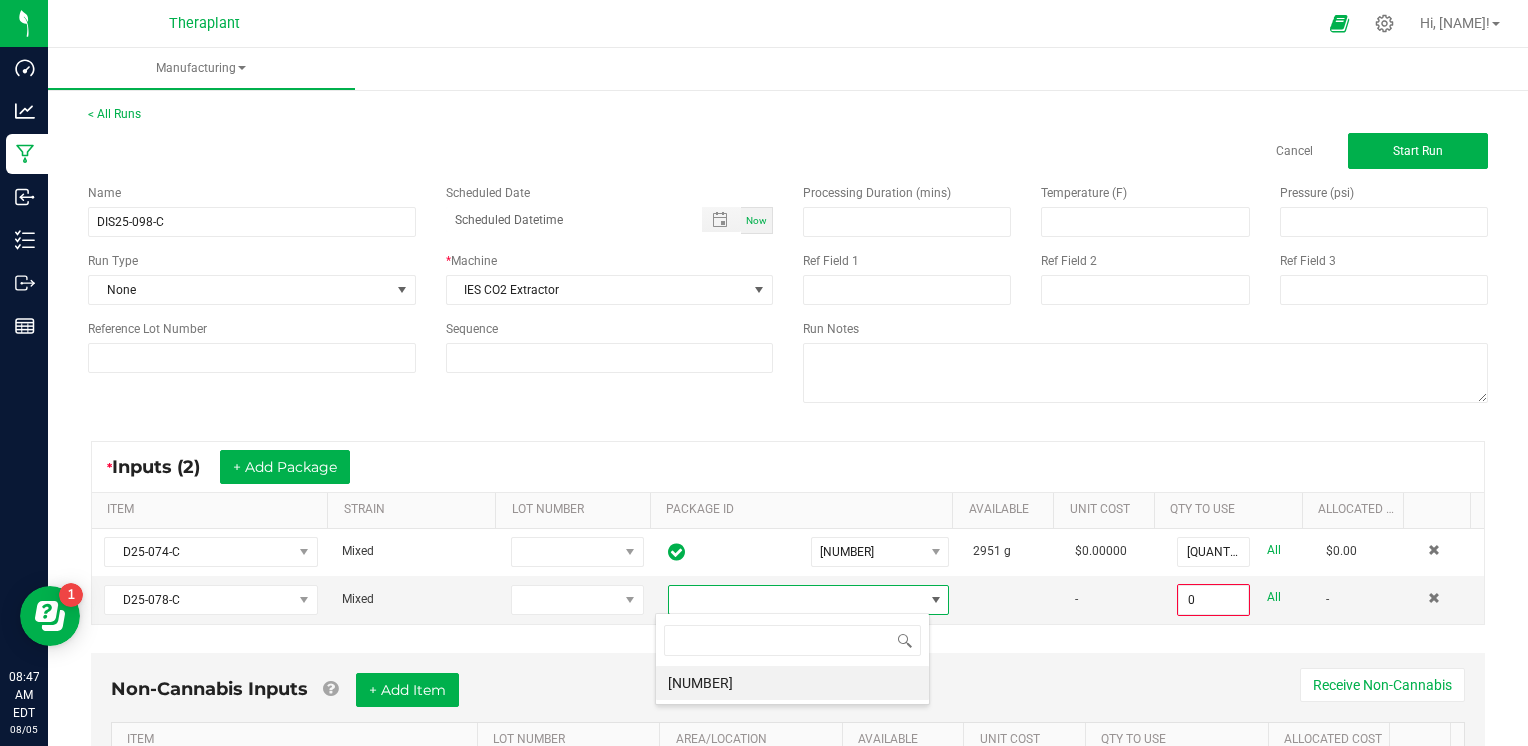 scroll, scrollTop: 99970, scrollLeft: 99724, axis: both 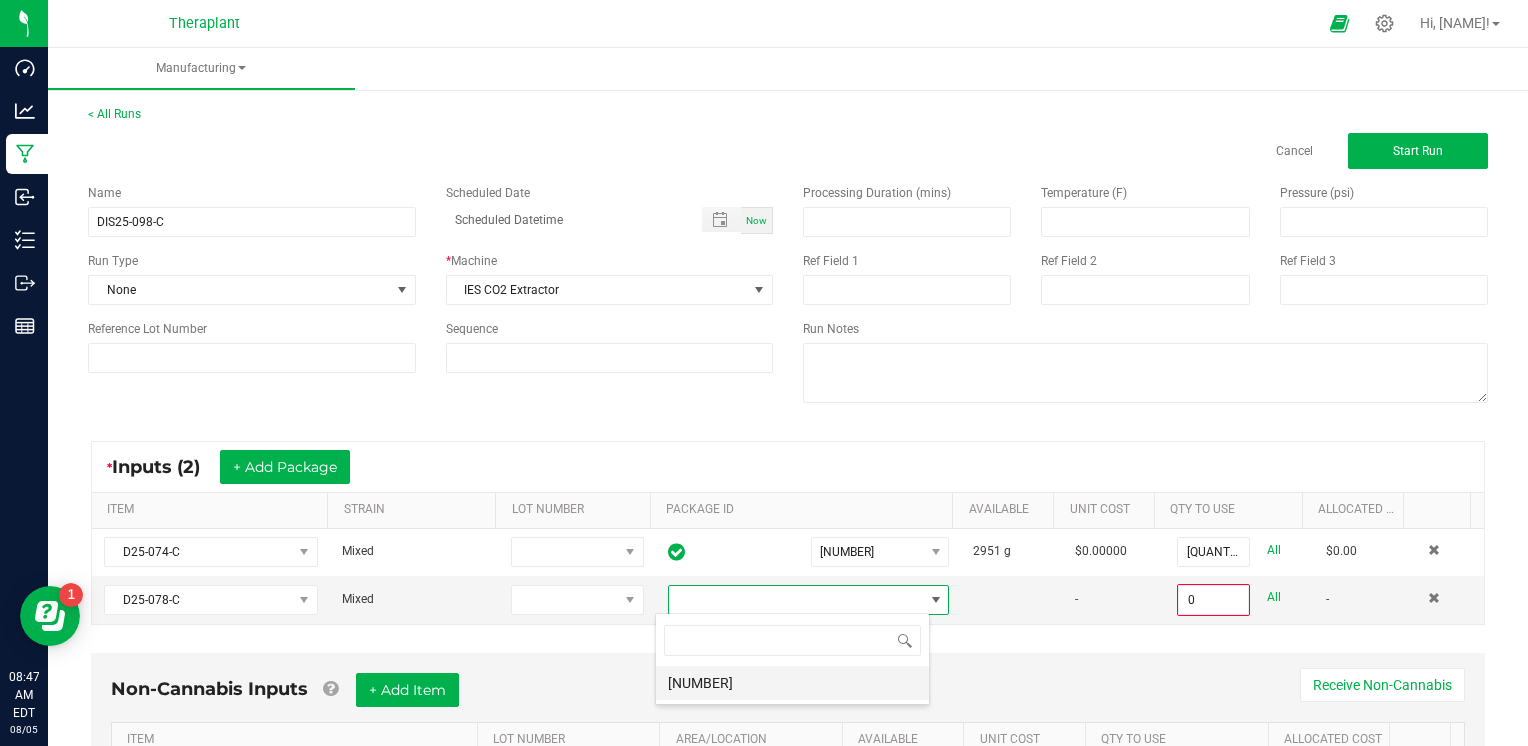 click on "[NUMBER]" at bounding box center [792, 683] 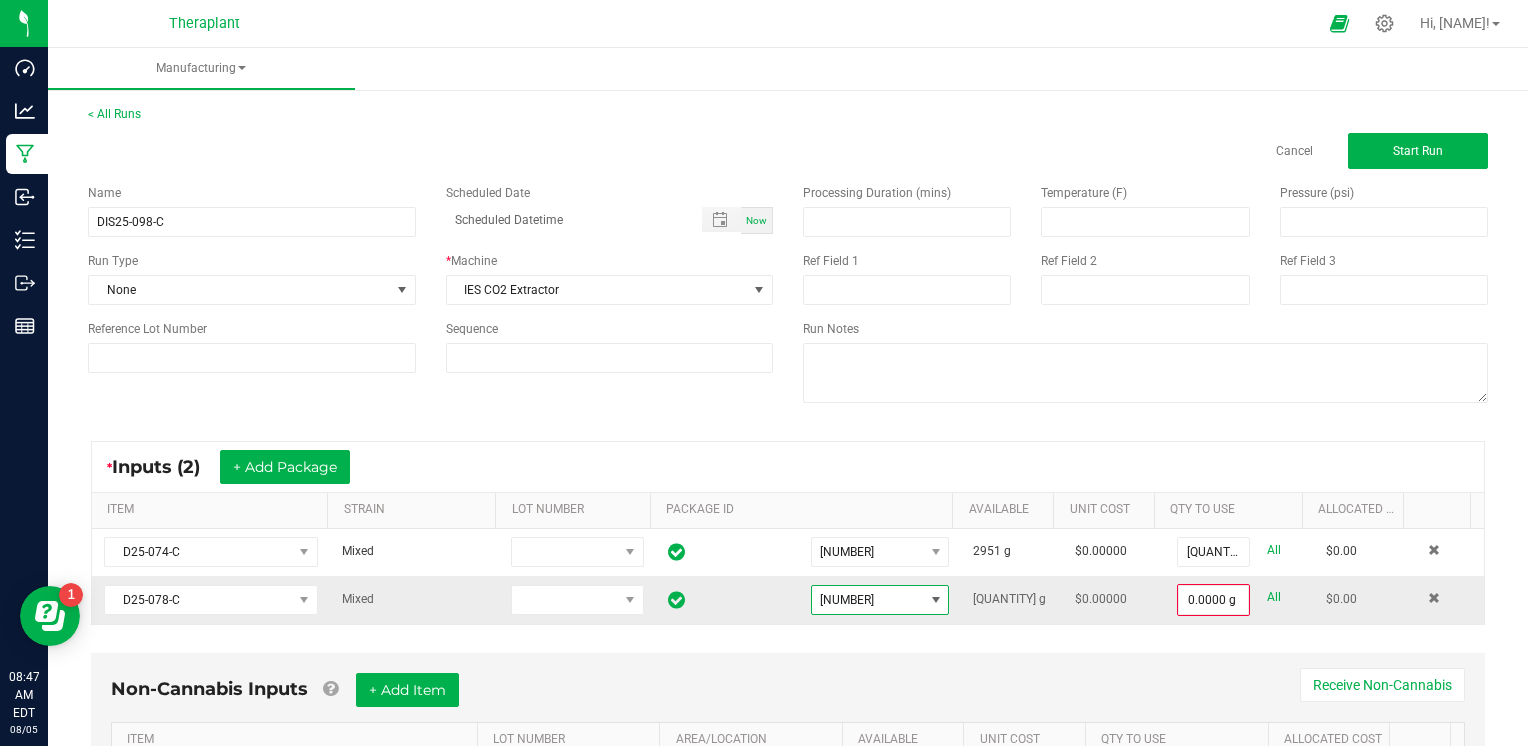 click on "All" at bounding box center (1274, 597) 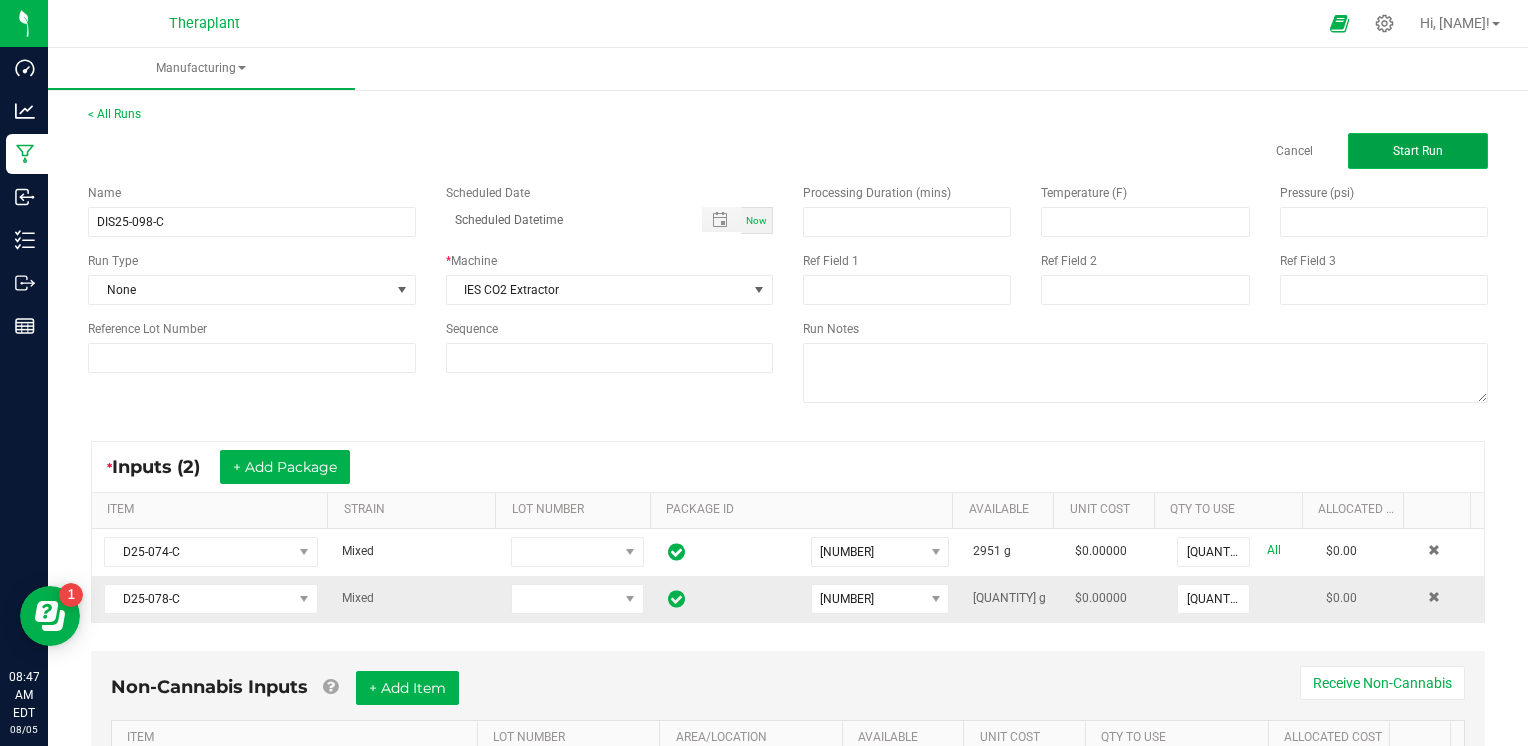 click on "Start Run" 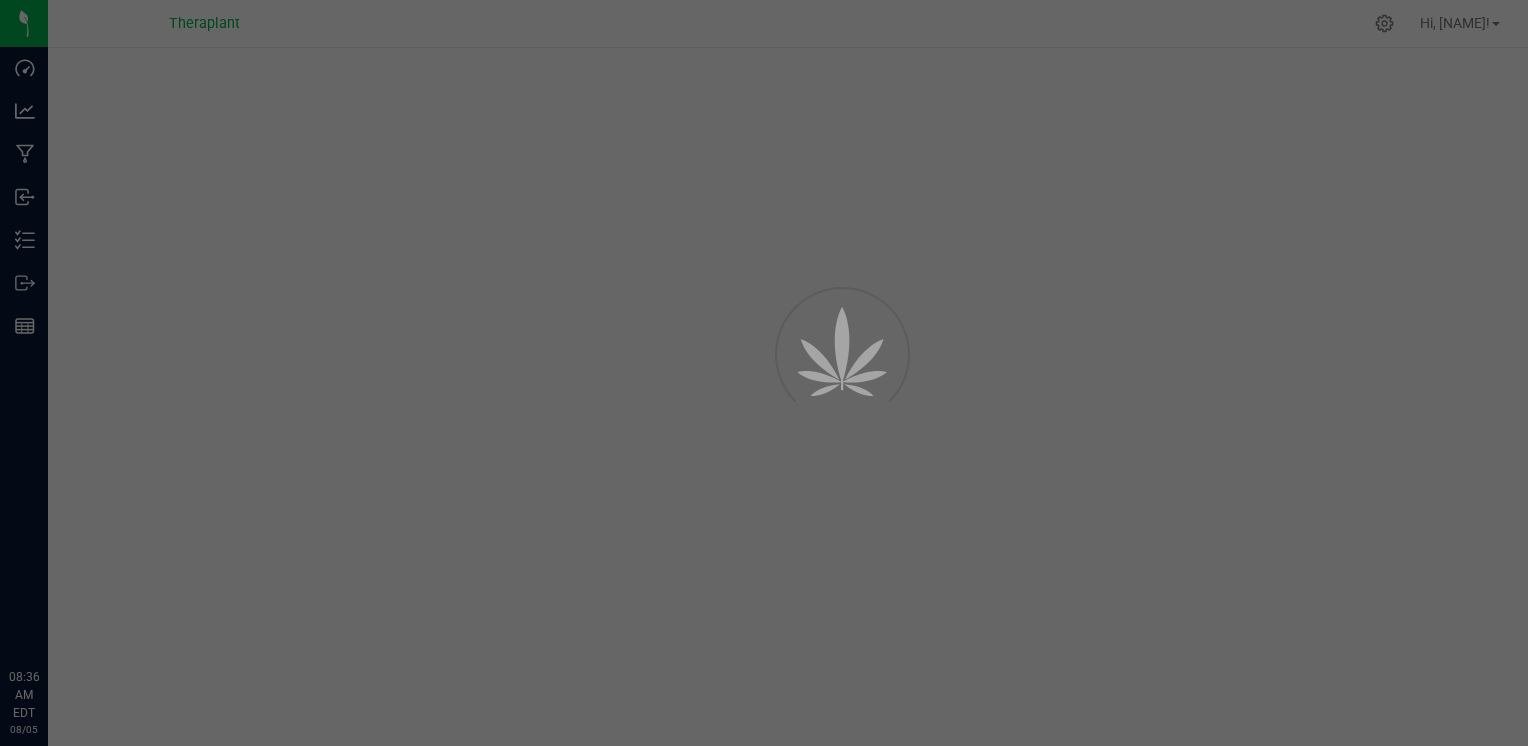 scroll, scrollTop: 0, scrollLeft: 0, axis: both 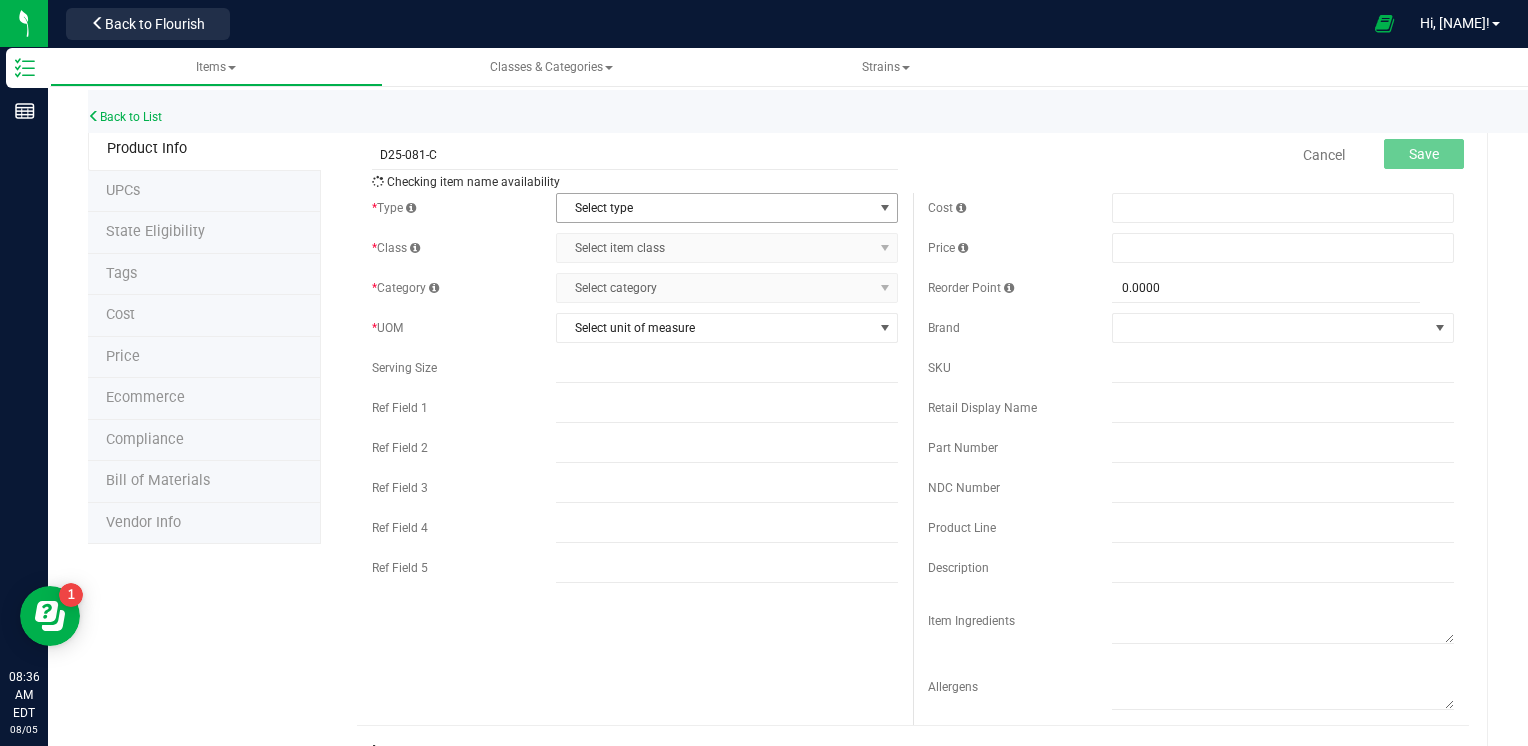 type on "D25-081-C" 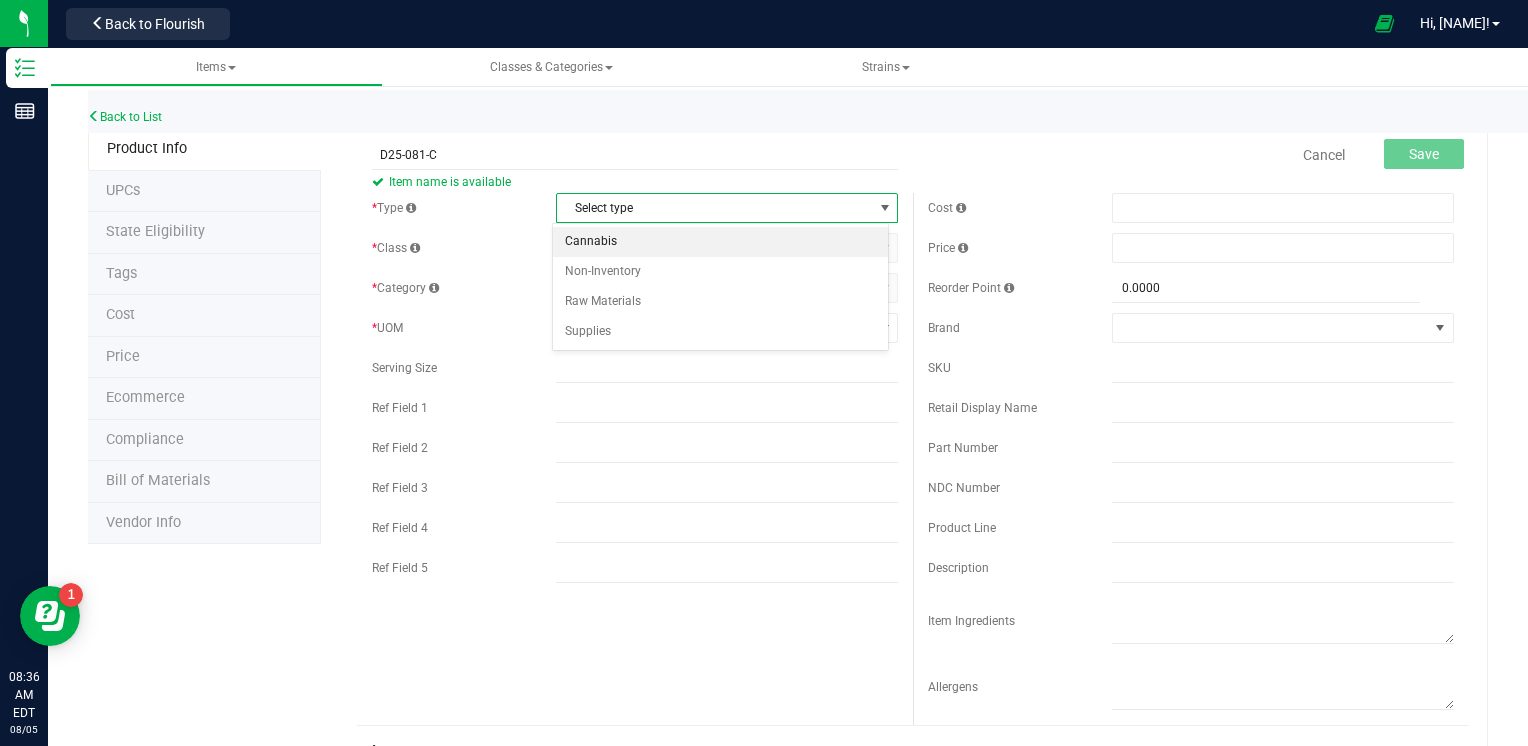 click on "Cannabis" at bounding box center (721, 242) 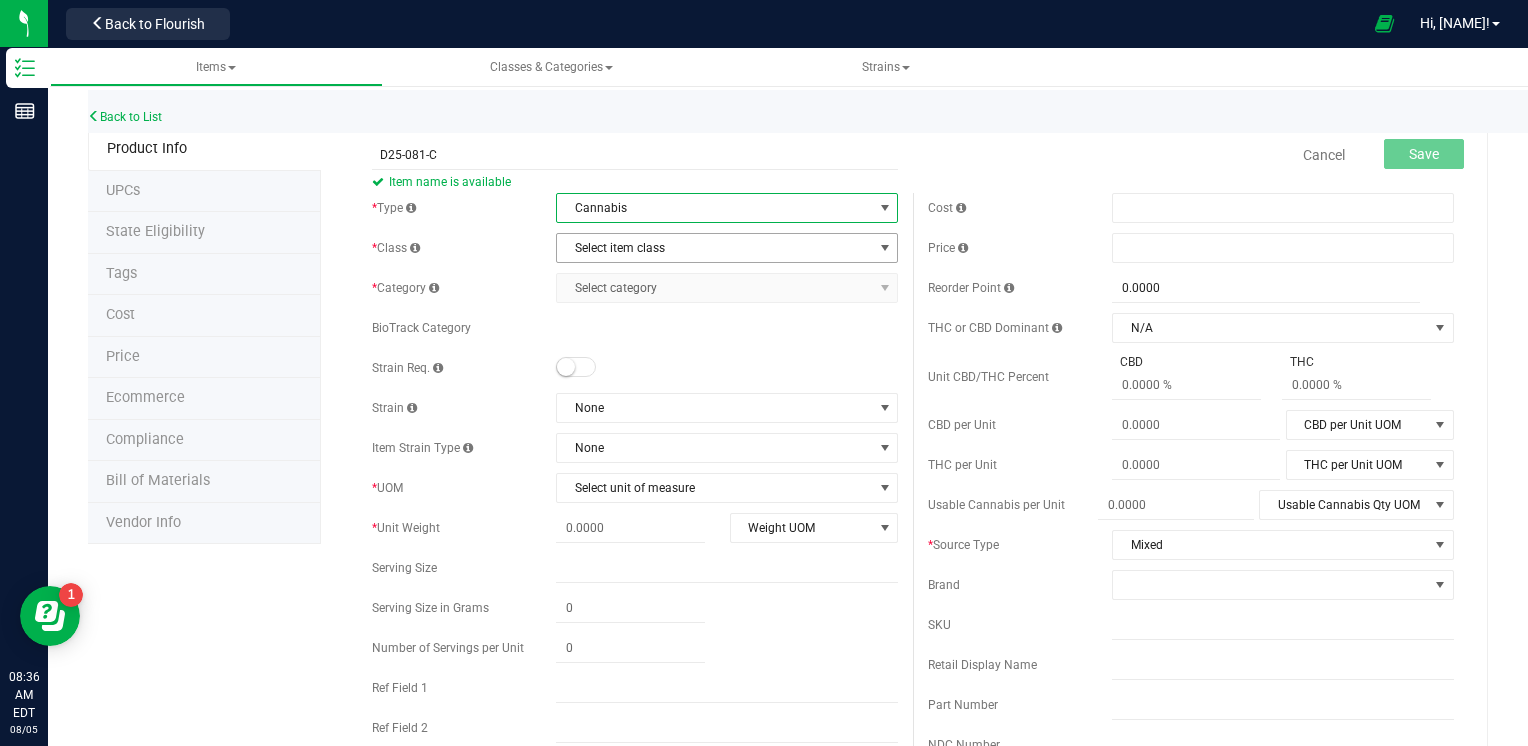 click on "Select item class" at bounding box center [714, 248] 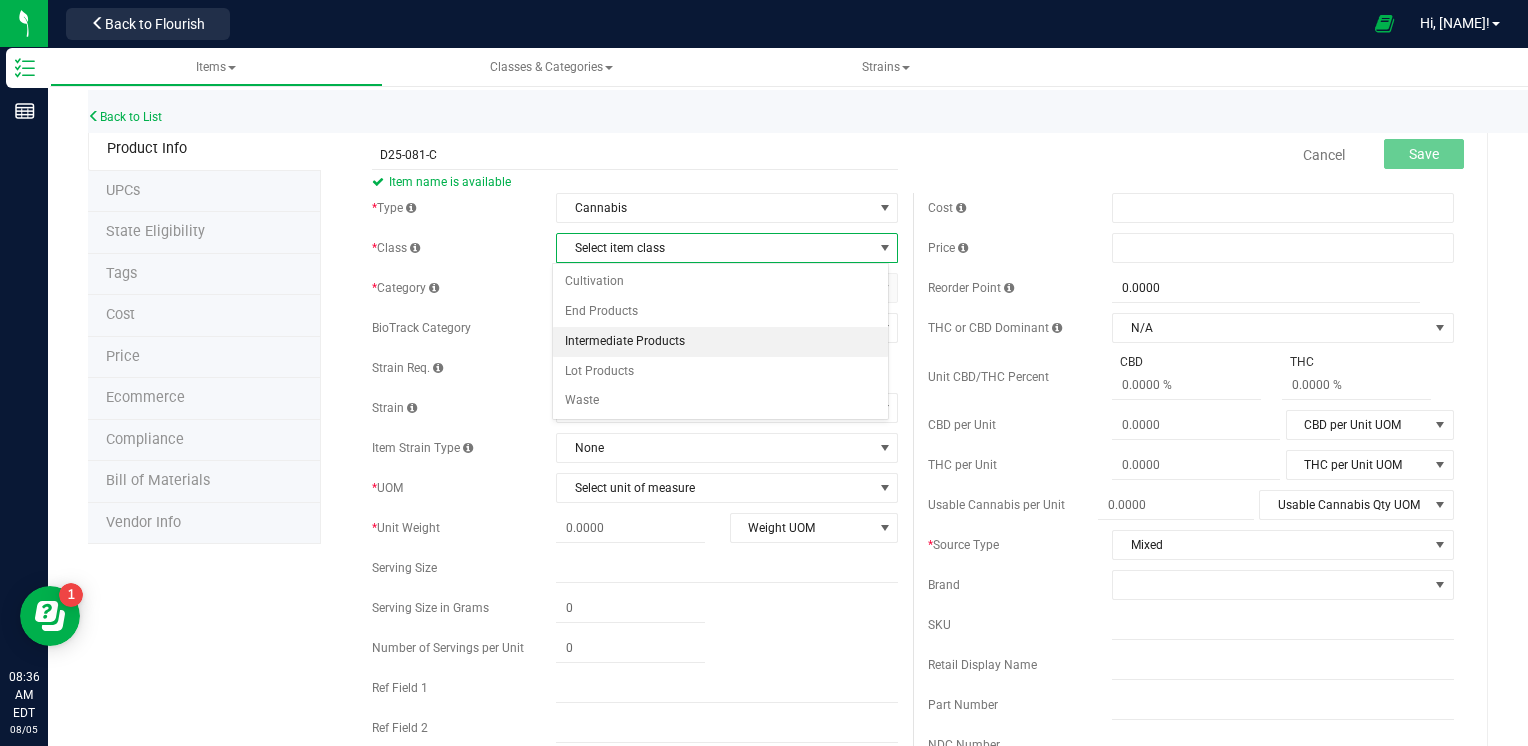 click on "Intermediate Products" at bounding box center (721, 342) 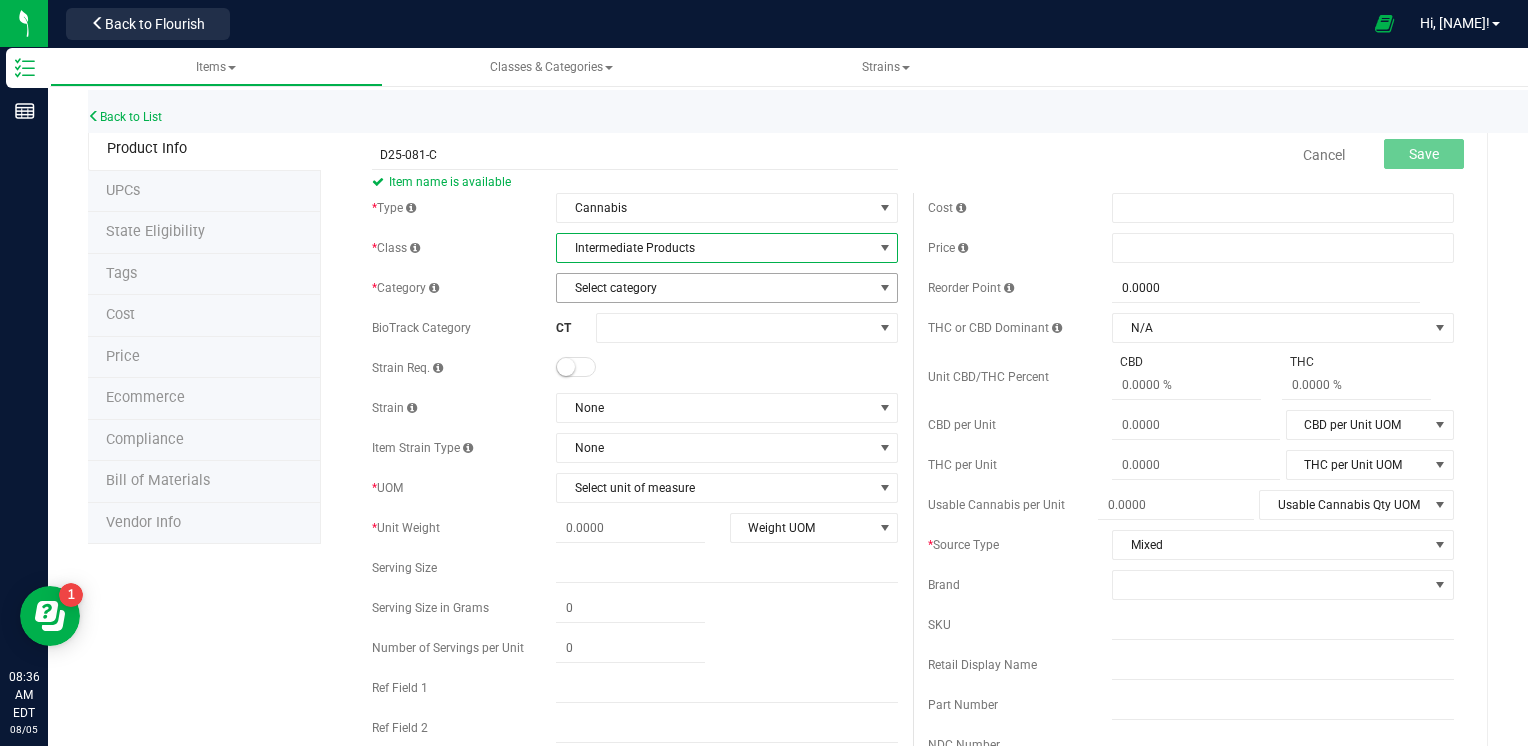 click on "Select category" at bounding box center [714, 288] 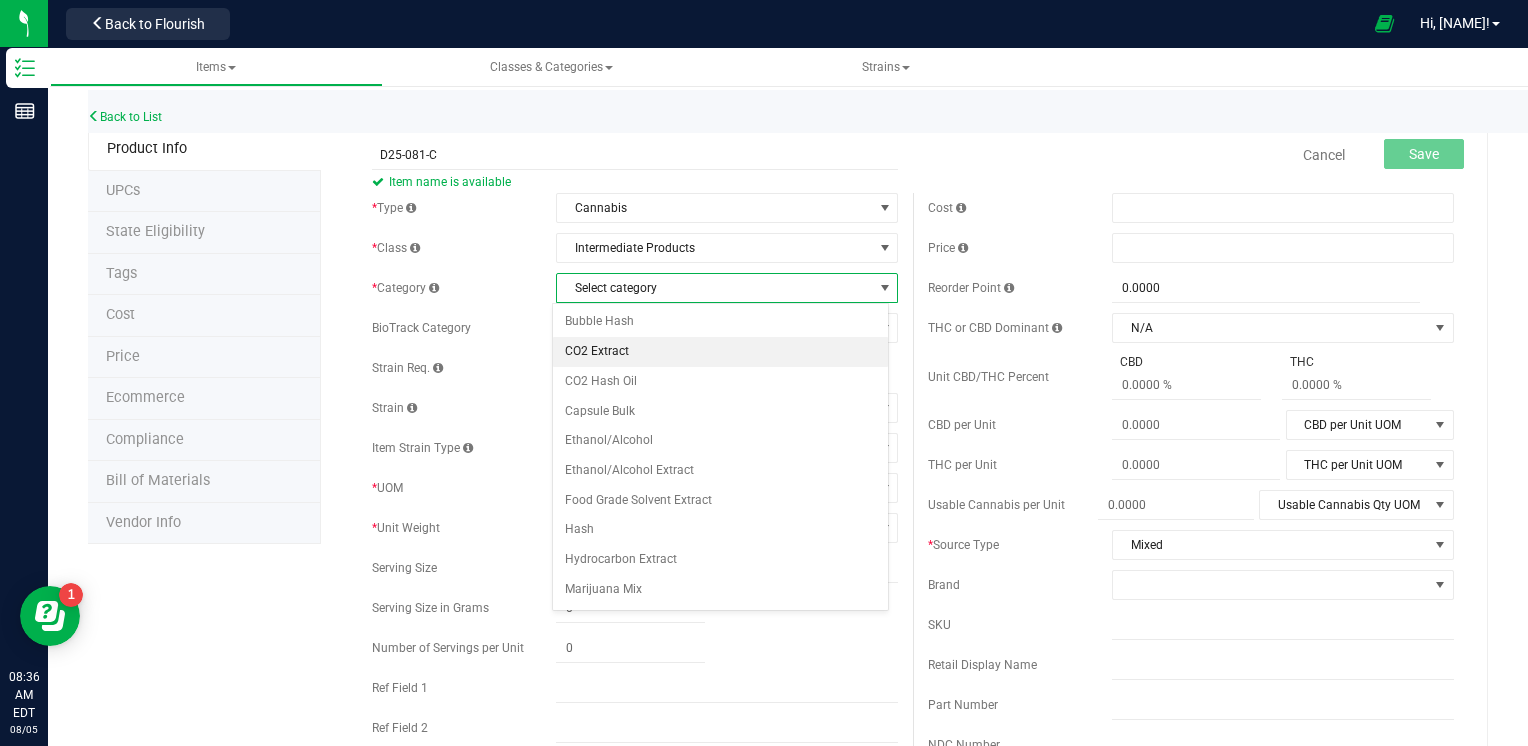 click on "CO2 Extract" at bounding box center (721, 352) 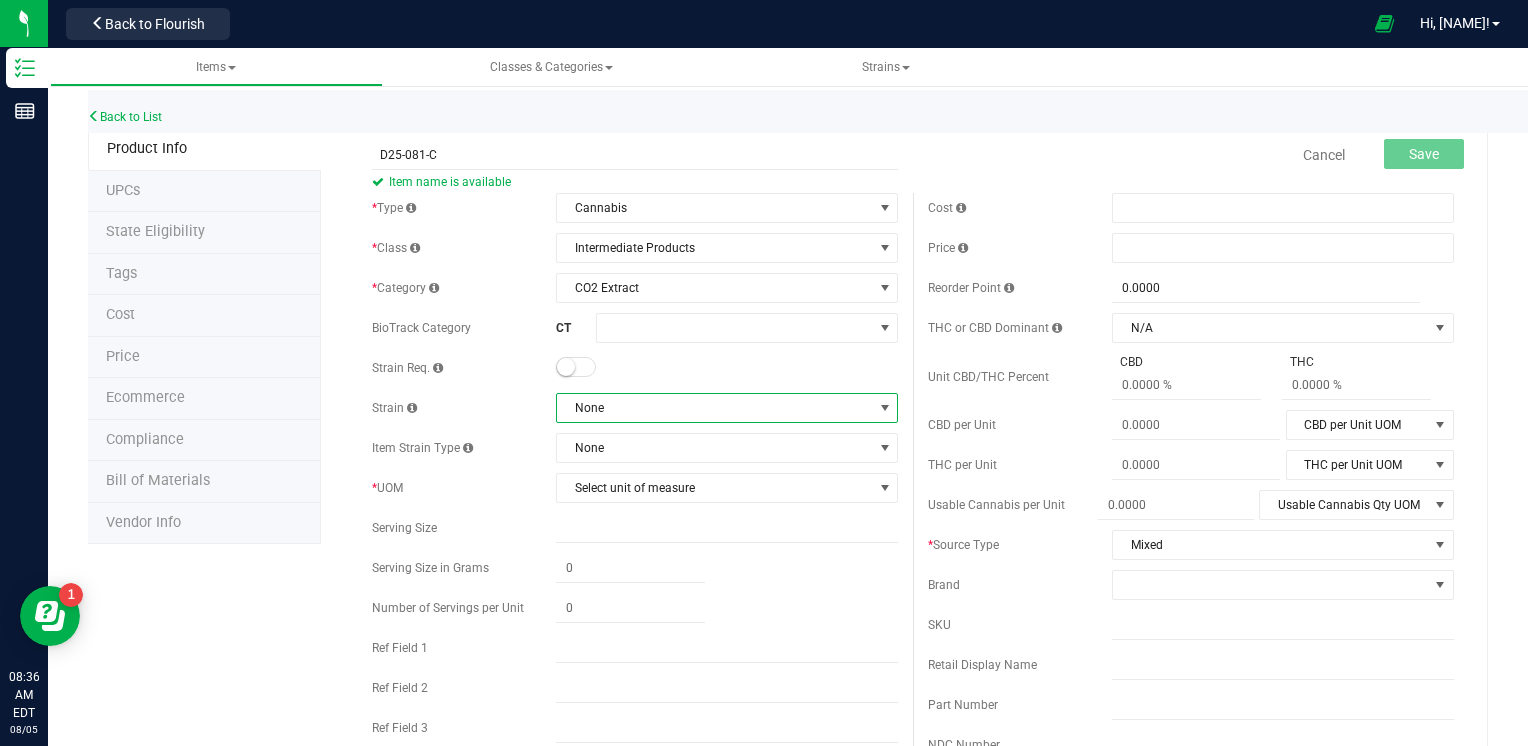 click on "None" at bounding box center [714, 408] 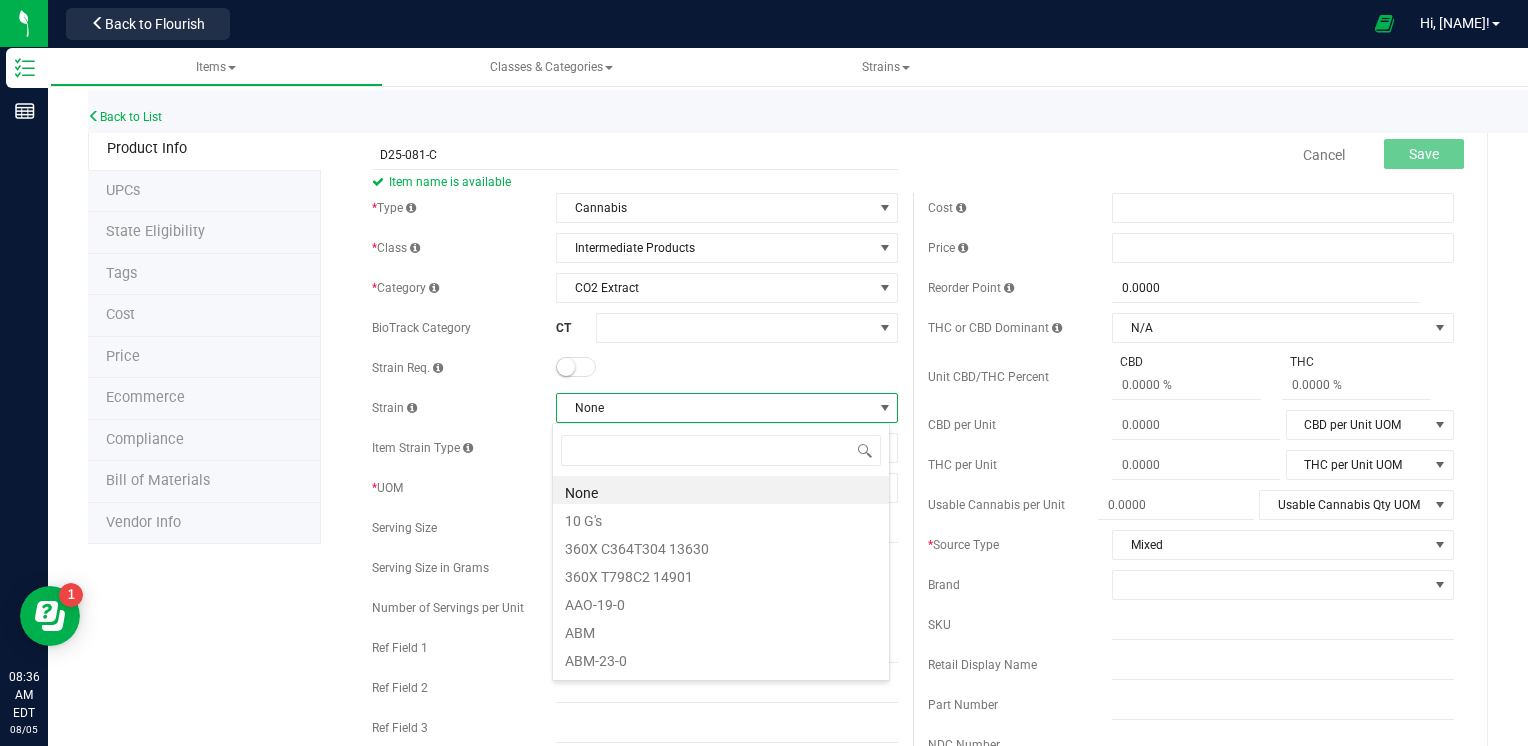 scroll, scrollTop: 99970, scrollLeft: 99662, axis: both 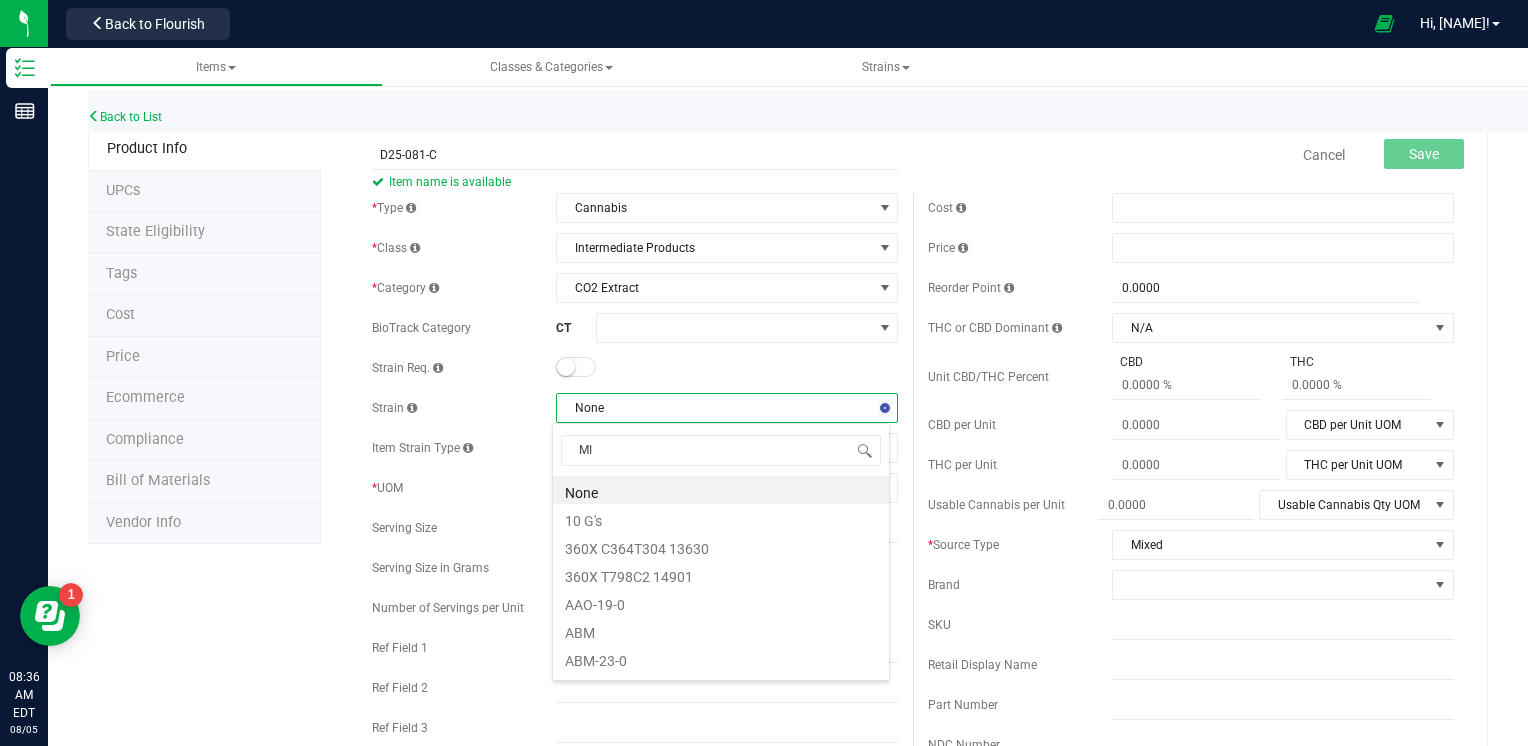 type on "MIX" 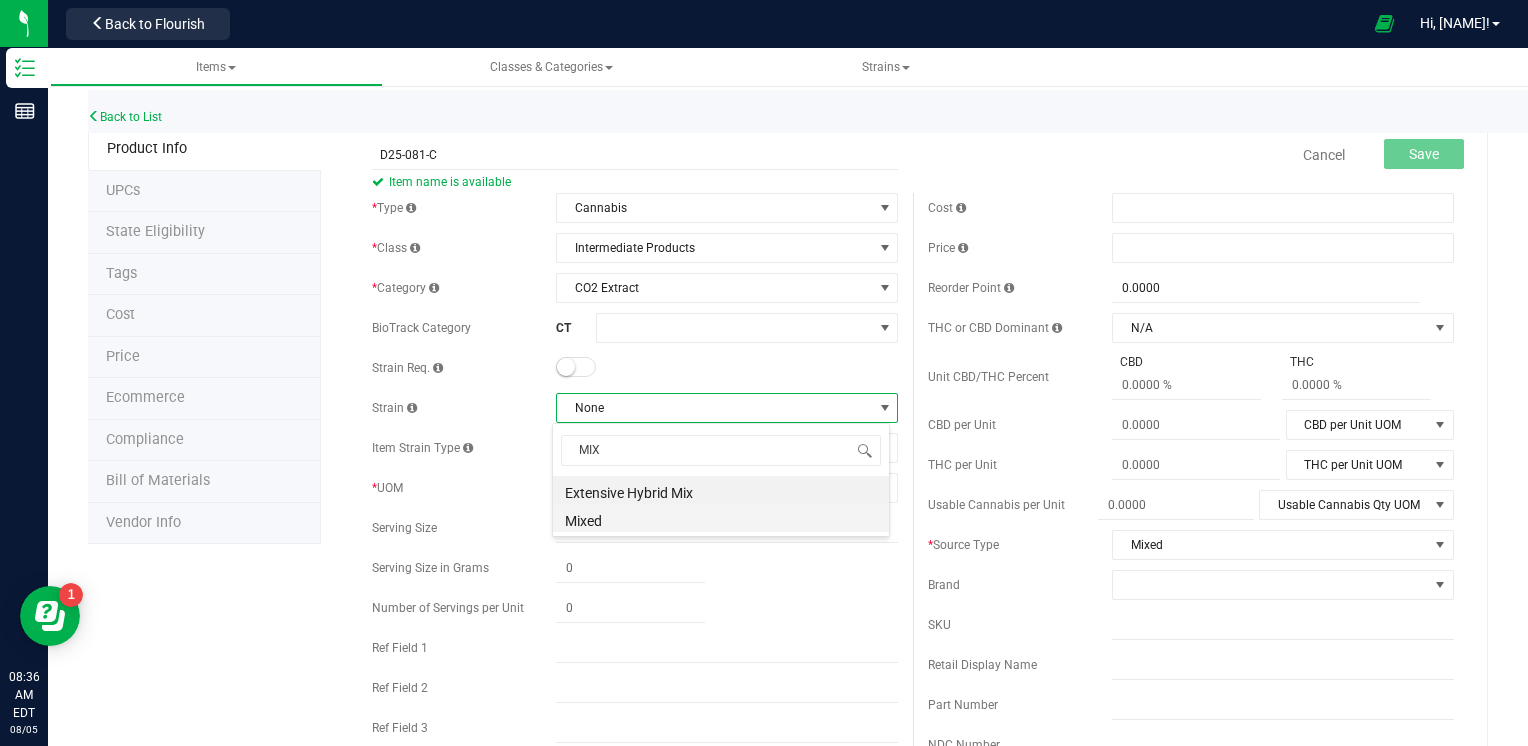 click on "Mixed" at bounding box center [721, 518] 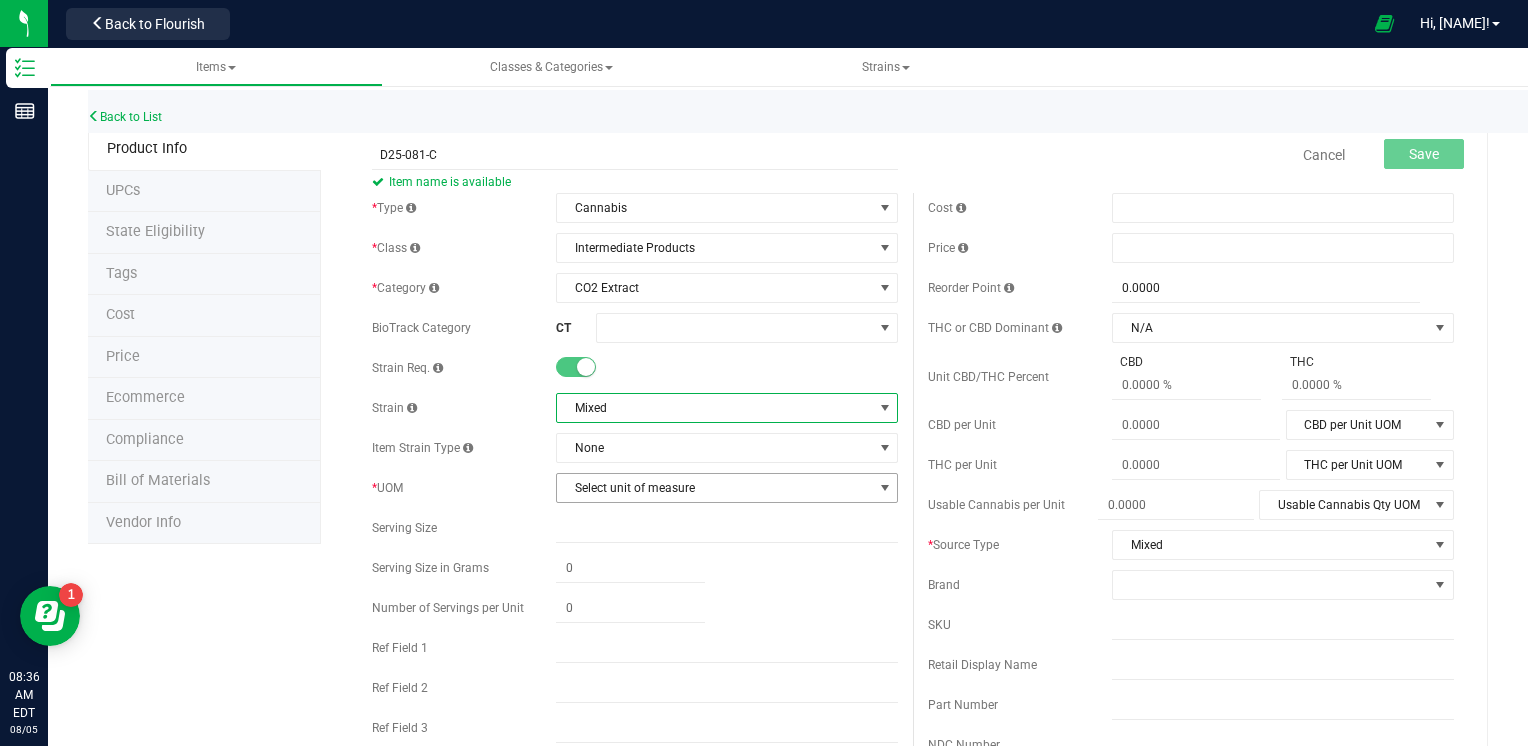 click on "Select unit of measure" at bounding box center (714, 488) 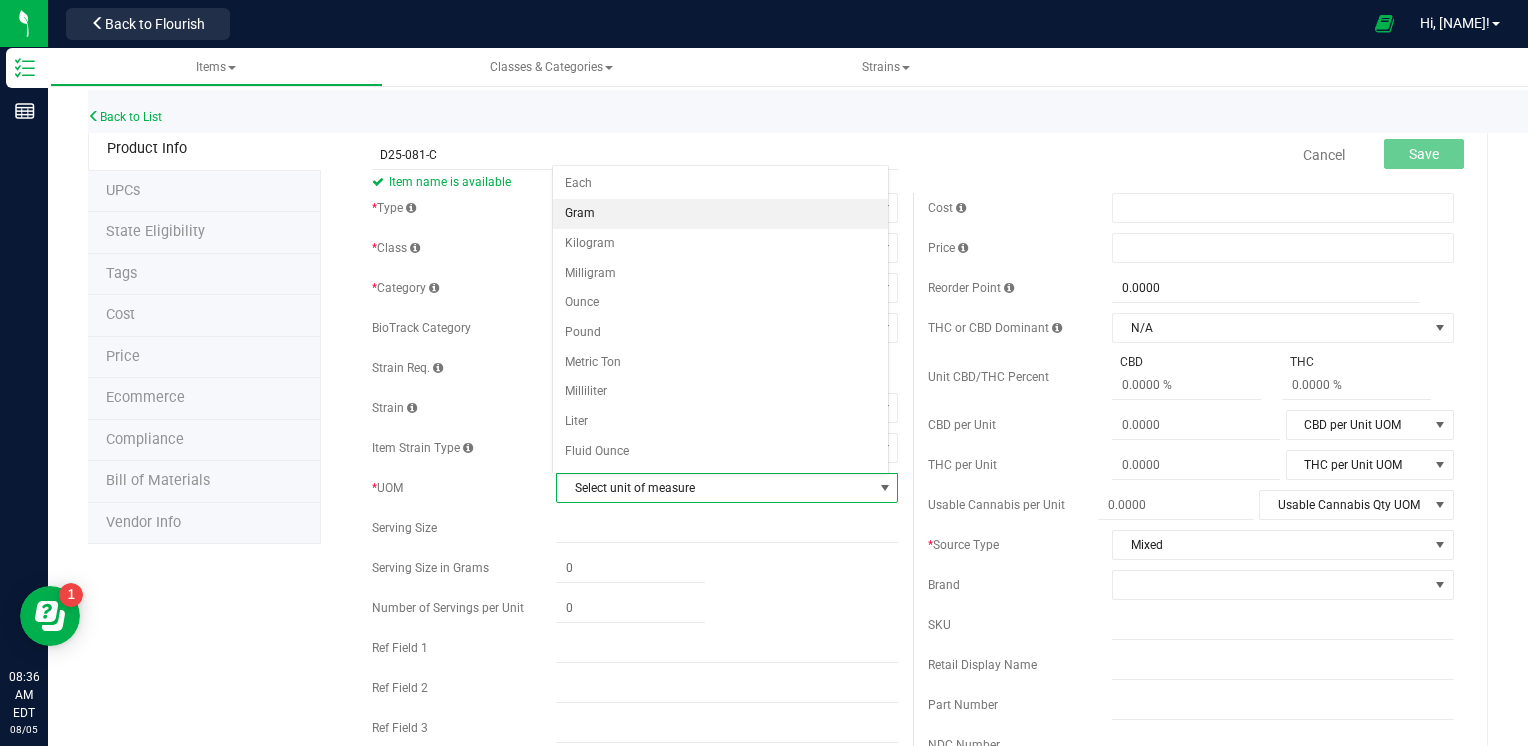 click on "Gram" at bounding box center (721, 214) 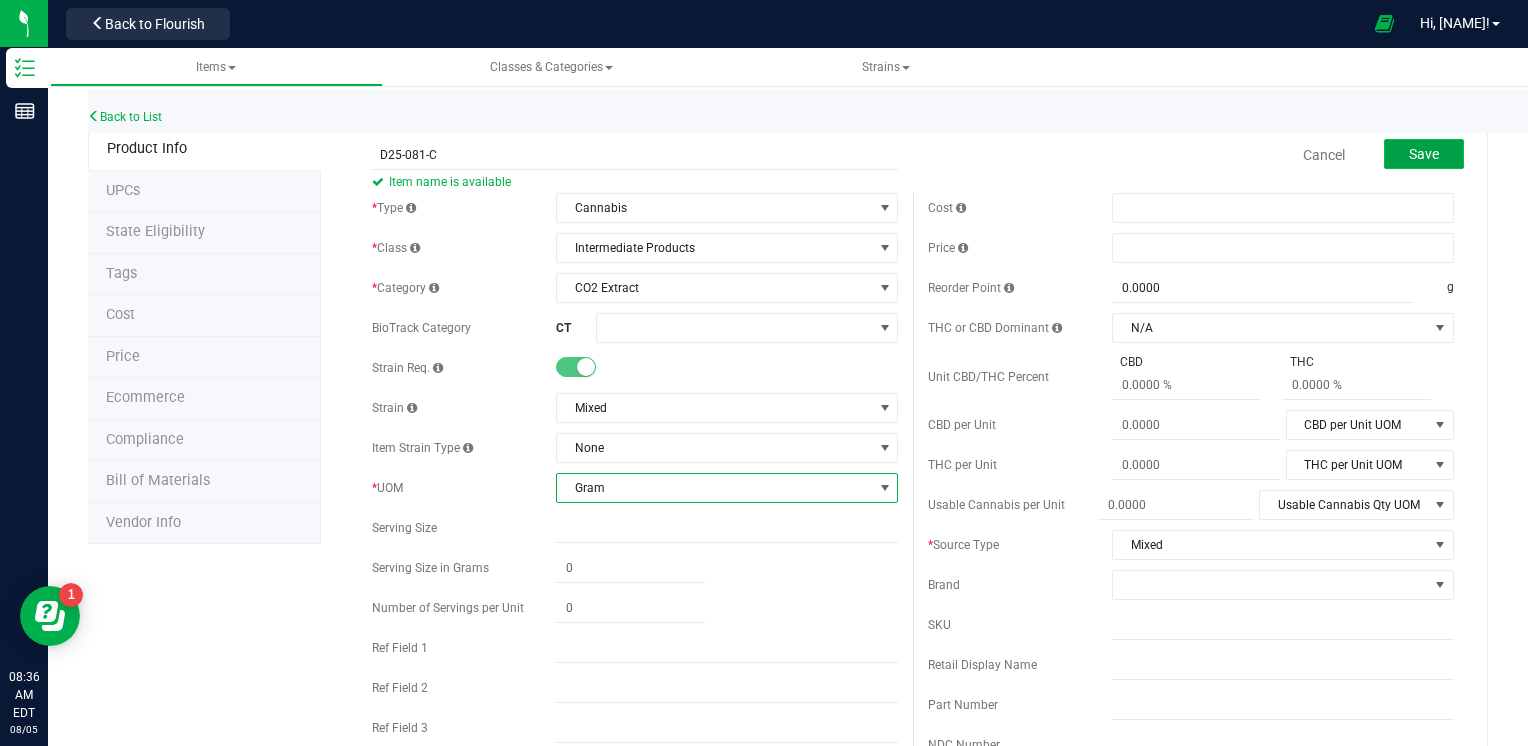 click on "Save" at bounding box center [1424, 154] 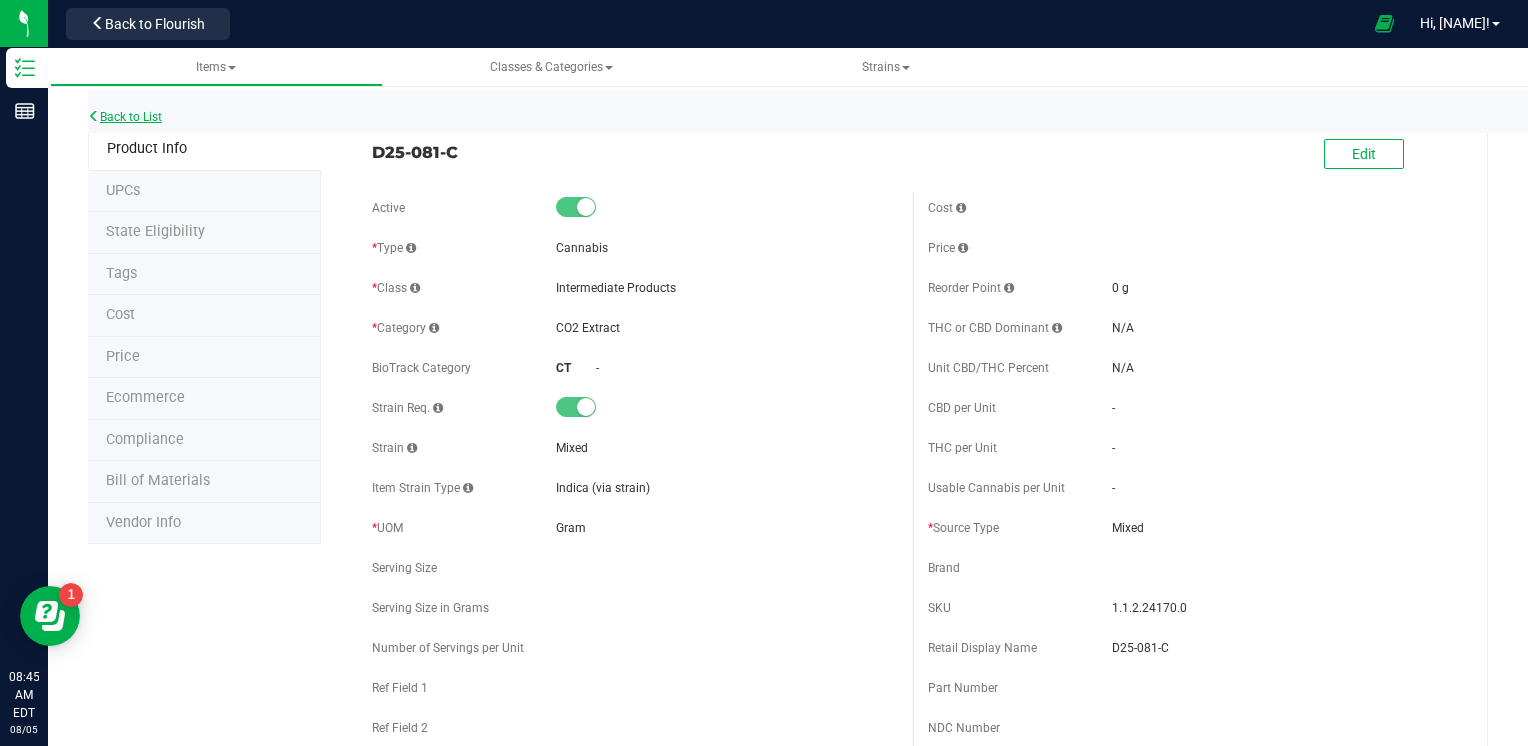 click on "Back to List" at bounding box center (125, 117) 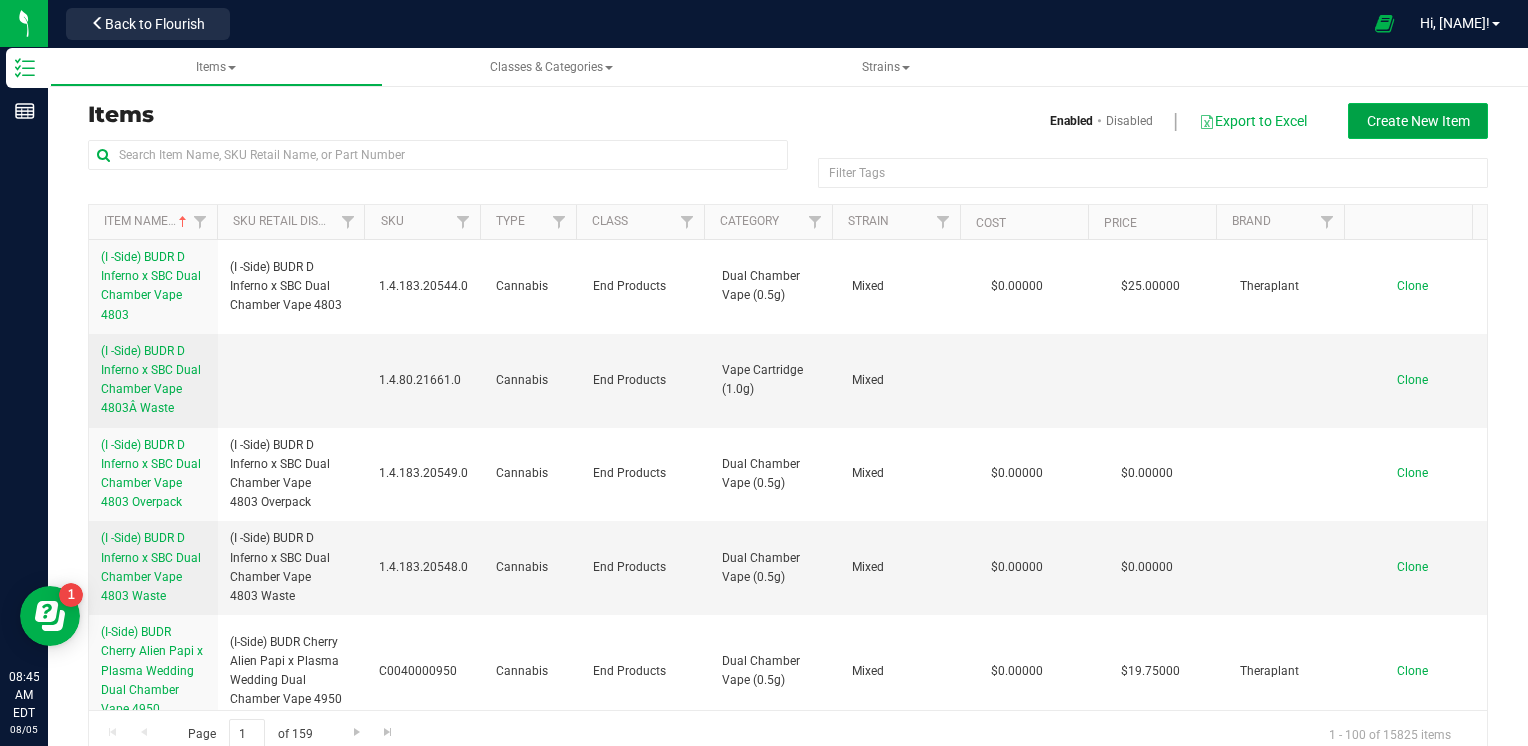 click on "Create New Item" at bounding box center [1418, 121] 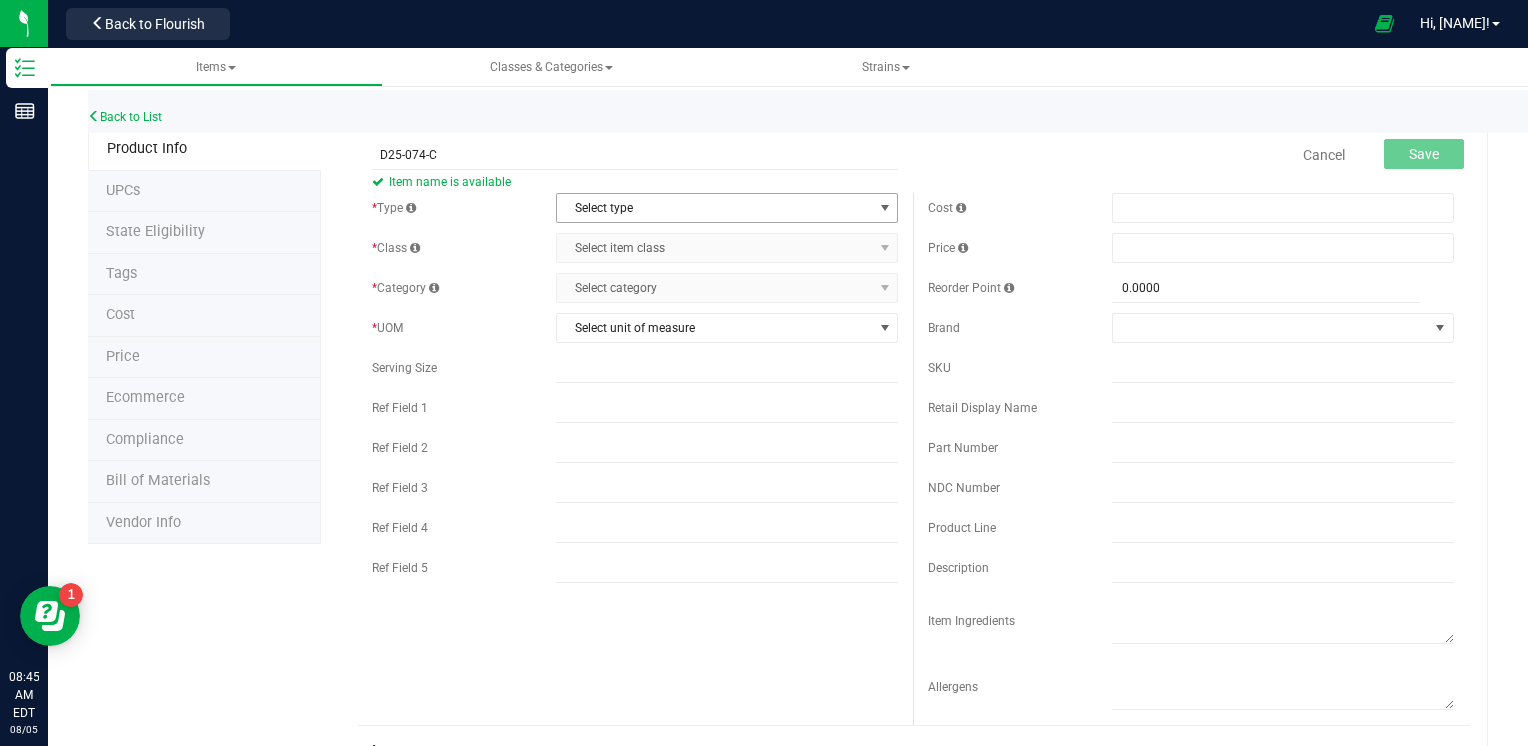 type on "D25-074-C" 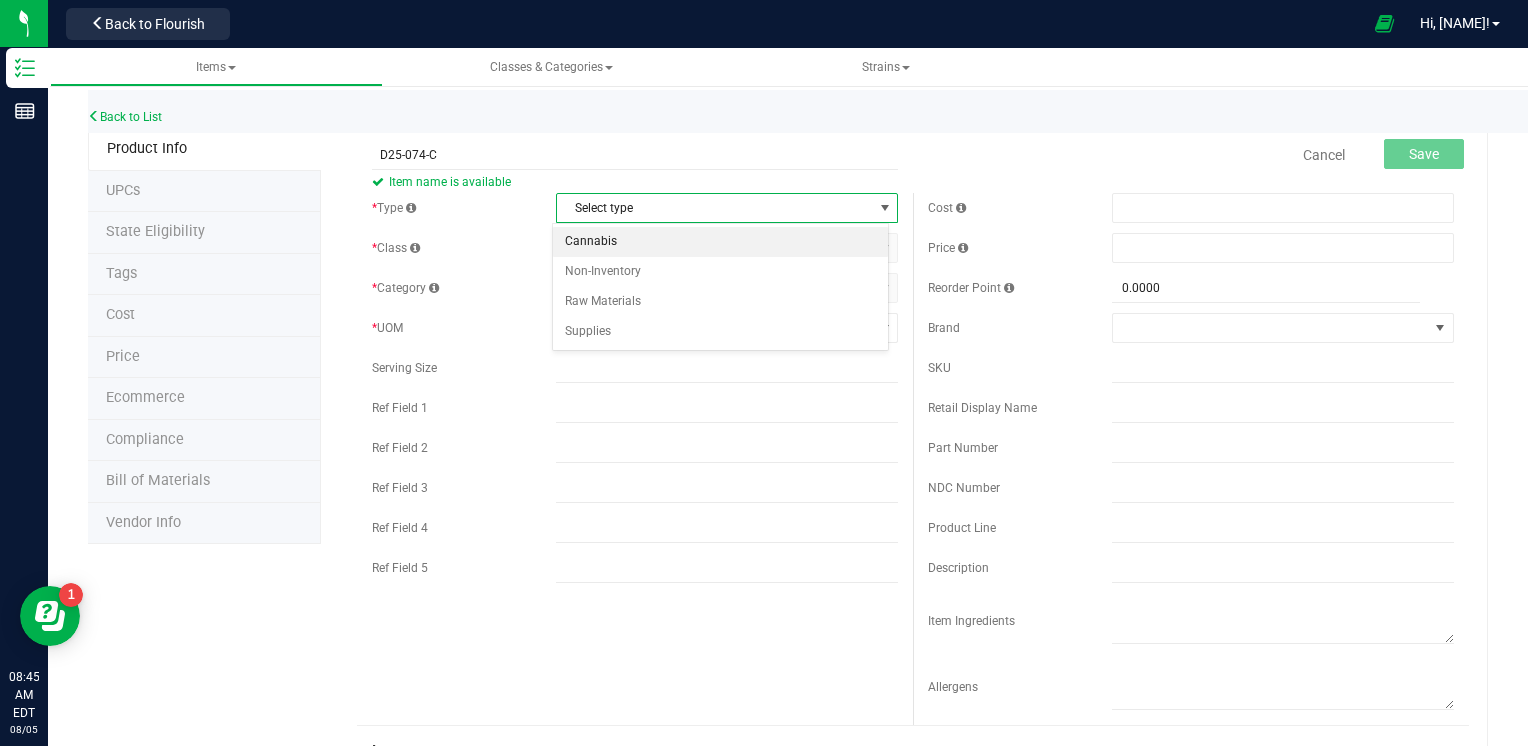 click on "Cannabis" at bounding box center [721, 242] 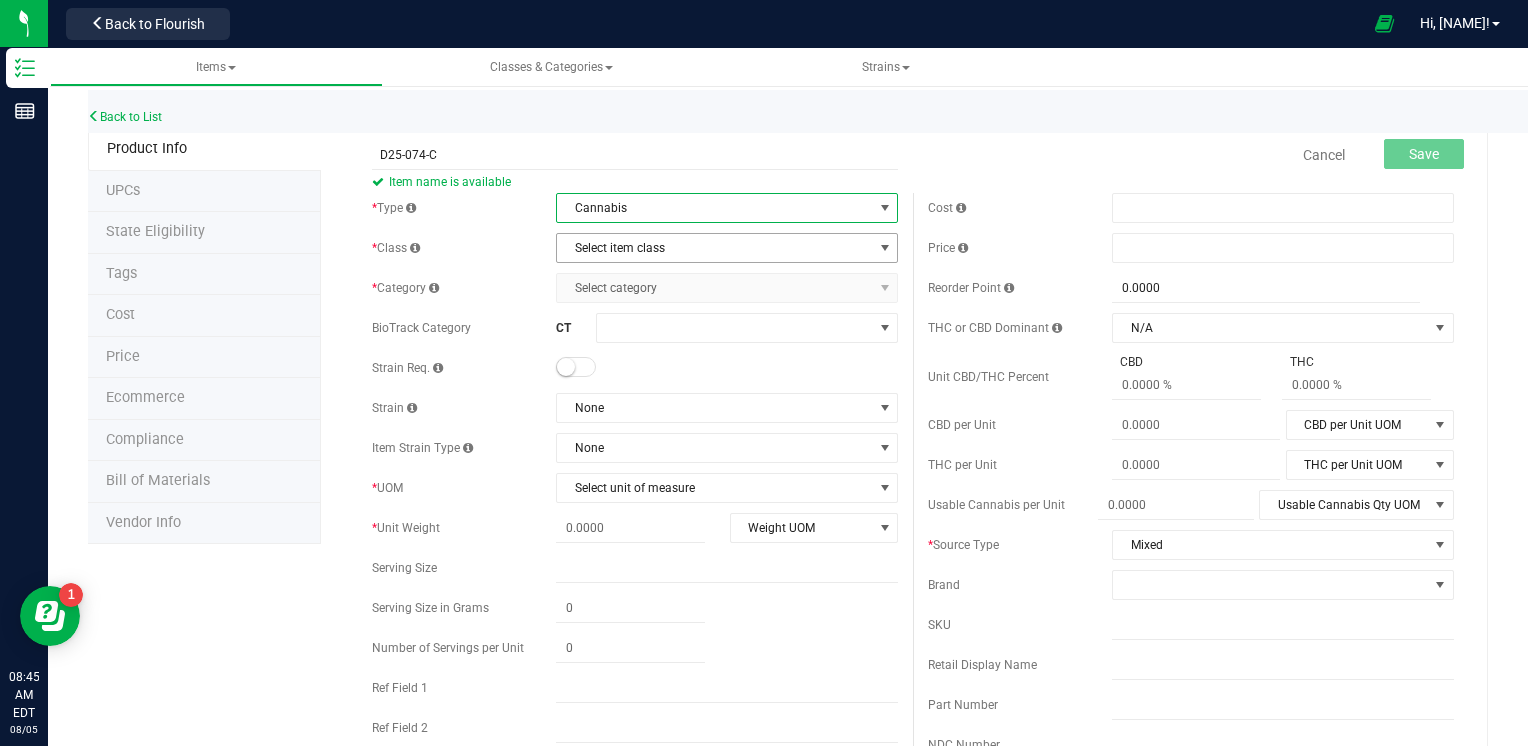 click on "Select item class" at bounding box center [714, 248] 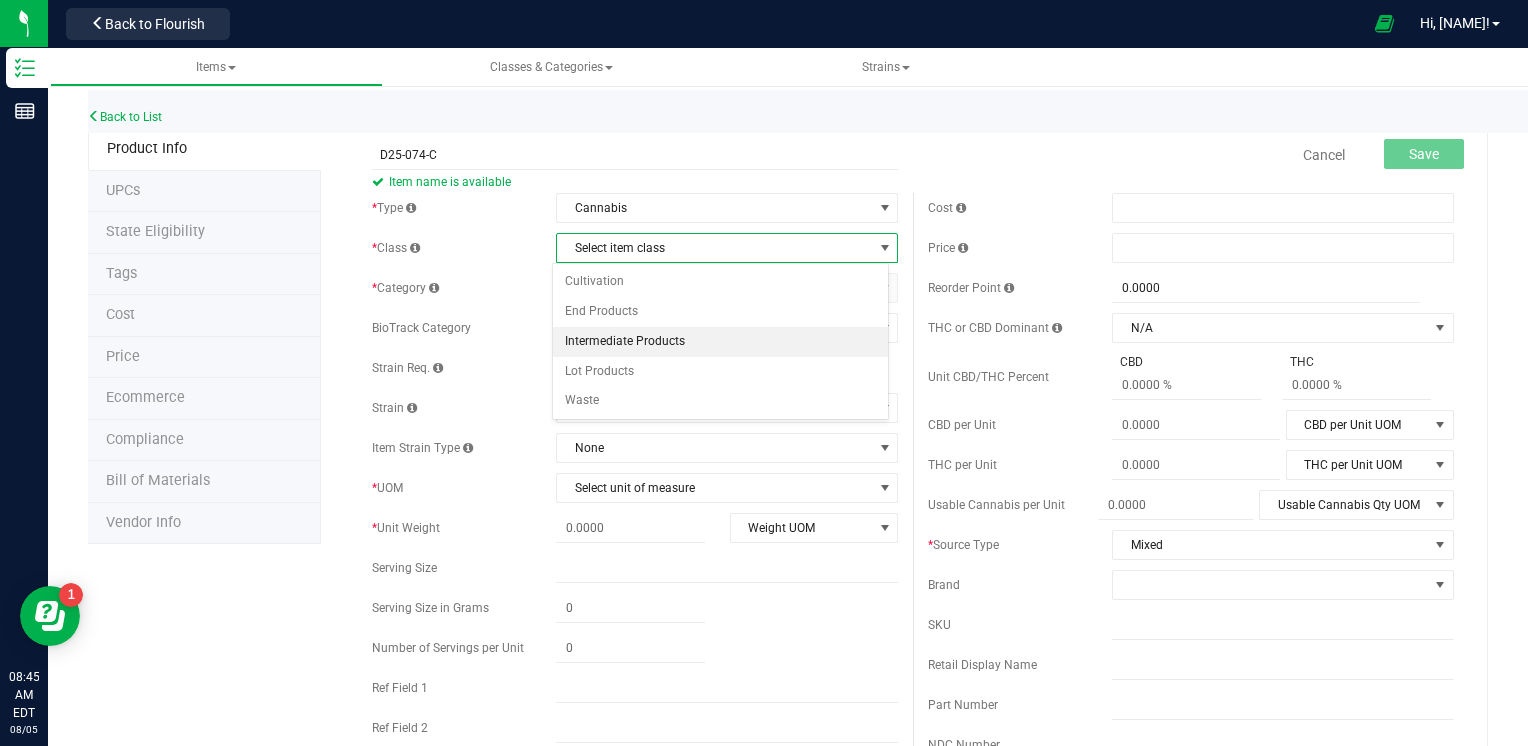click on "Intermediate Products" at bounding box center [721, 342] 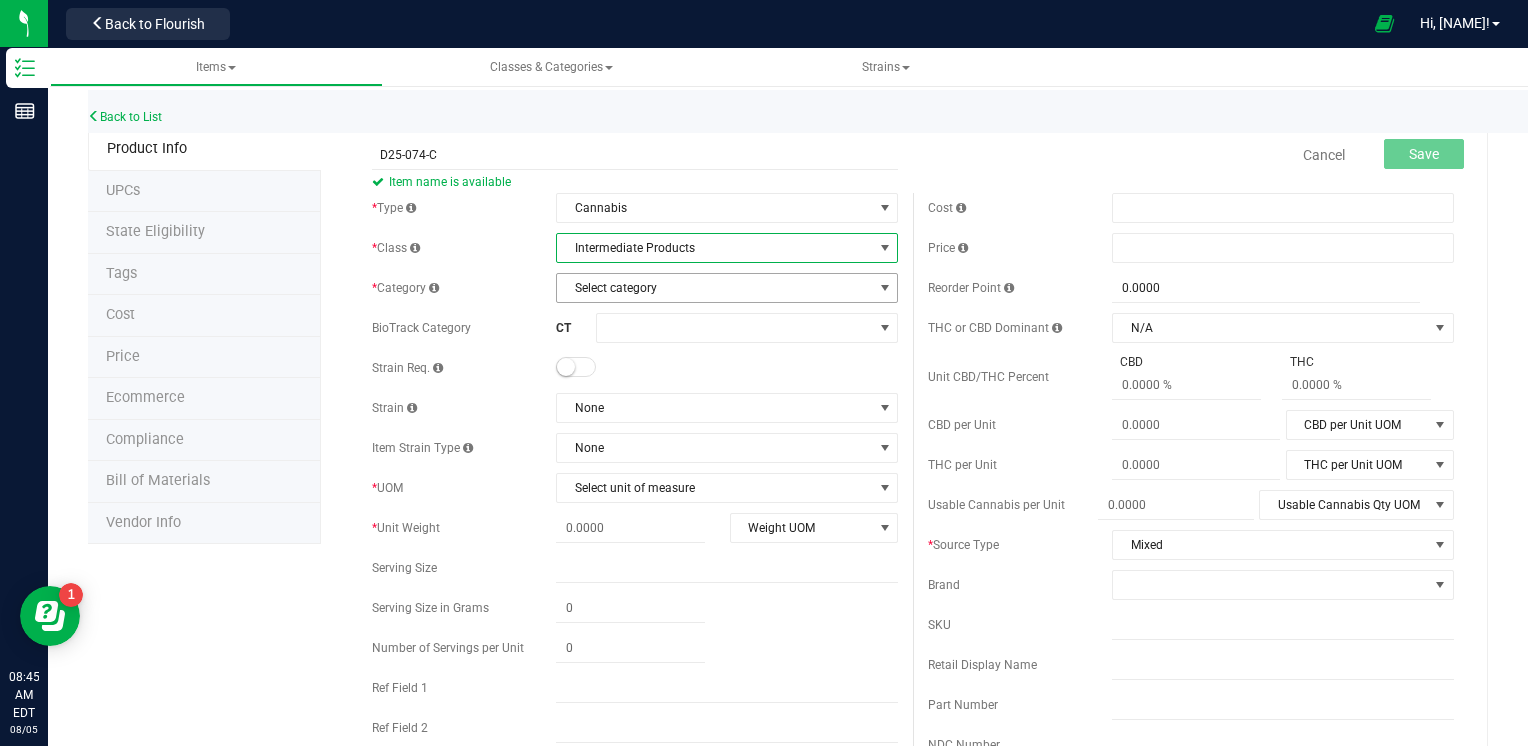 click on "Select category" at bounding box center [714, 288] 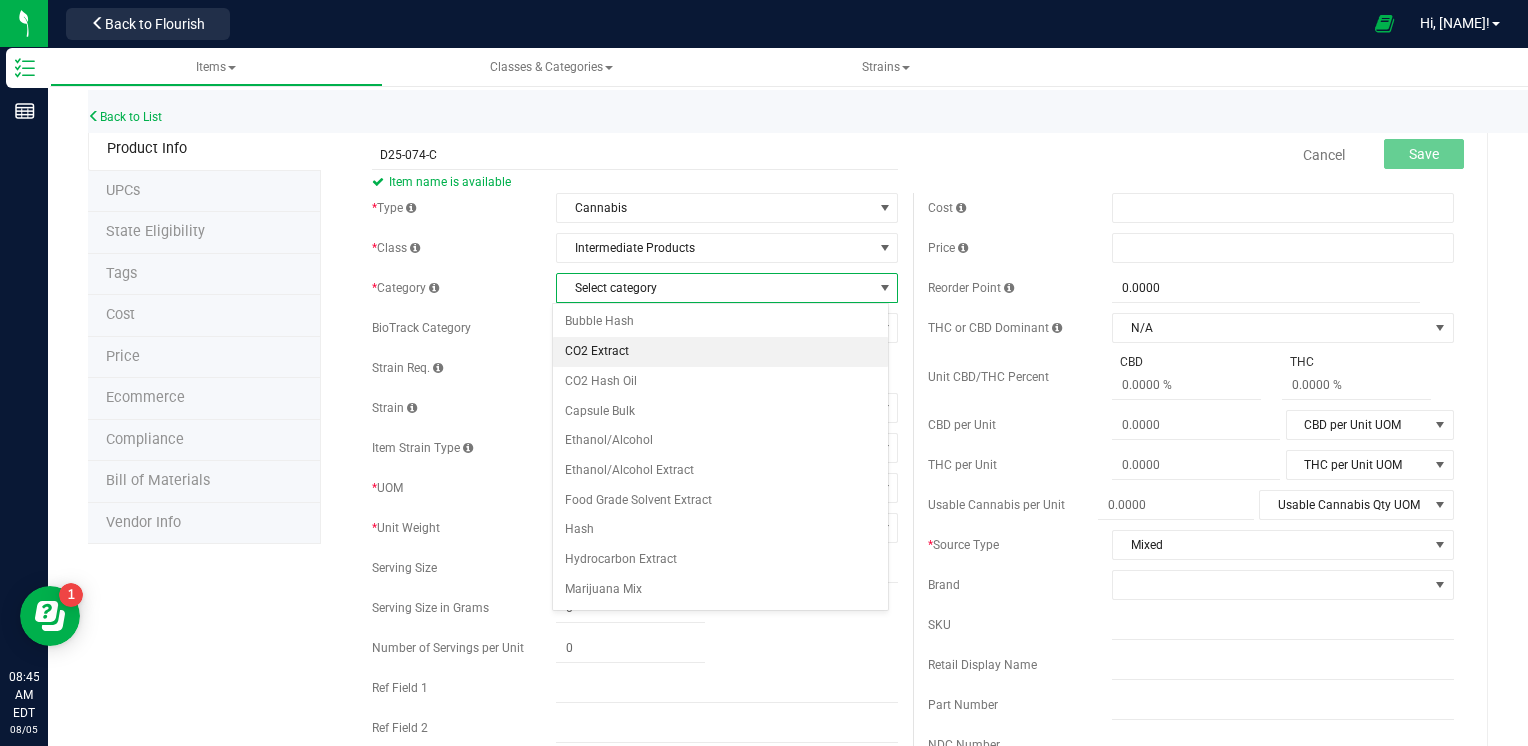 click on "CO2 Extract" at bounding box center [721, 352] 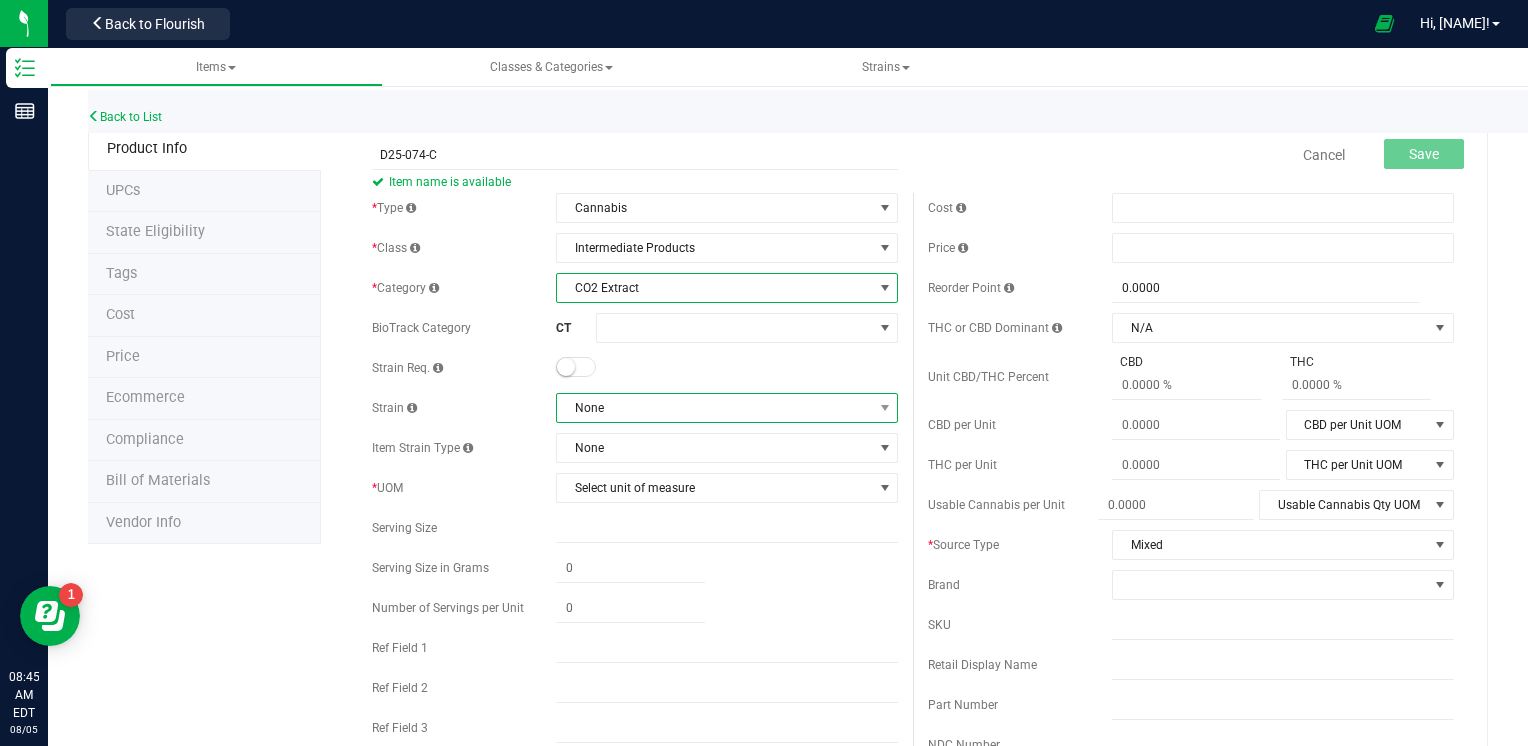 click on "None" at bounding box center [714, 408] 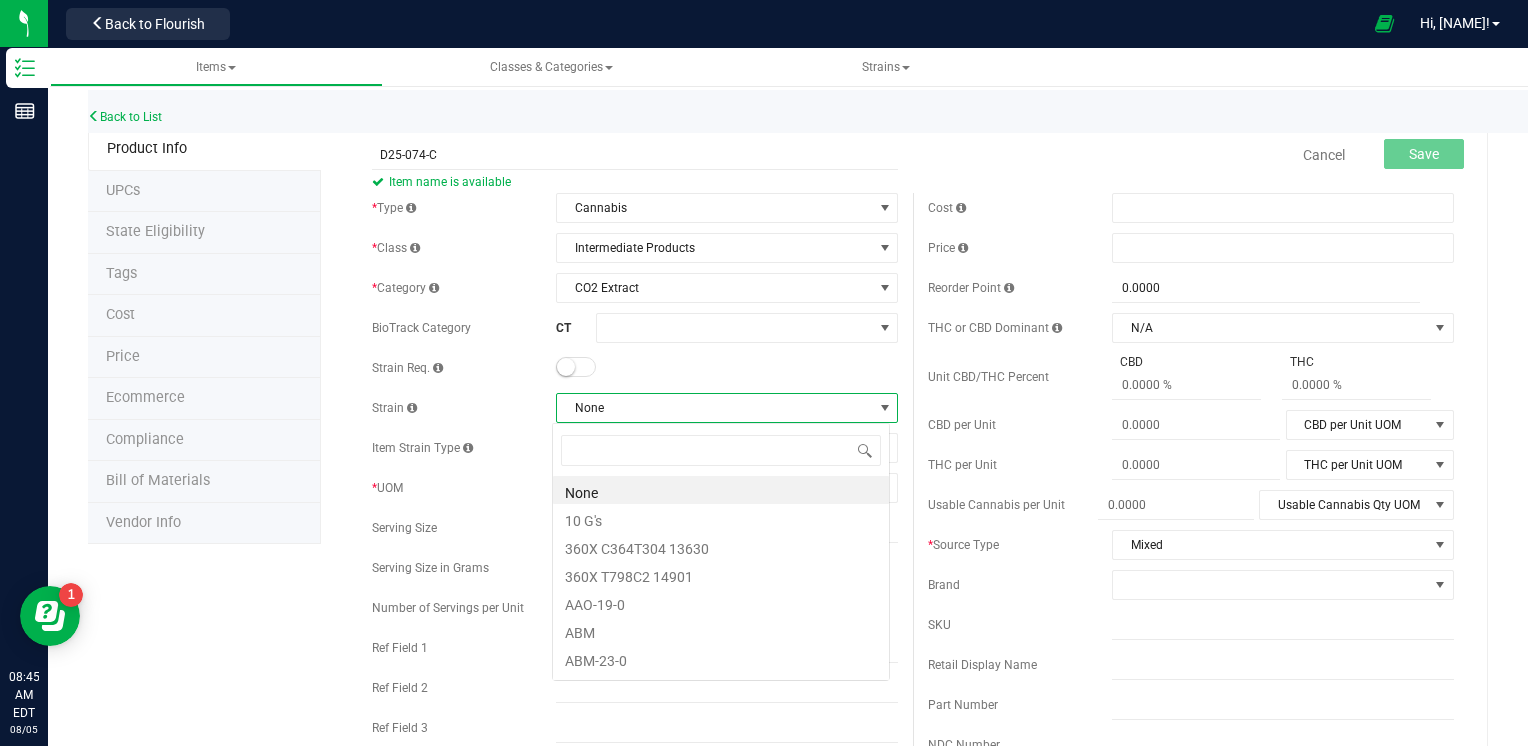 scroll, scrollTop: 99970, scrollLeft: 99662, axis: both 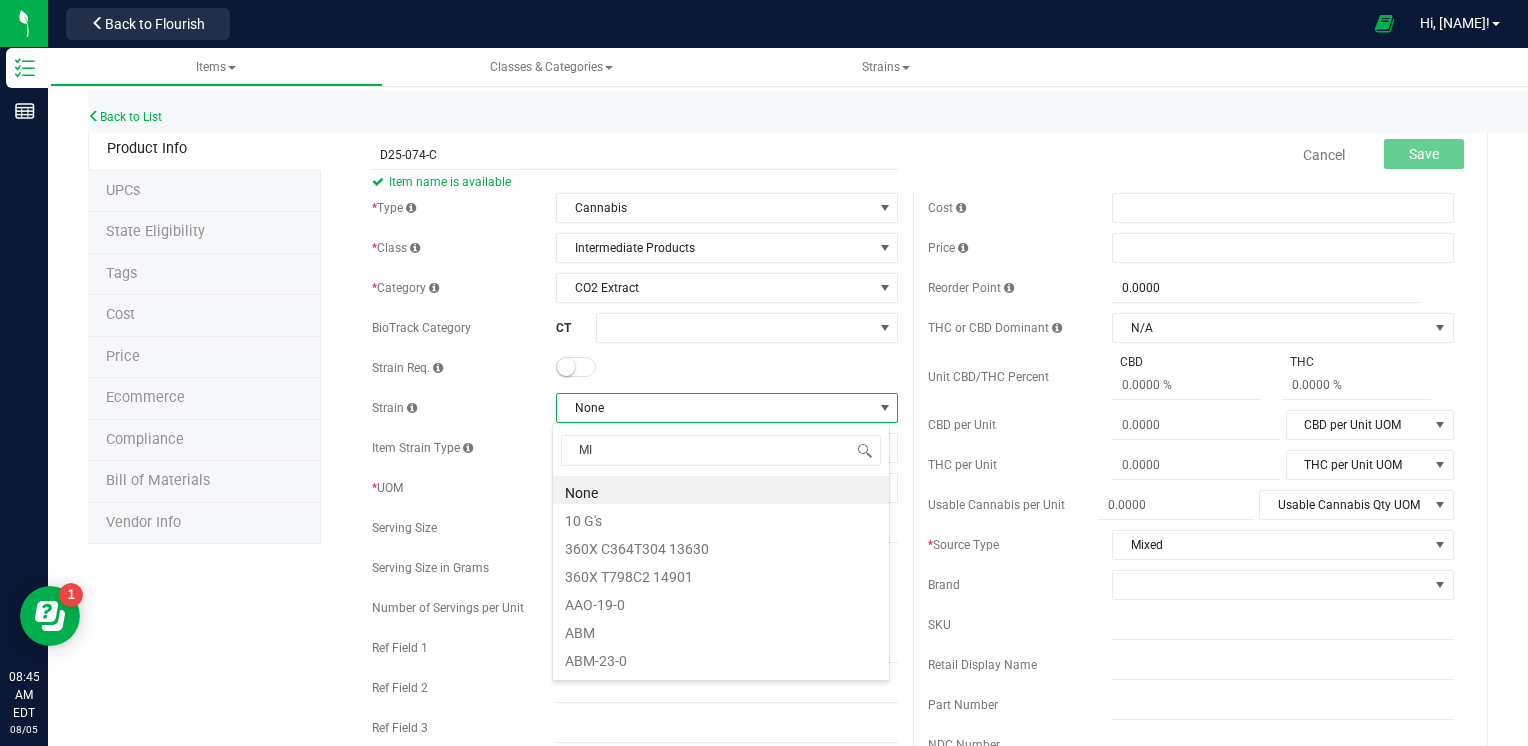 type on "MIX" 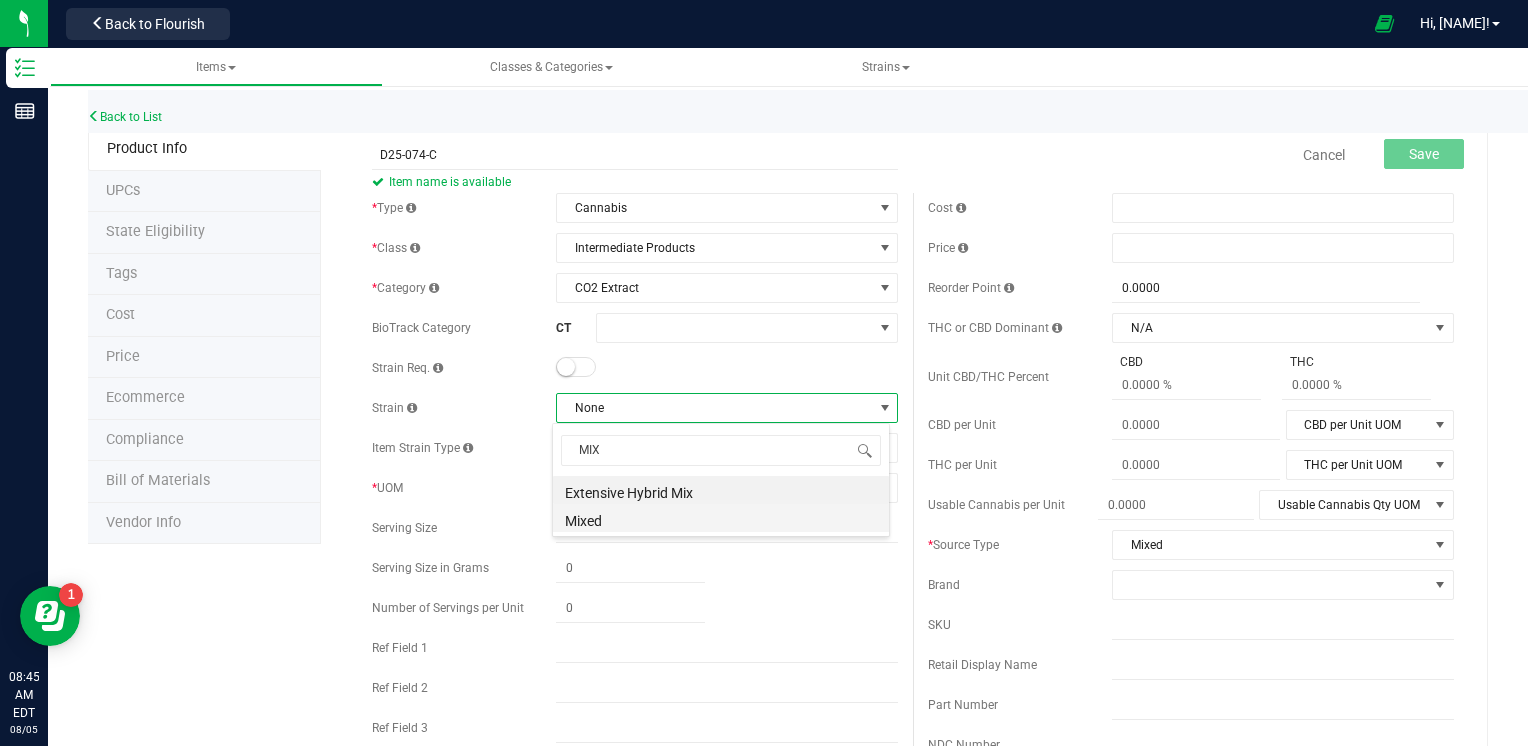 click on "Mixed" at bounding box center (721, 518) 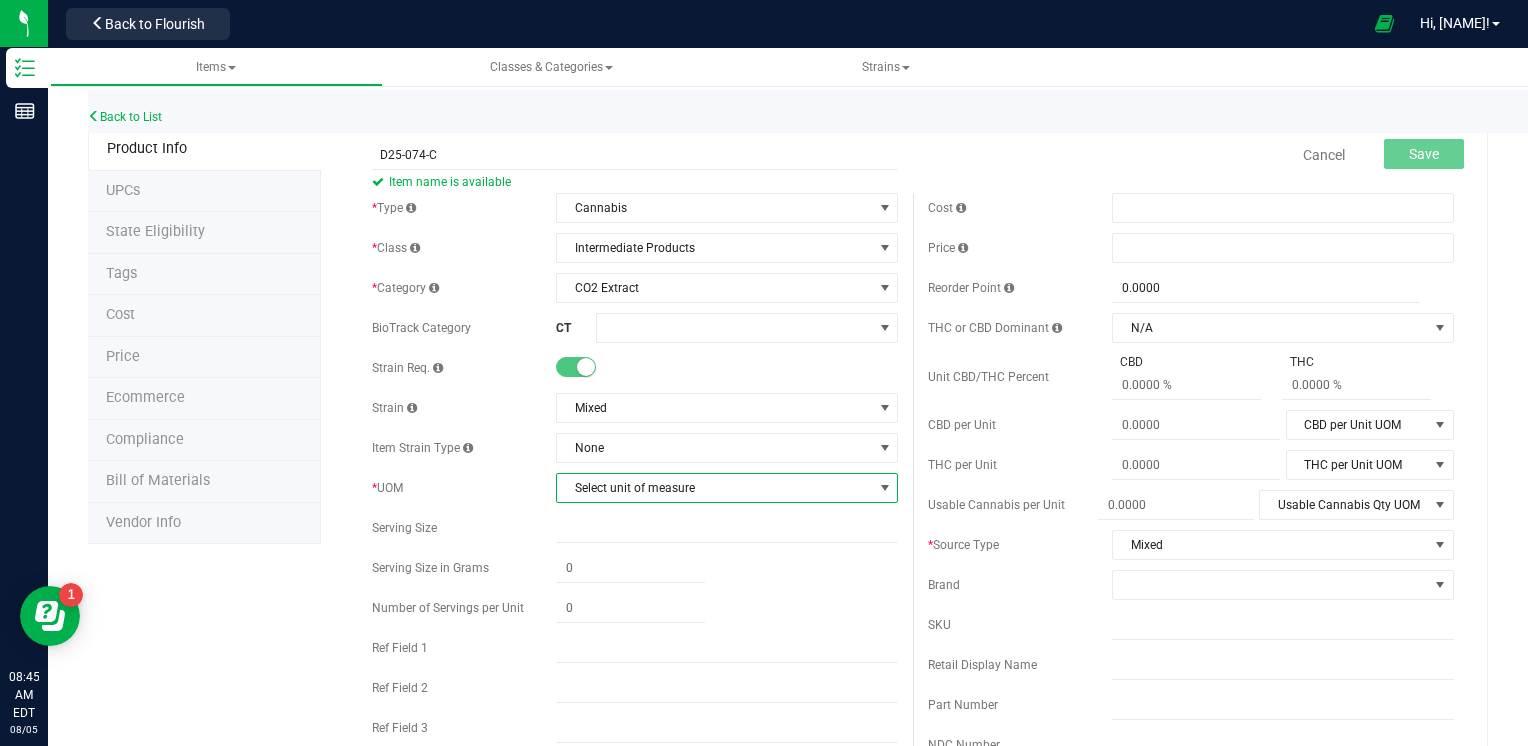 click on "Select unit of measure" at bounding box center (714, 488) 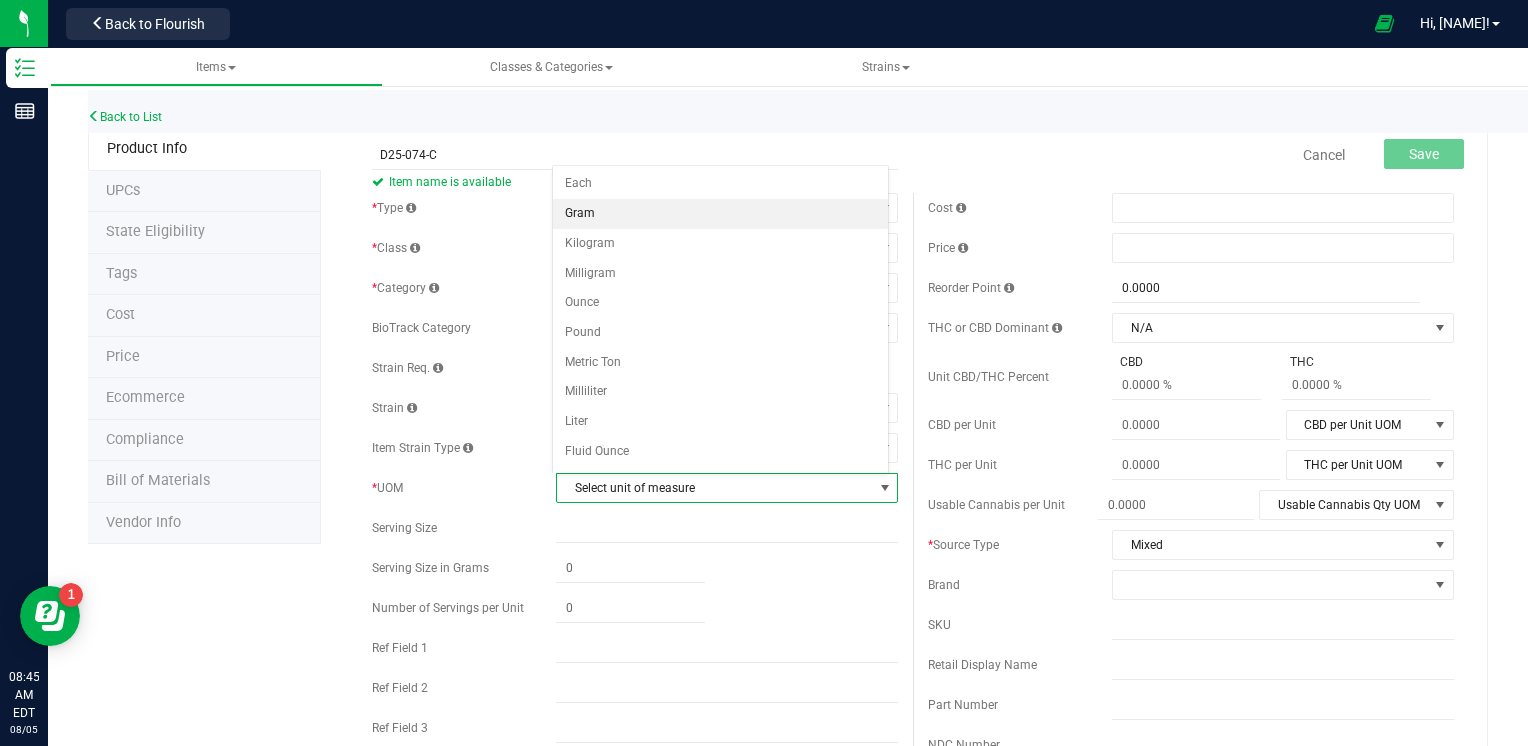click on "Gram" at bounding box center (721, 214) 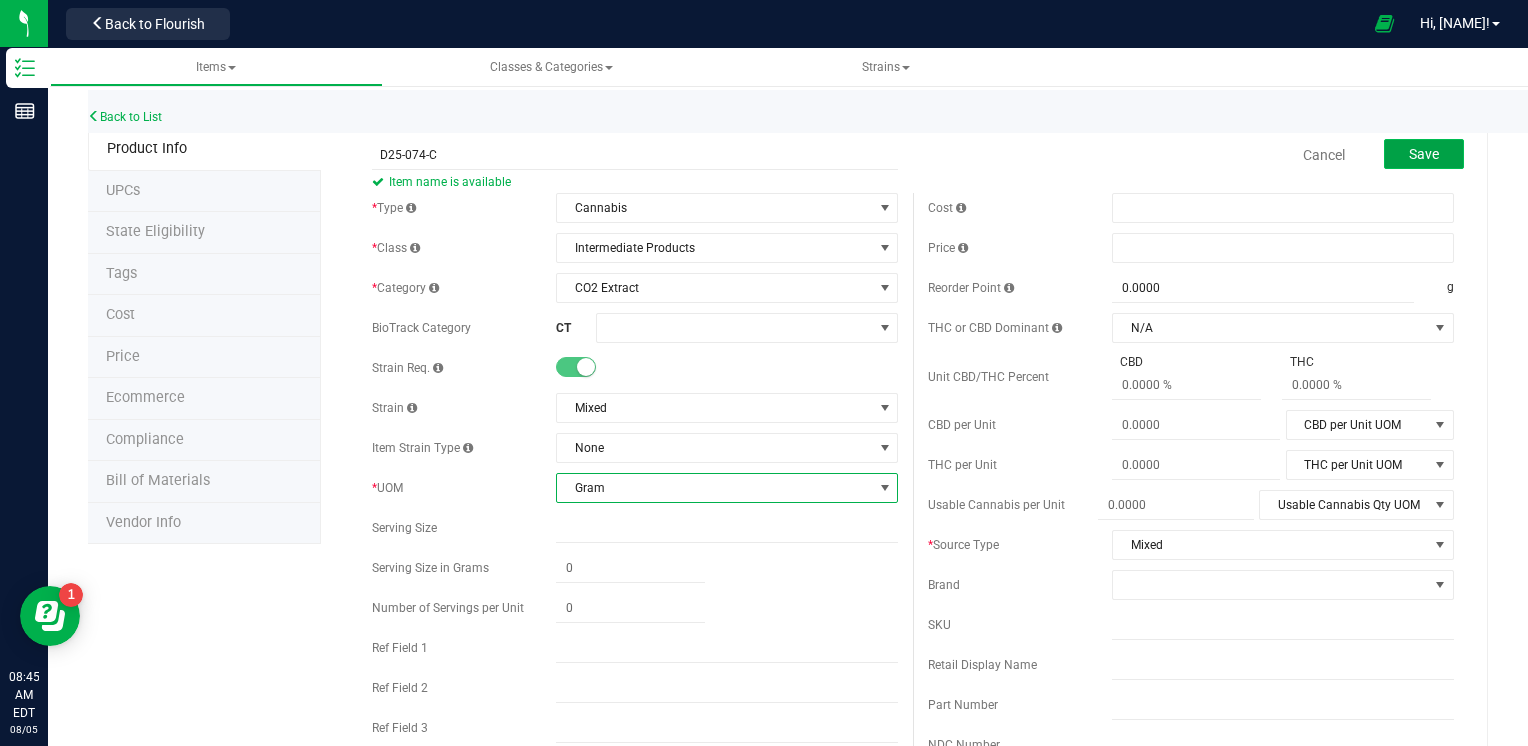 click on "Save" at bounding box center (1424, 154) 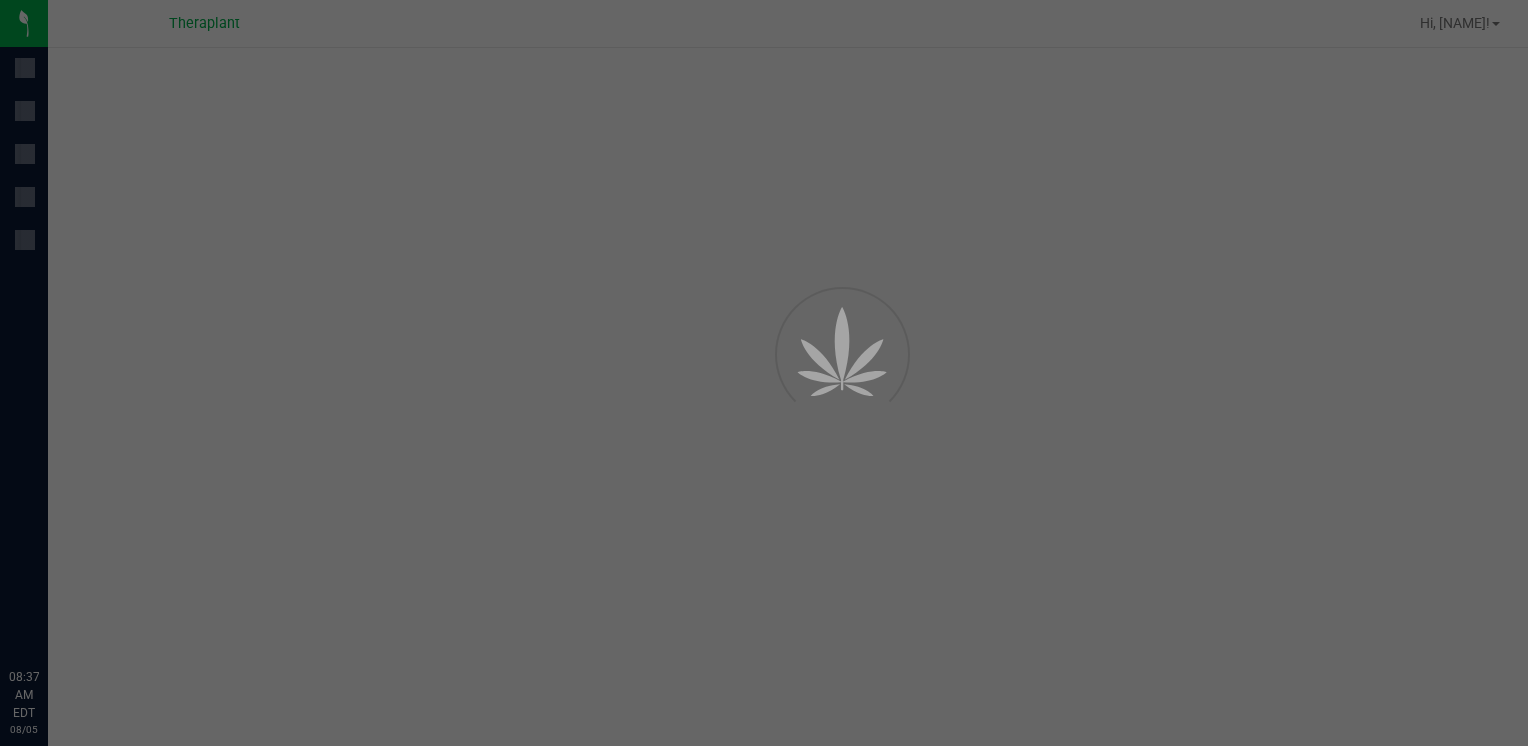 scroll, scrollTop: 0, scrollLeft: 0, axis: both 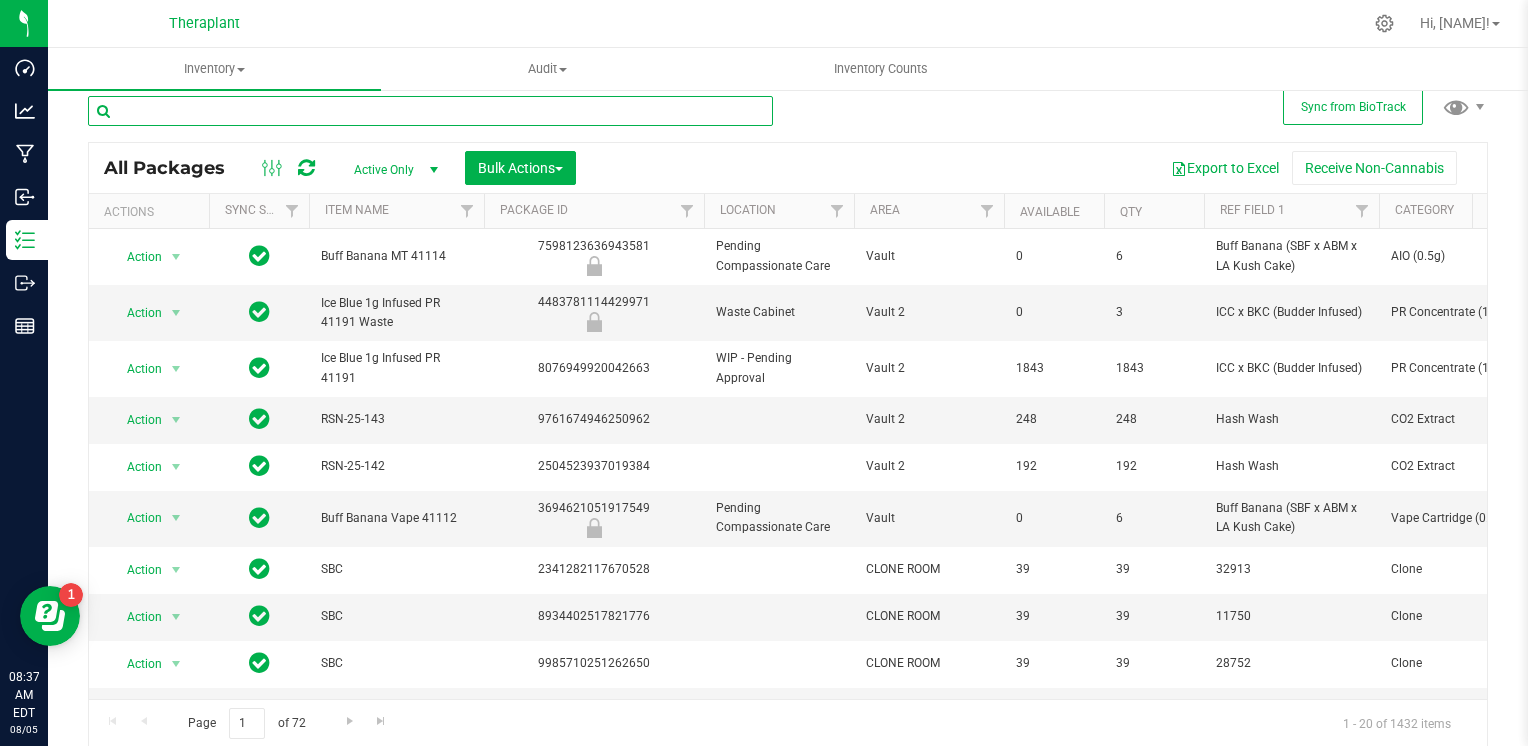 click at bounding box center (430, 111) 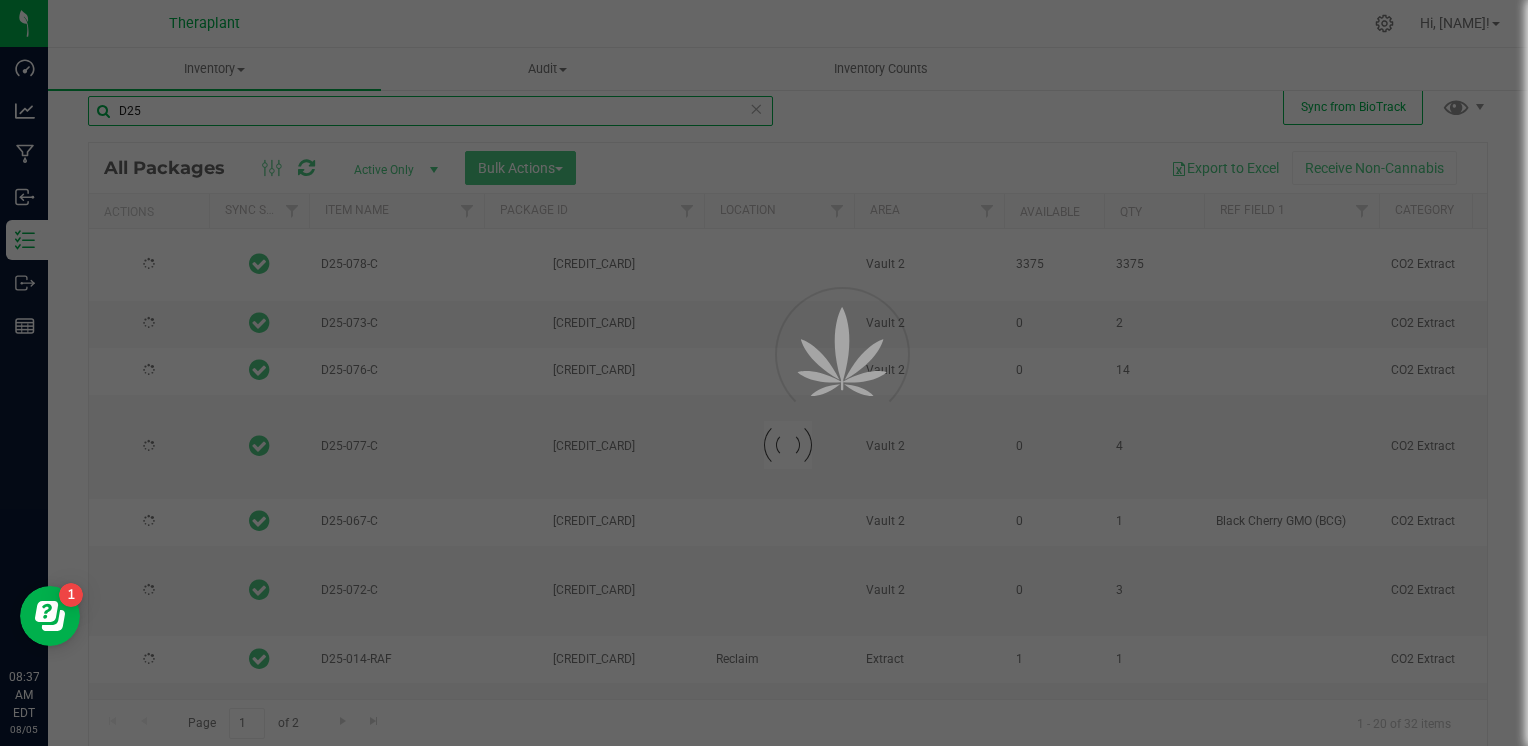 type on "D25" 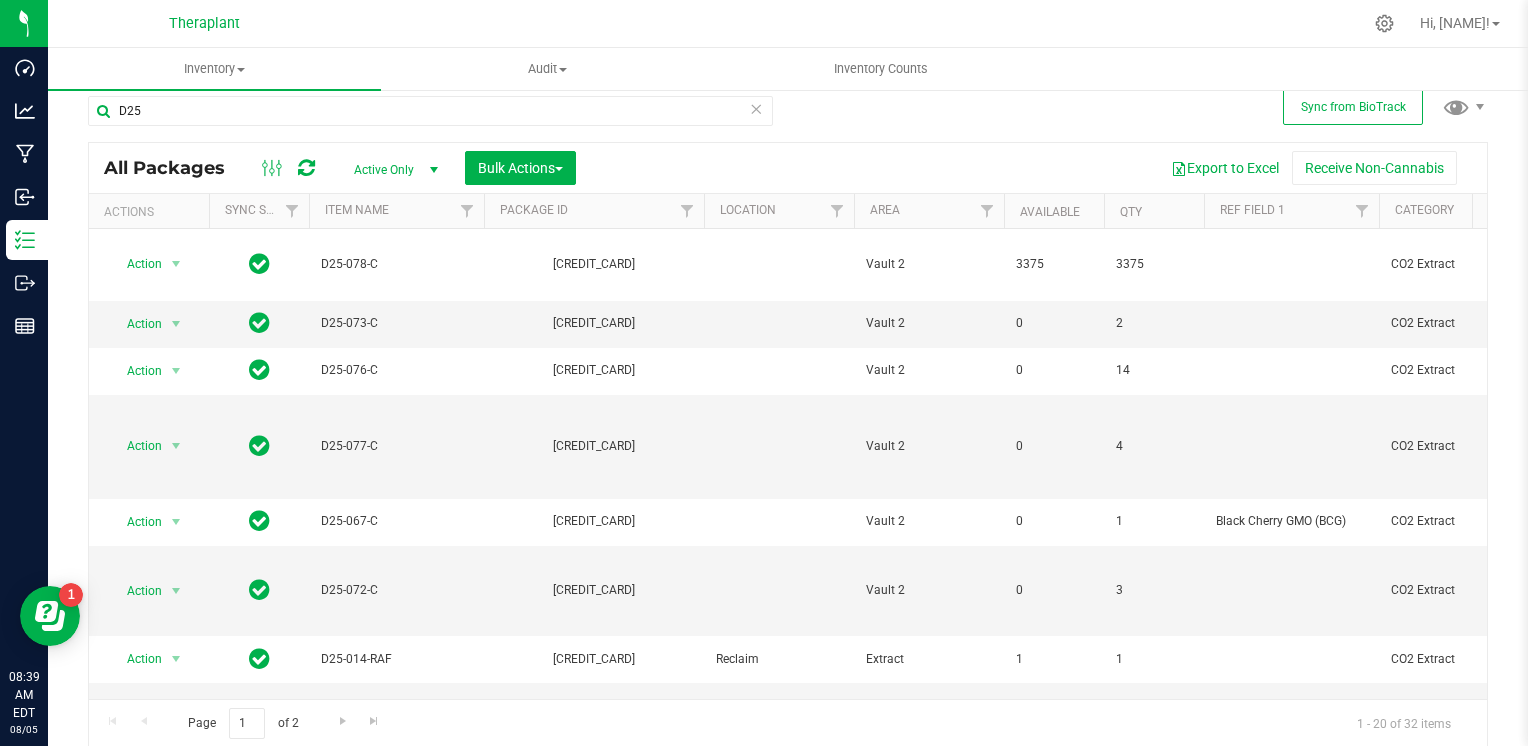click at bounding box center (306, 168) 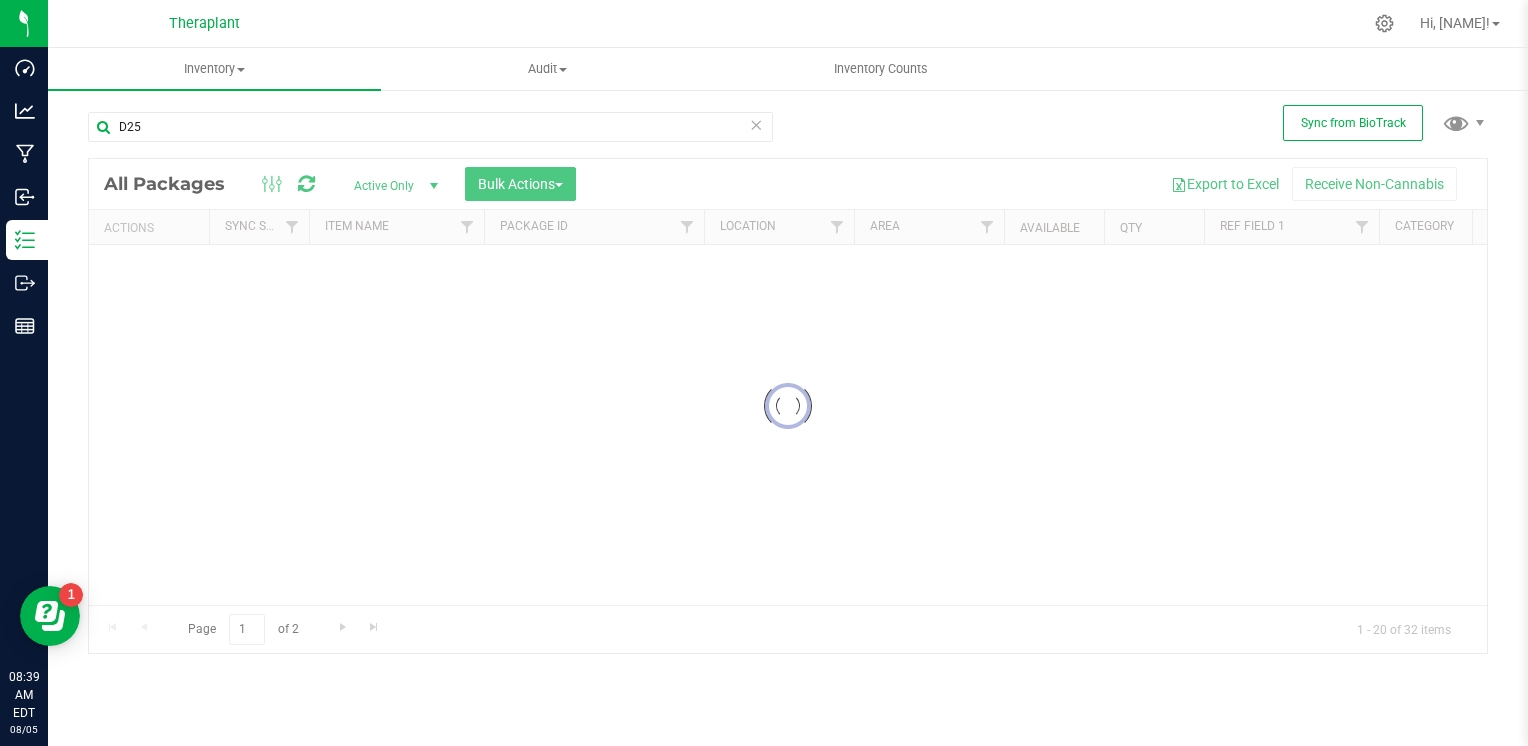 scroll, scrollTop: 0, scrollLeft: 0, axis: both 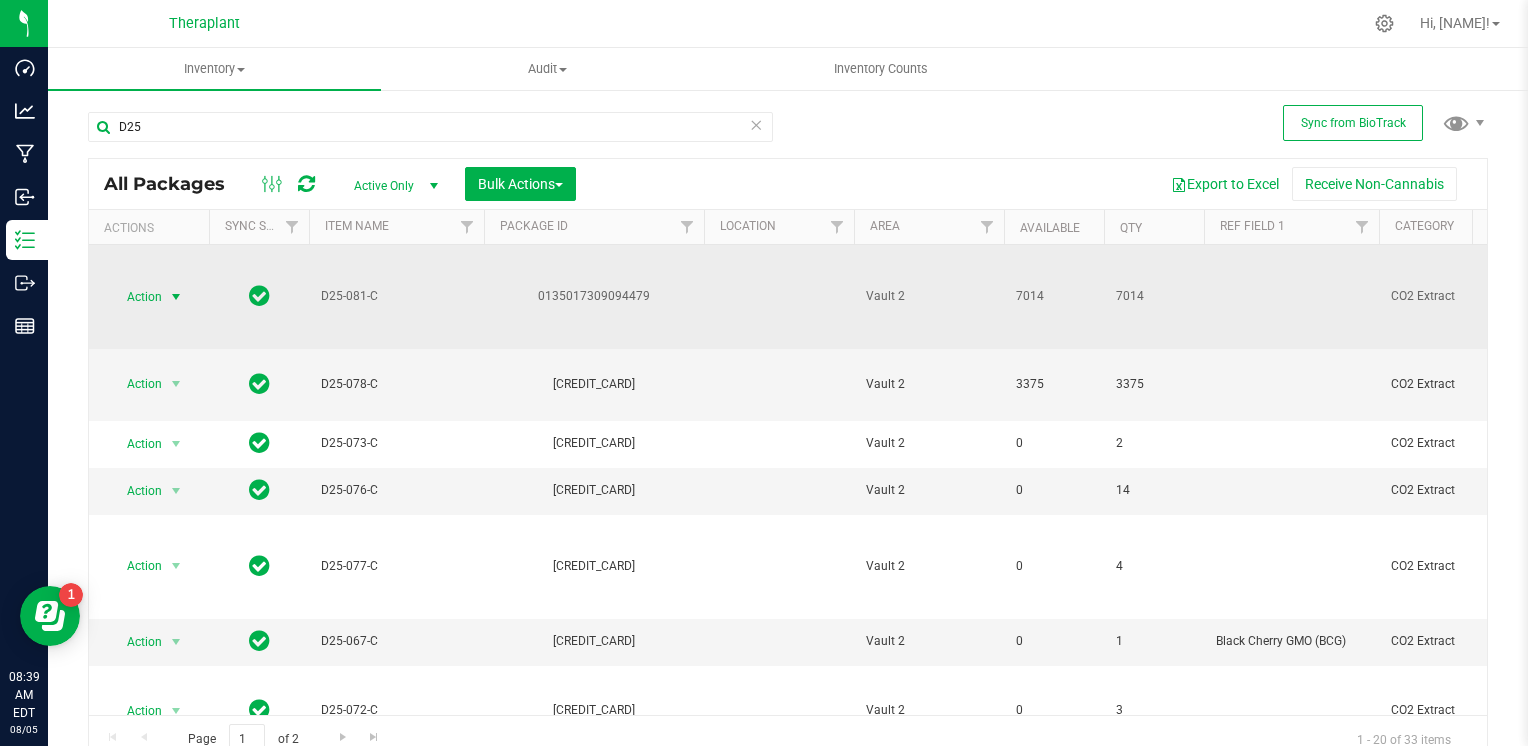 click on "Action" at bounding box center (136, 297) 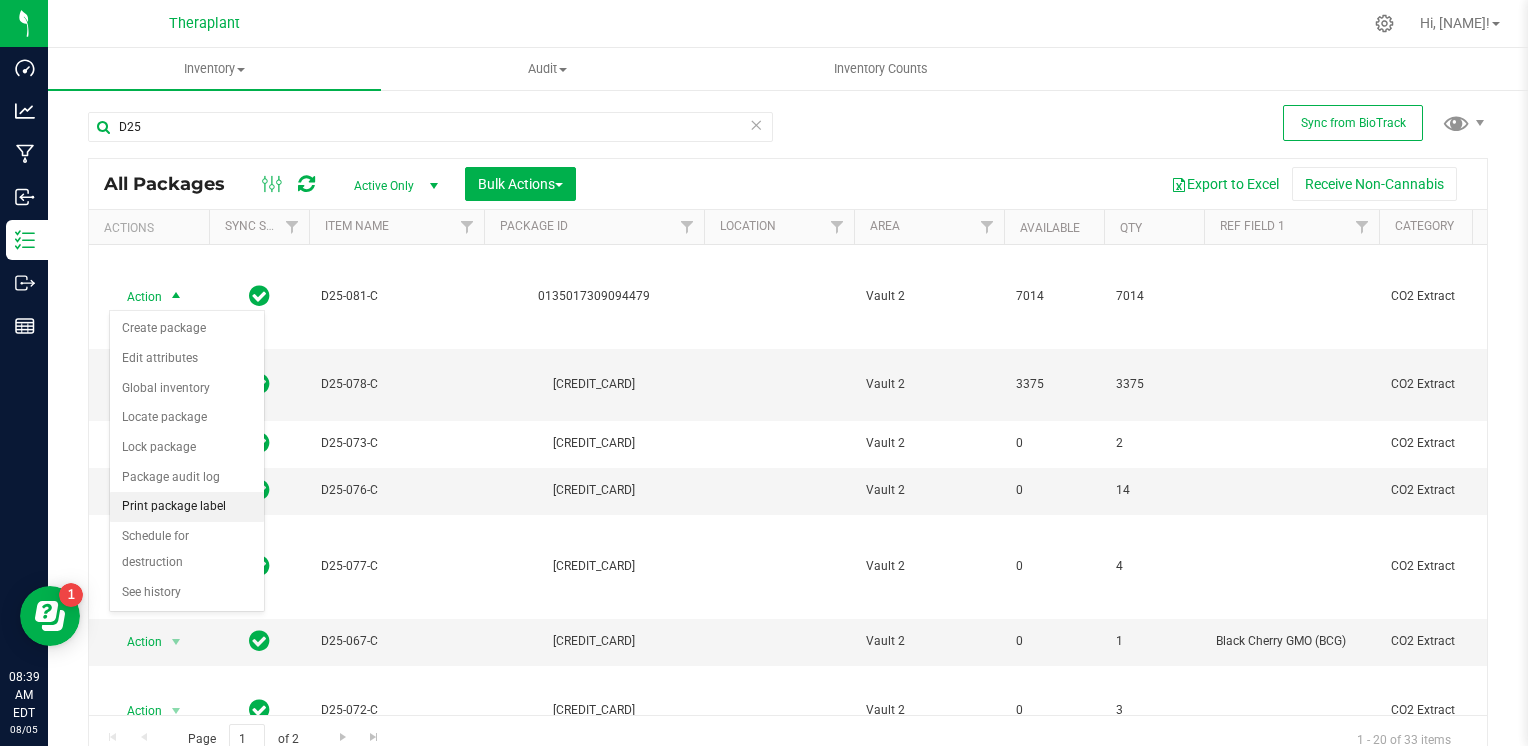 click on "Print package label" at bounding box center [187, 507] 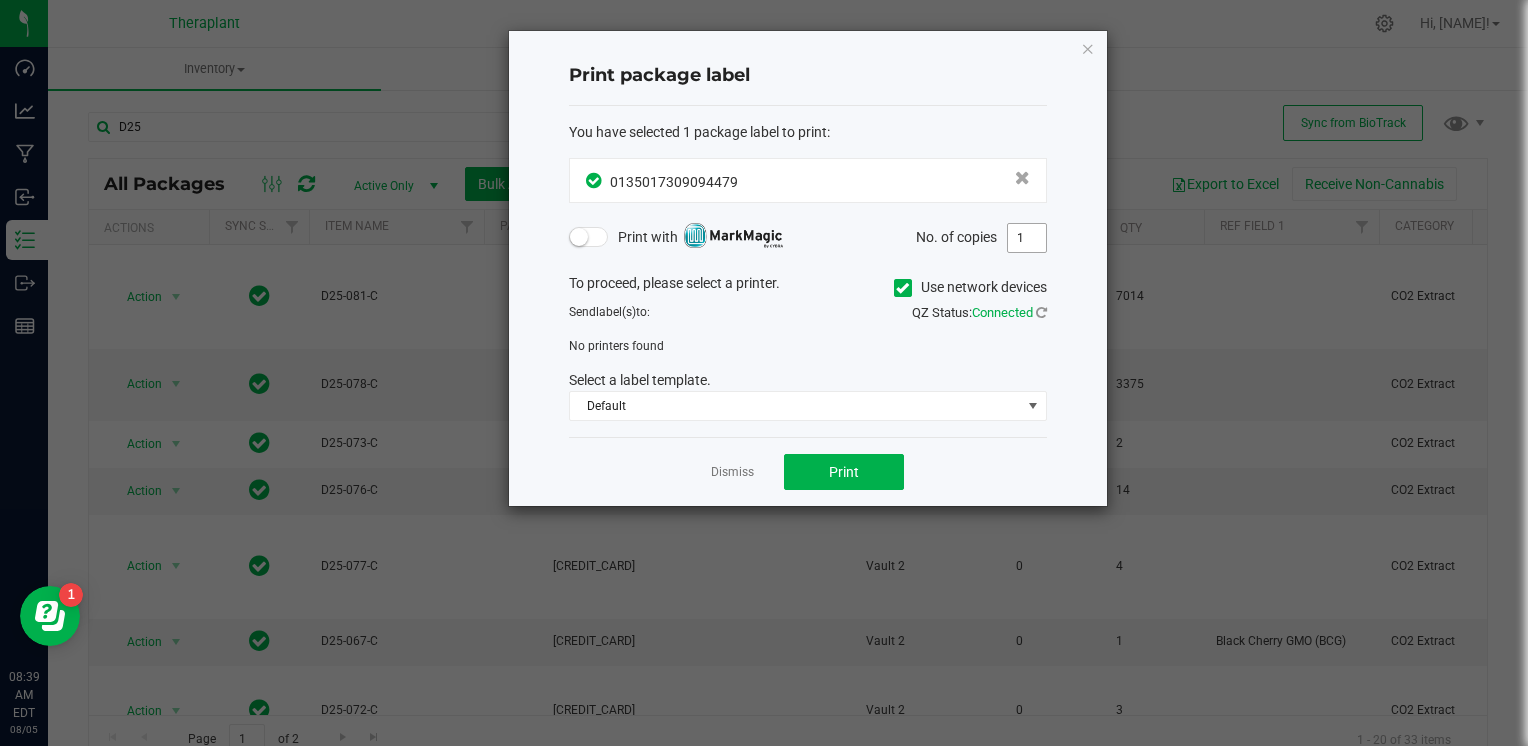 click on "1" at bounding box center [1027, 238] 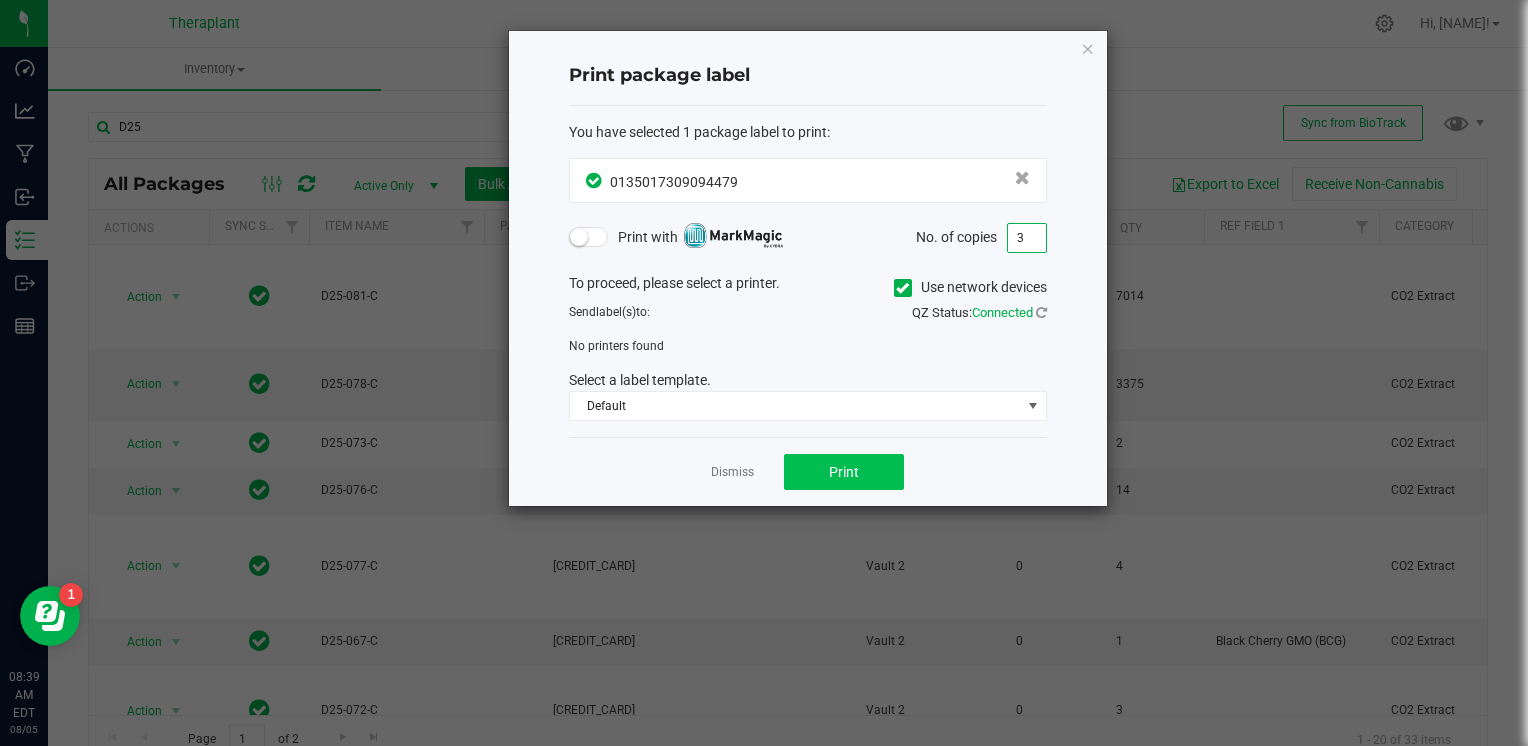 type on "3" 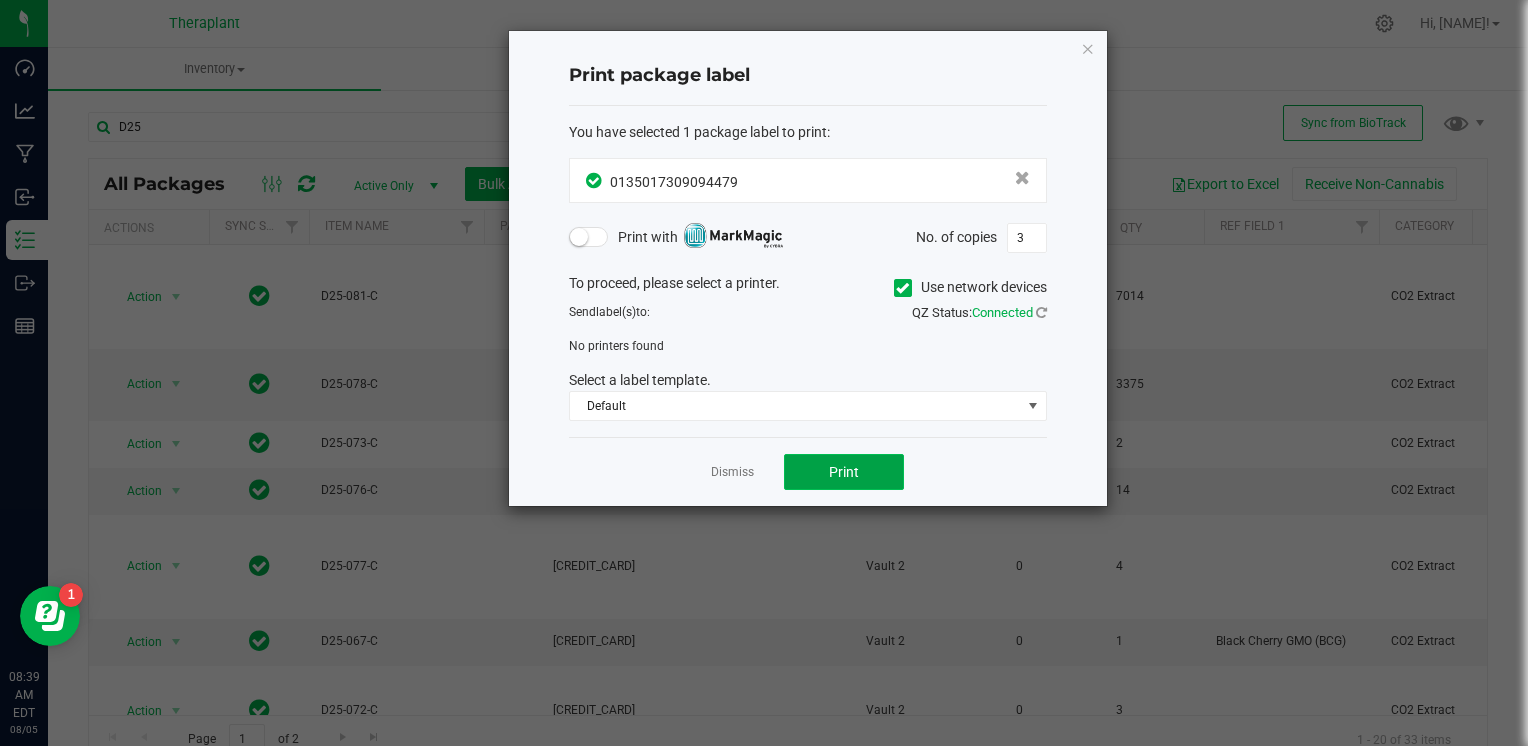 click on "Print" 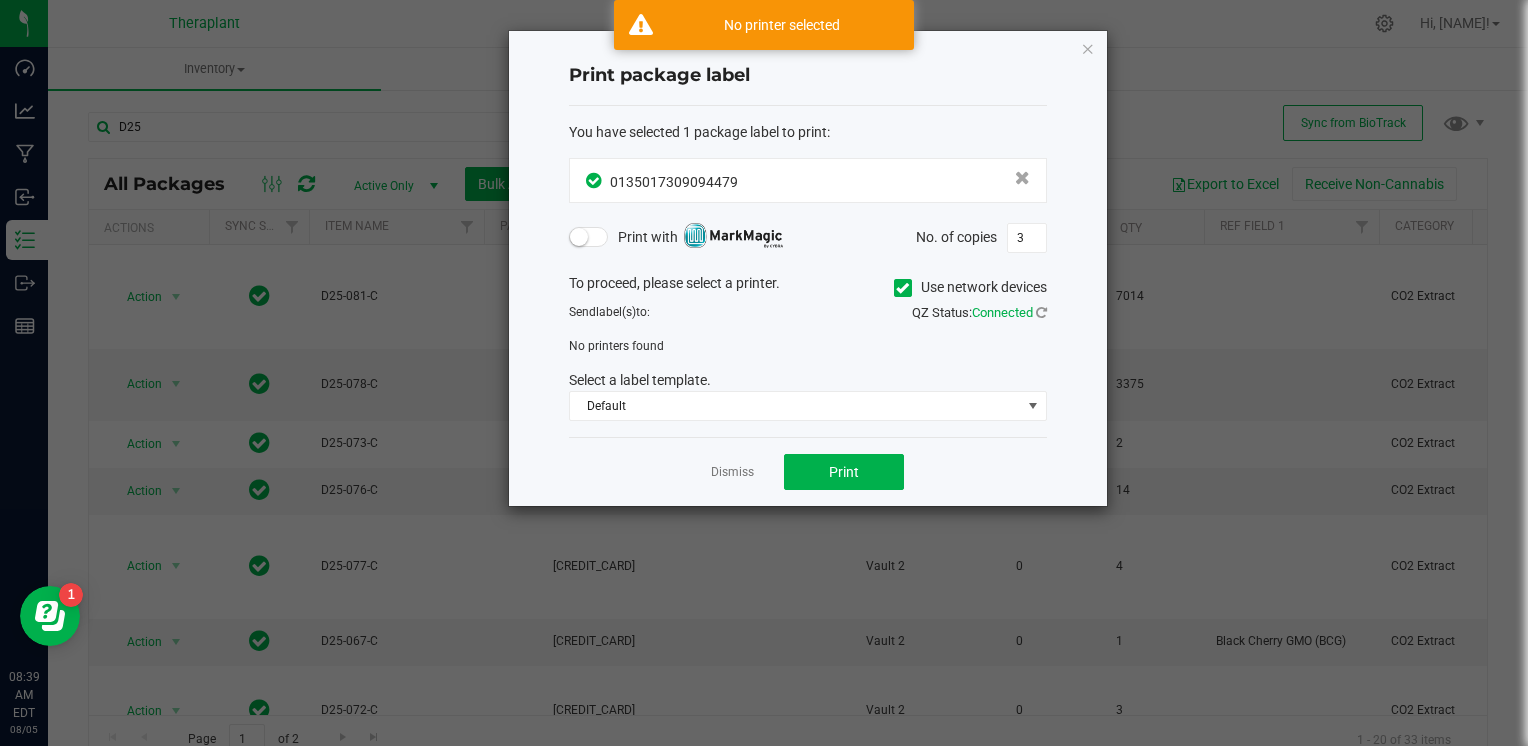 click 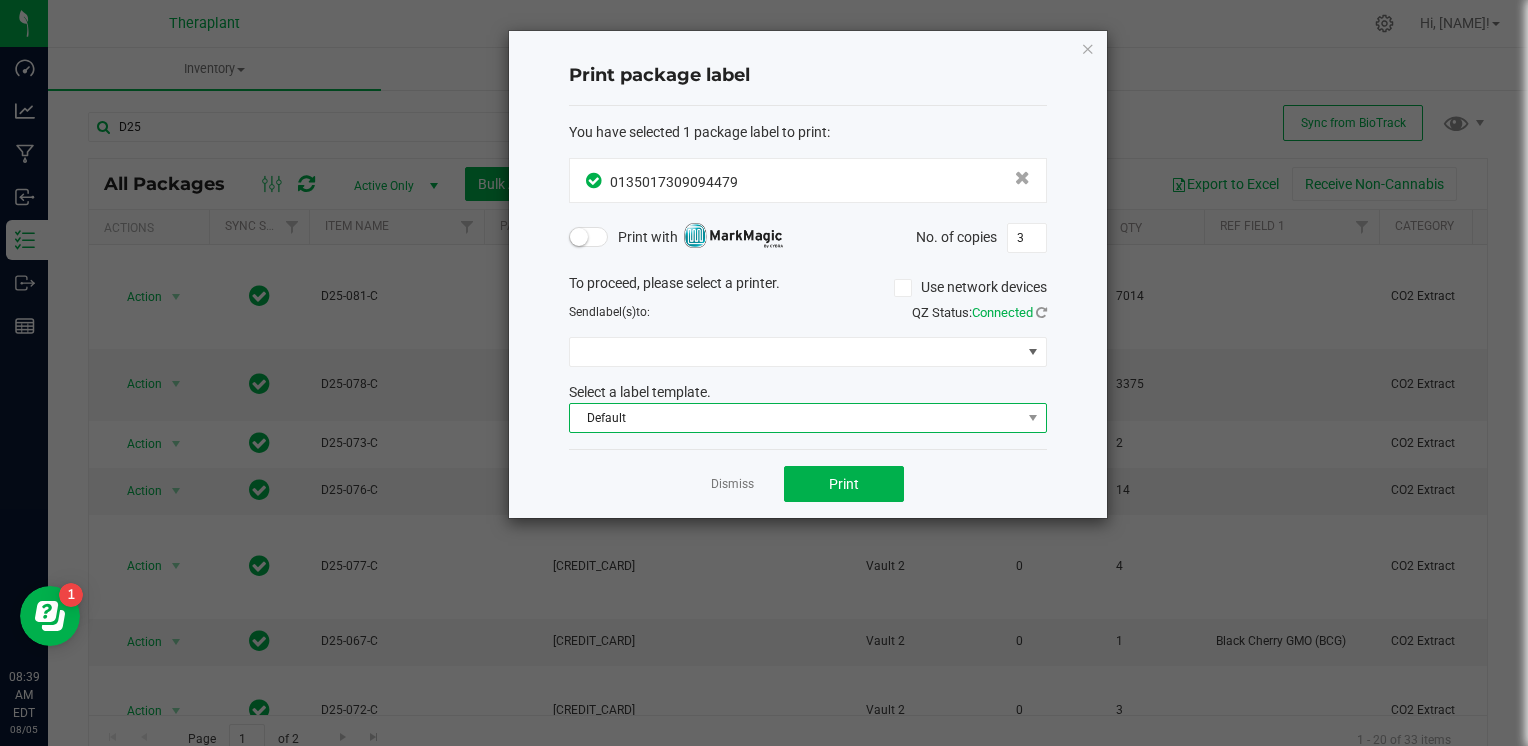 click on "Default" at bounding box center (795, 418) 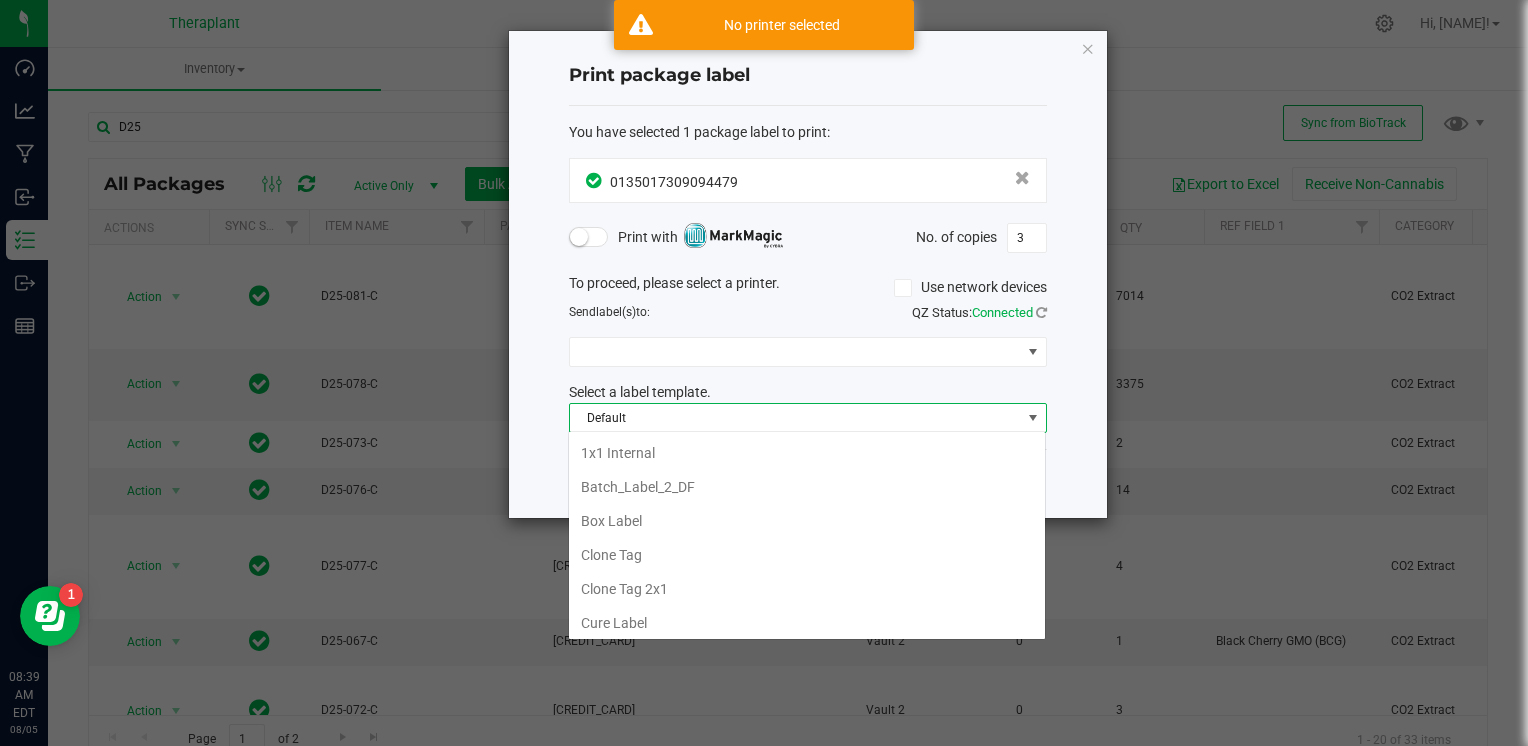 scroll, scrollTop: 99970, scrollLeft: 99521, axis: both 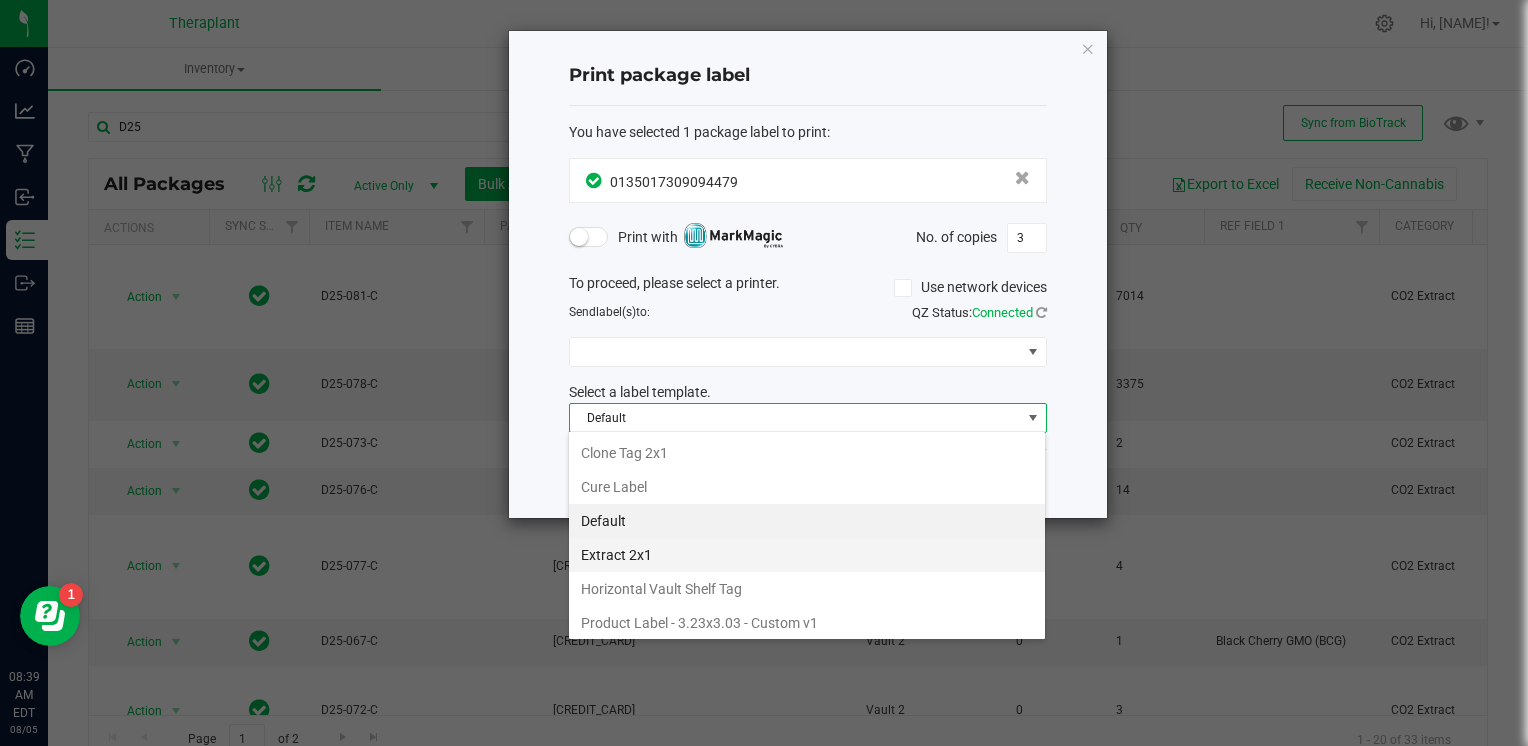 click on "Extract 2x1" at bounding box center [807, 555] 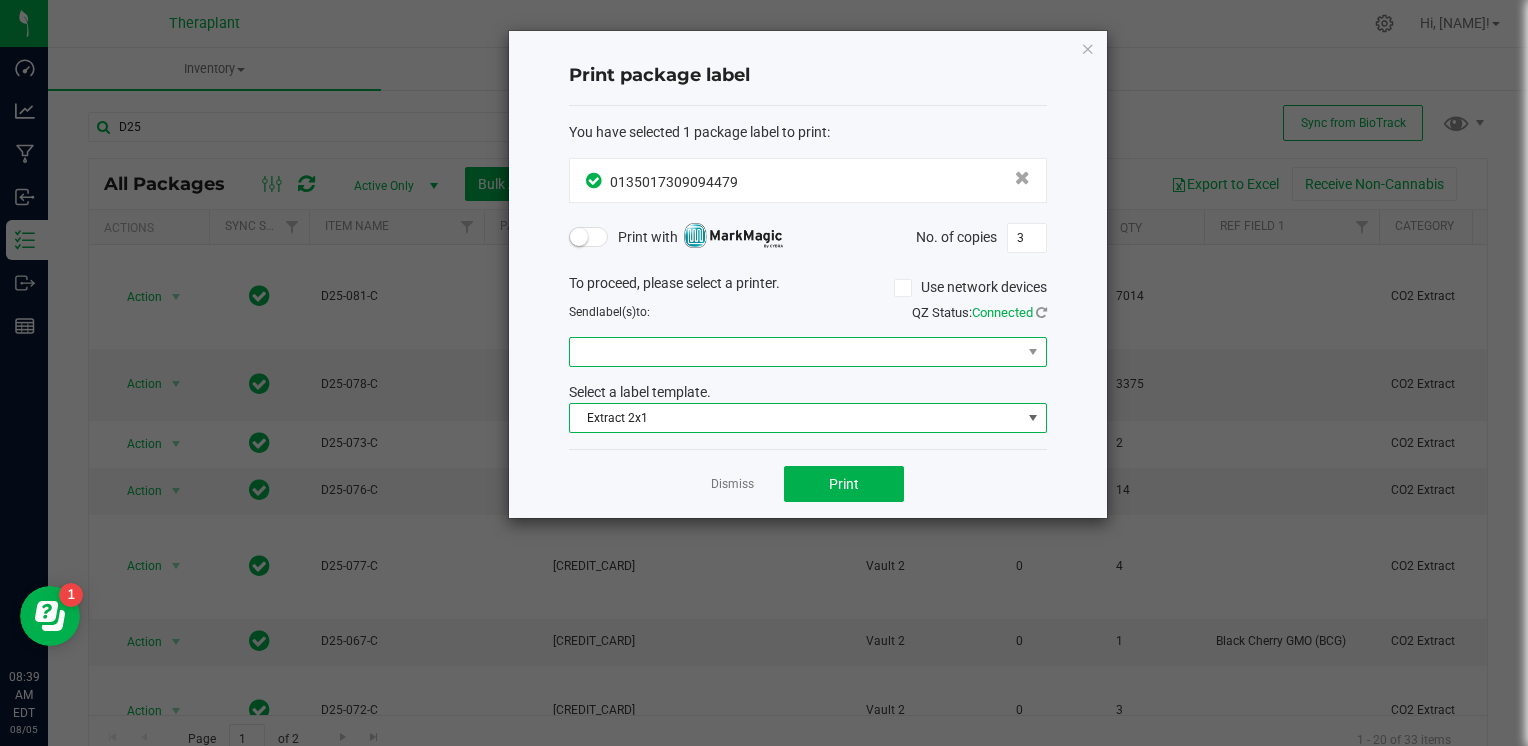 click at bounding box center (795, 352) 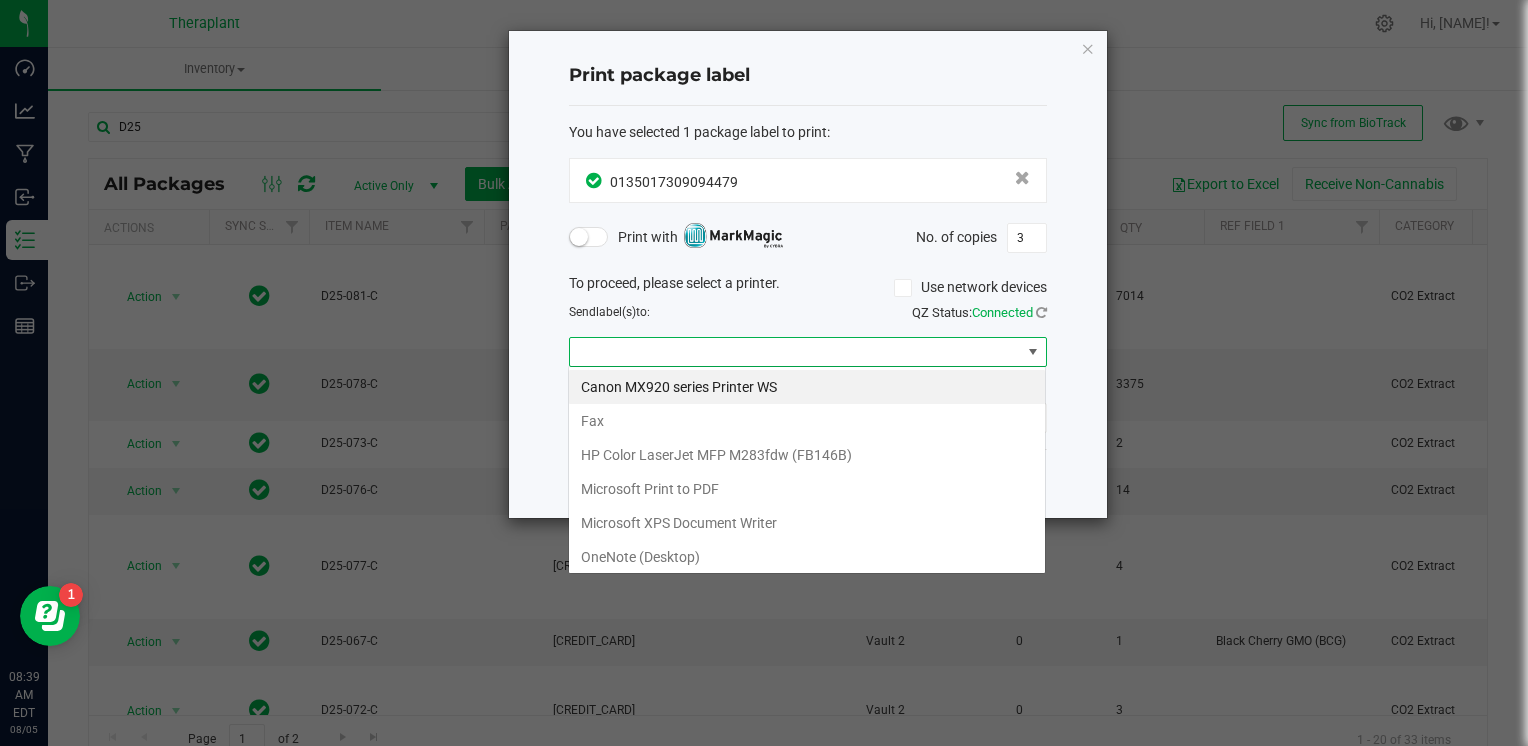 scroll, scrollTop: 99970, scrollLeft: 99521, axis: both 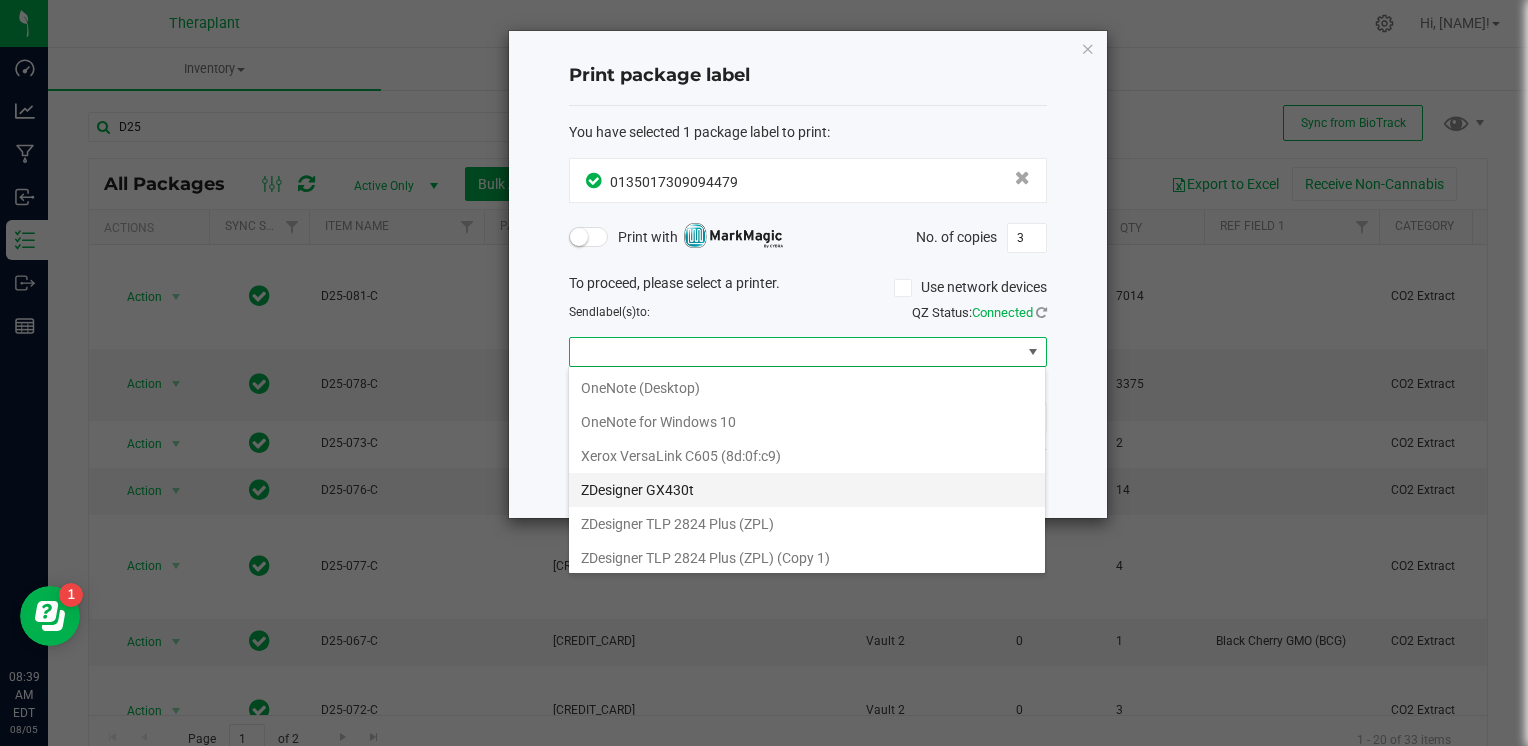 click on "ZDesigner GX430t" at bounding box center [807, 490] 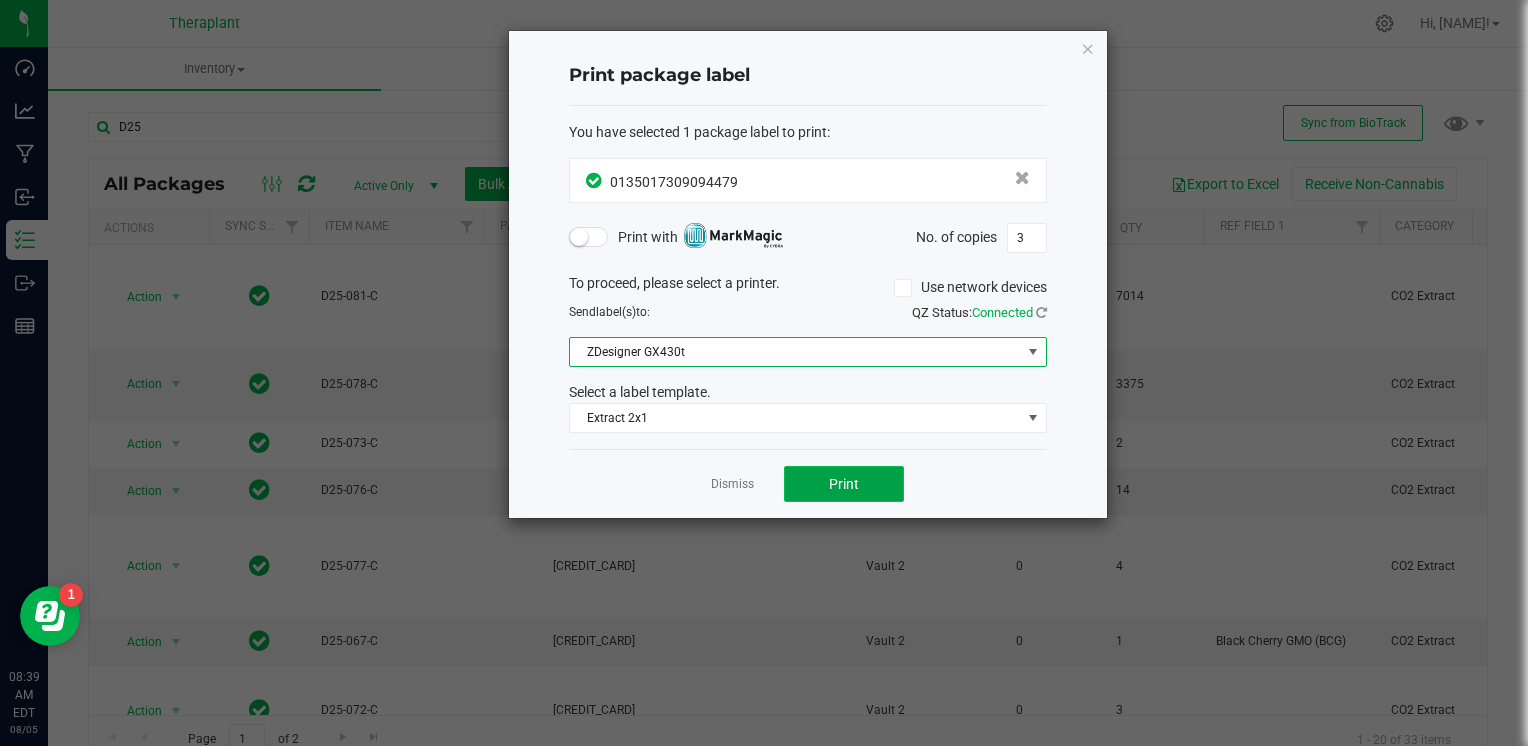 click on "Print" 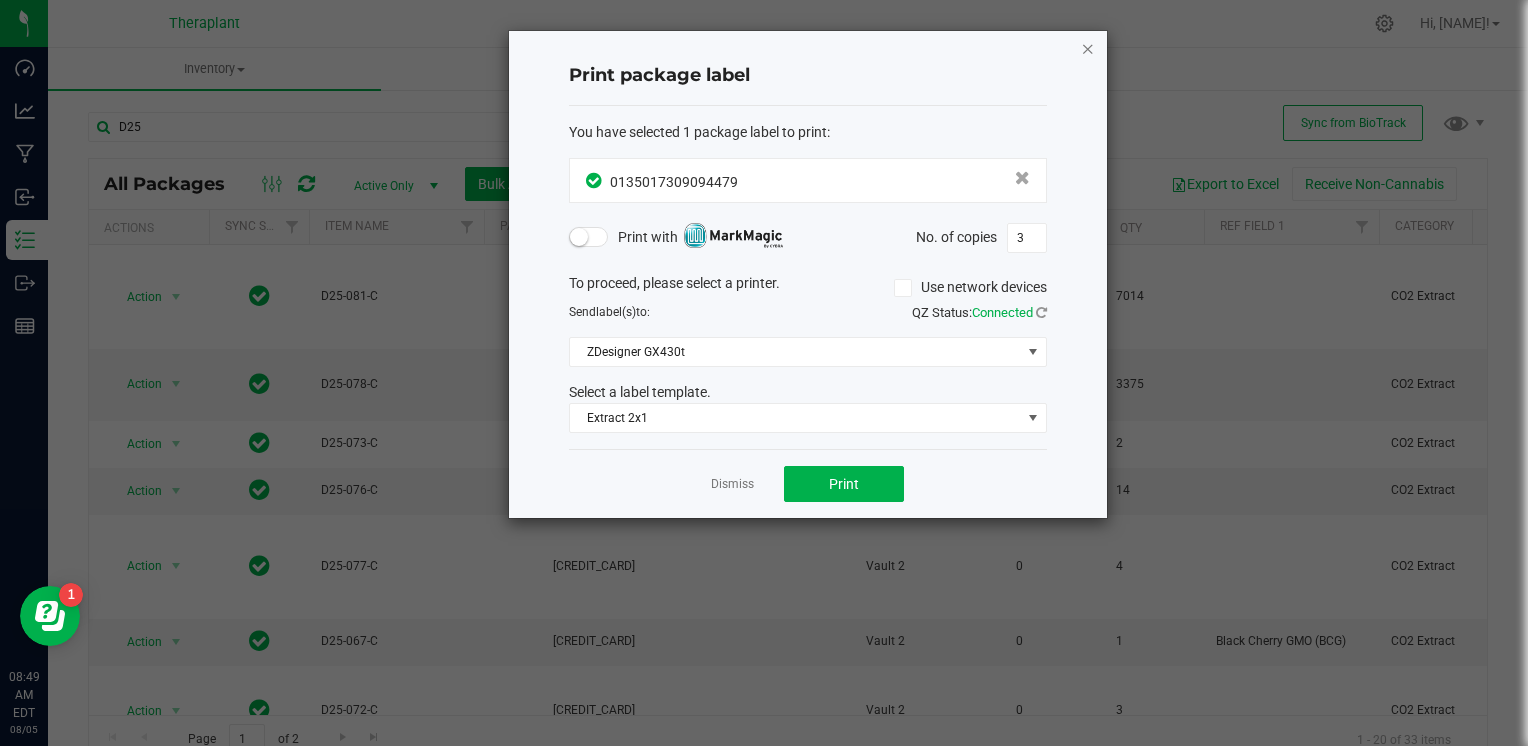 click 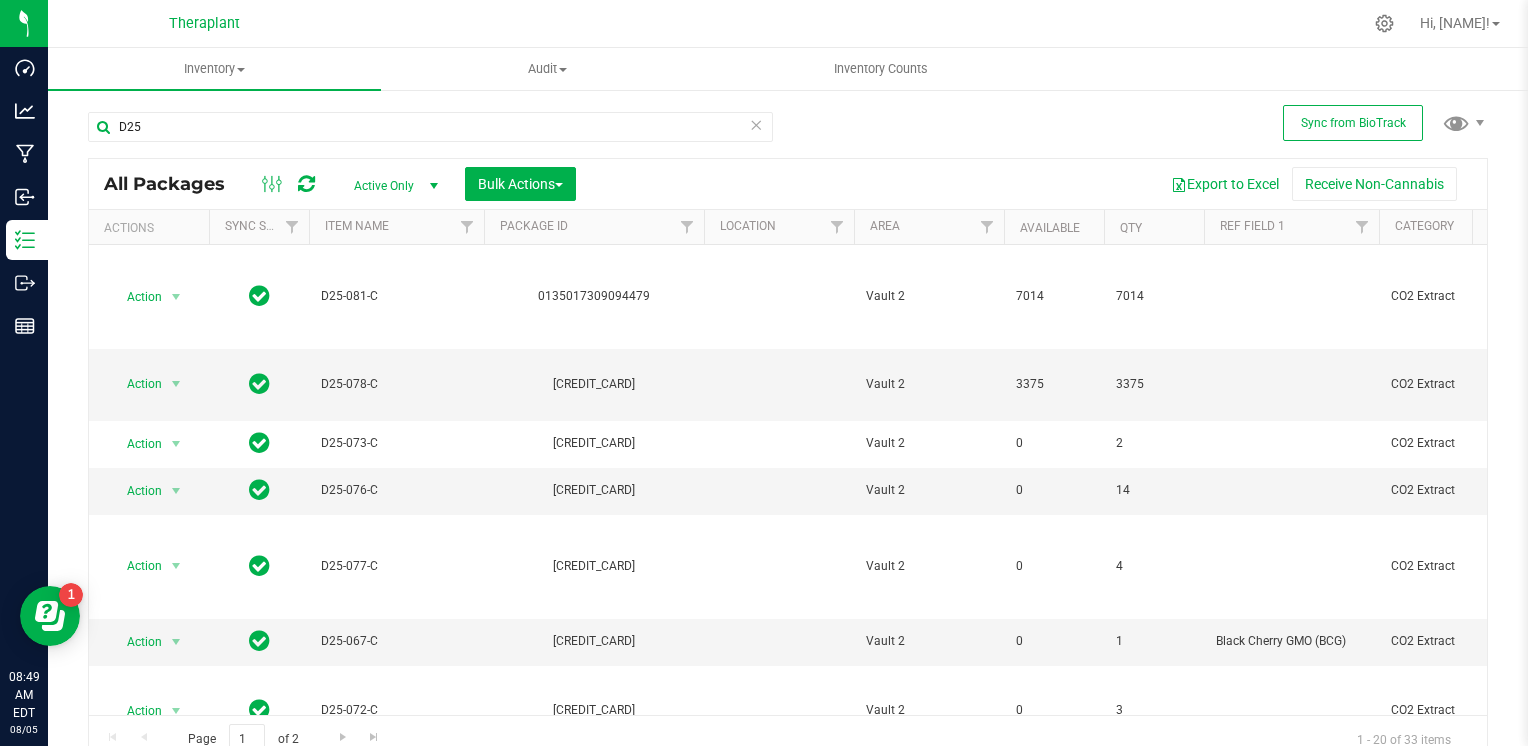click at bounding box center [306, 184] 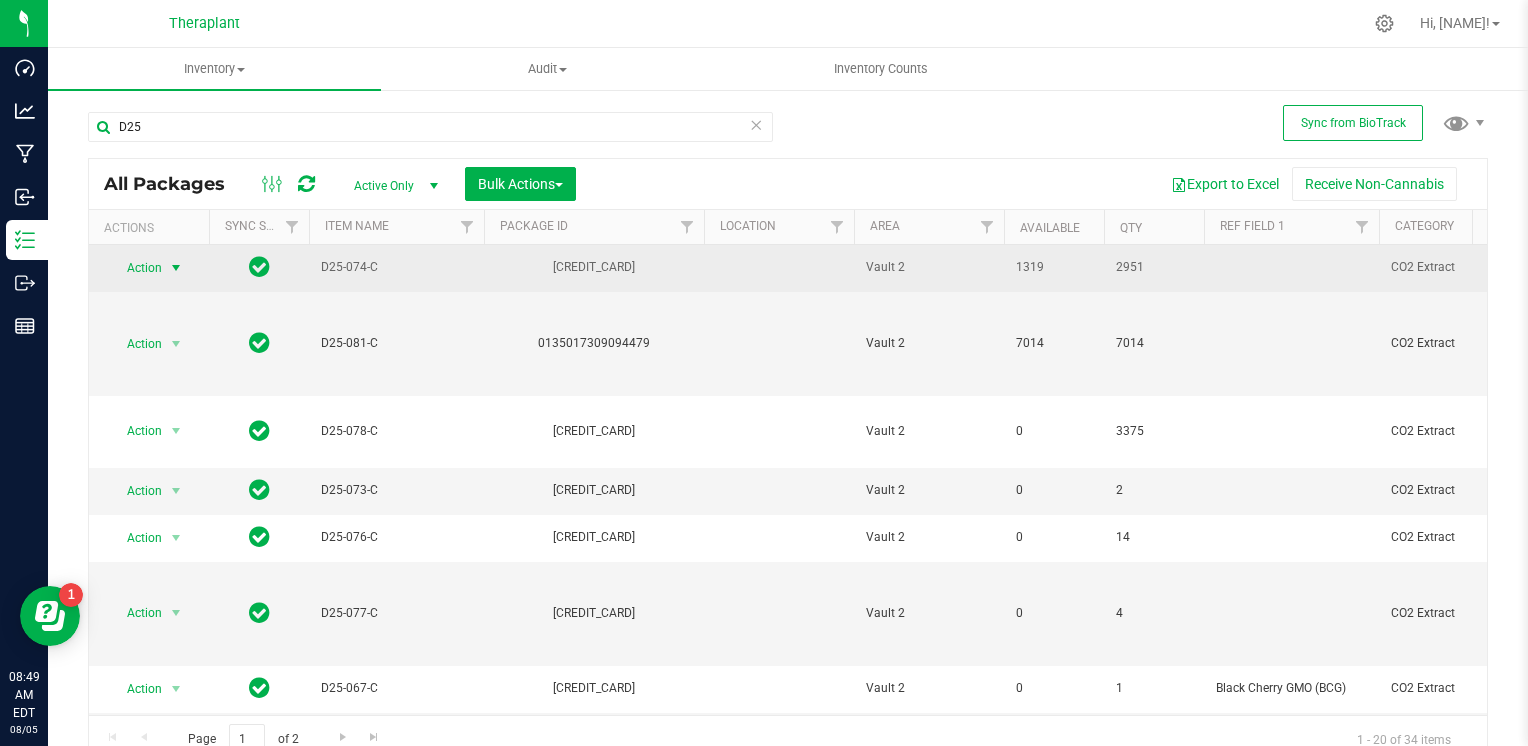 click on "Action" at bounding box center [136, 268] 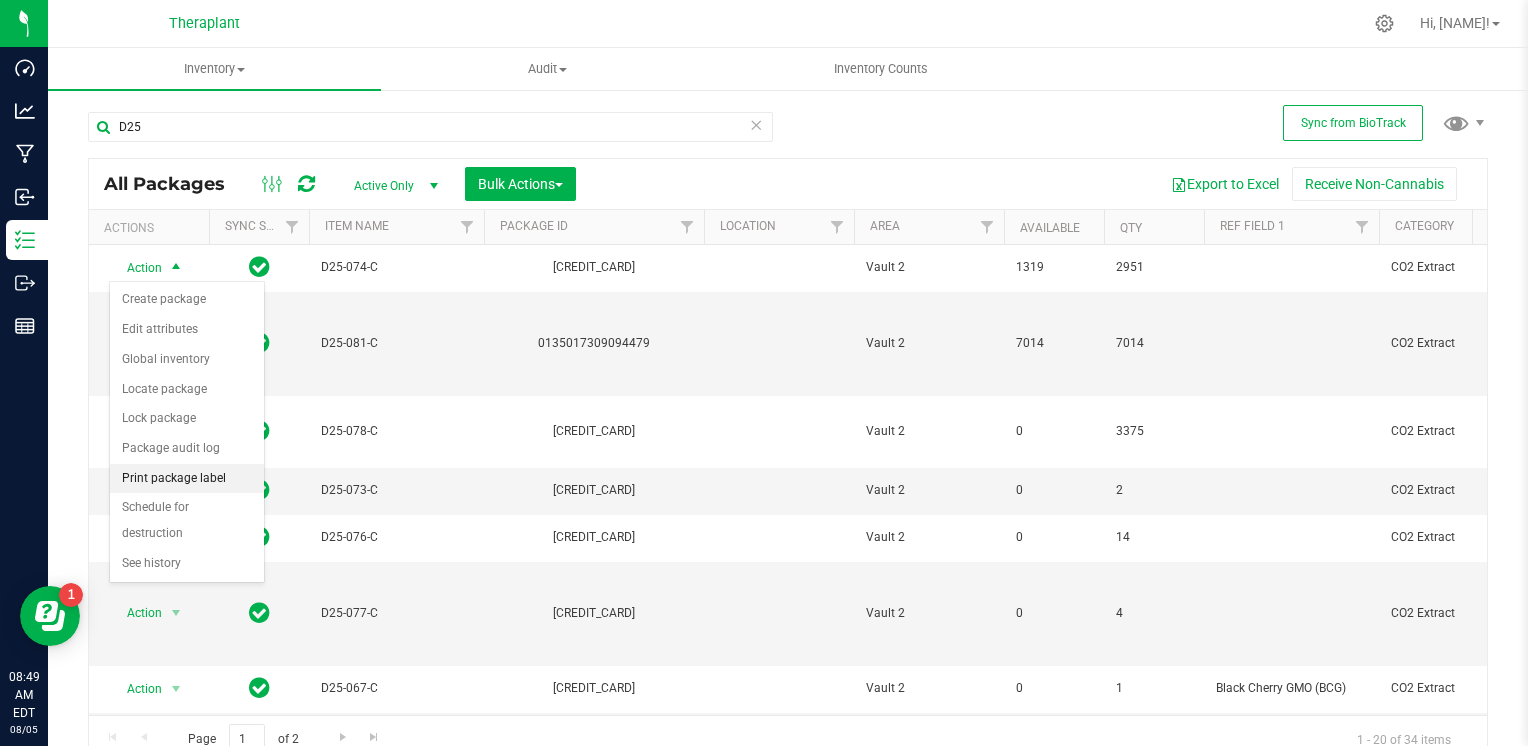 click on "Print package label" at bounding box center [187, 479] 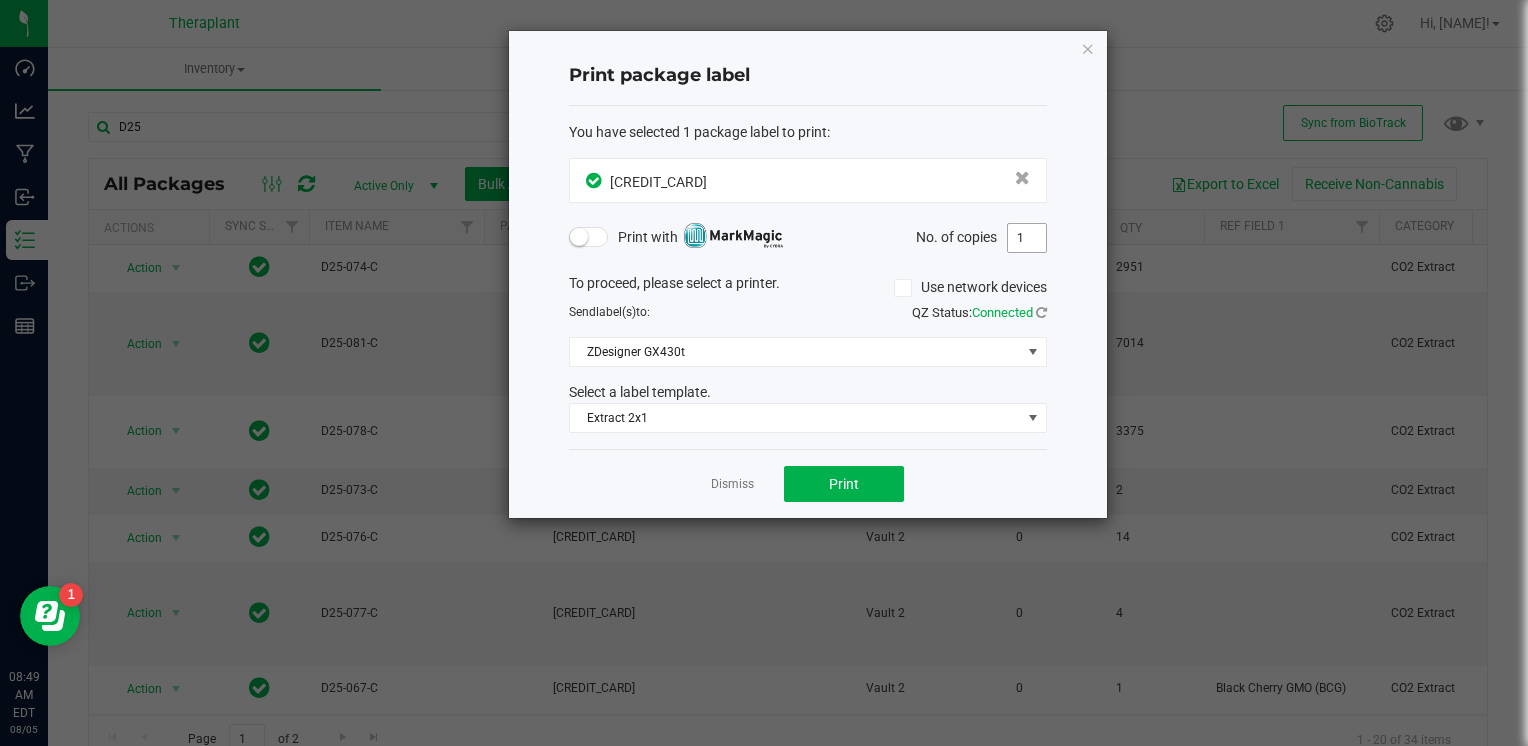 click on "1" at bounding box center [1027, 238] 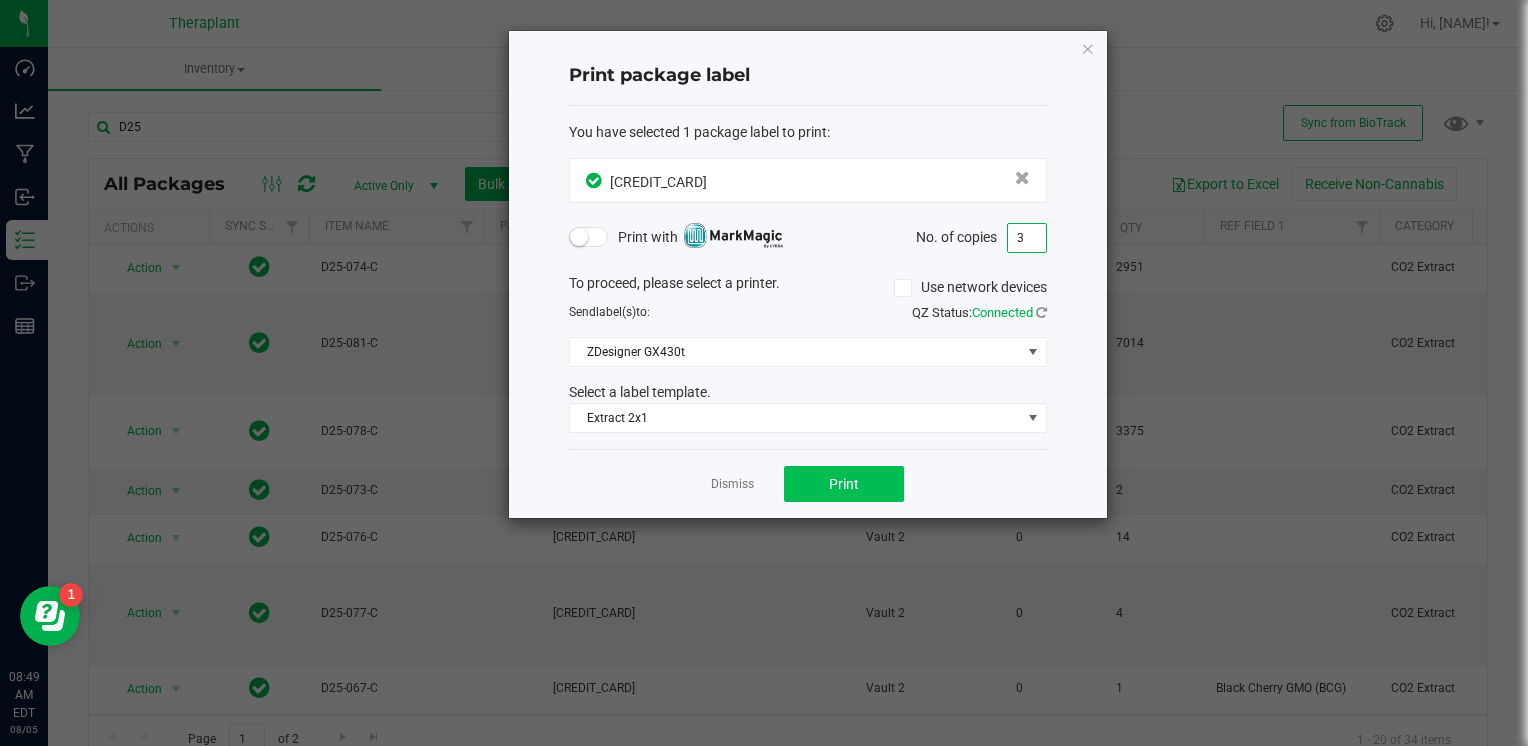 type on "3" 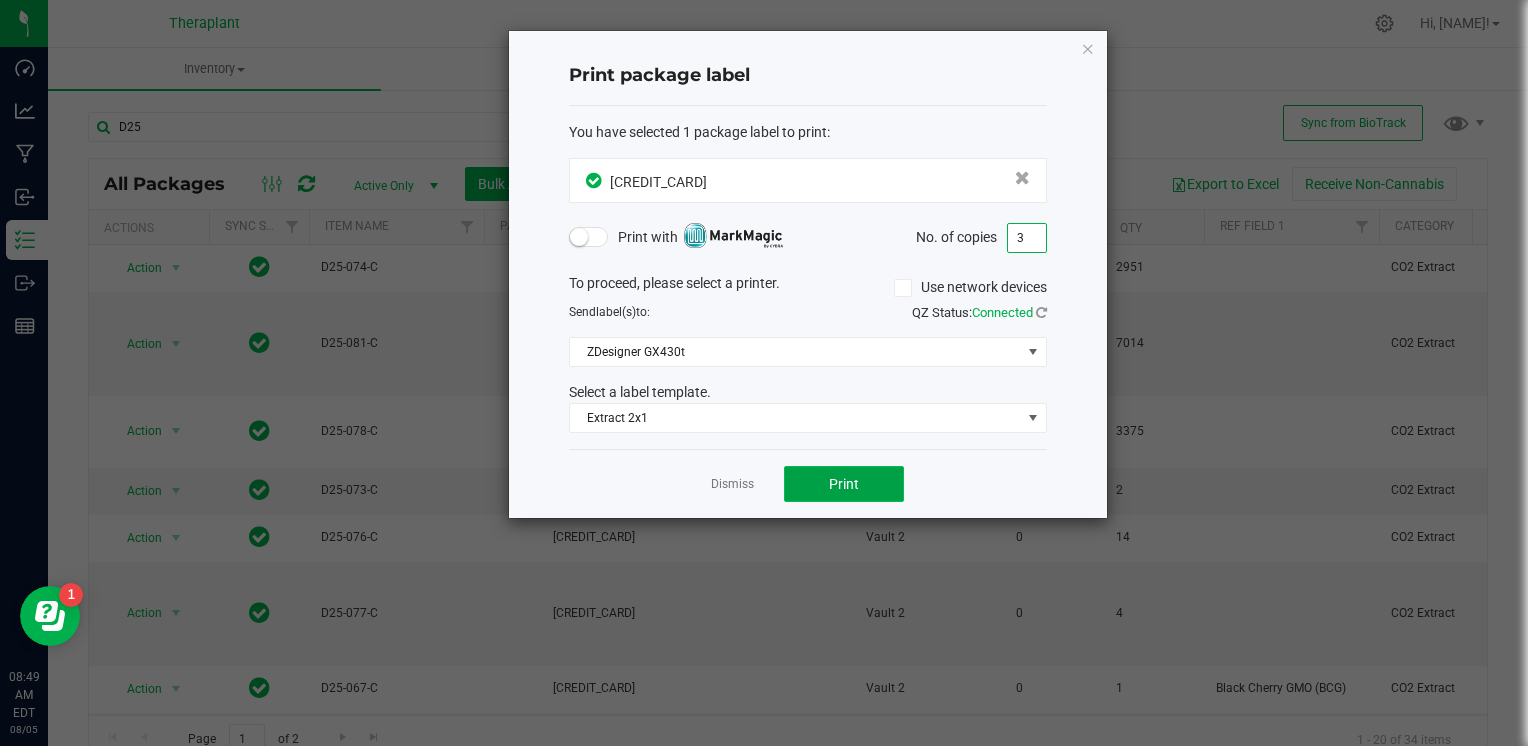 click on "Print" 